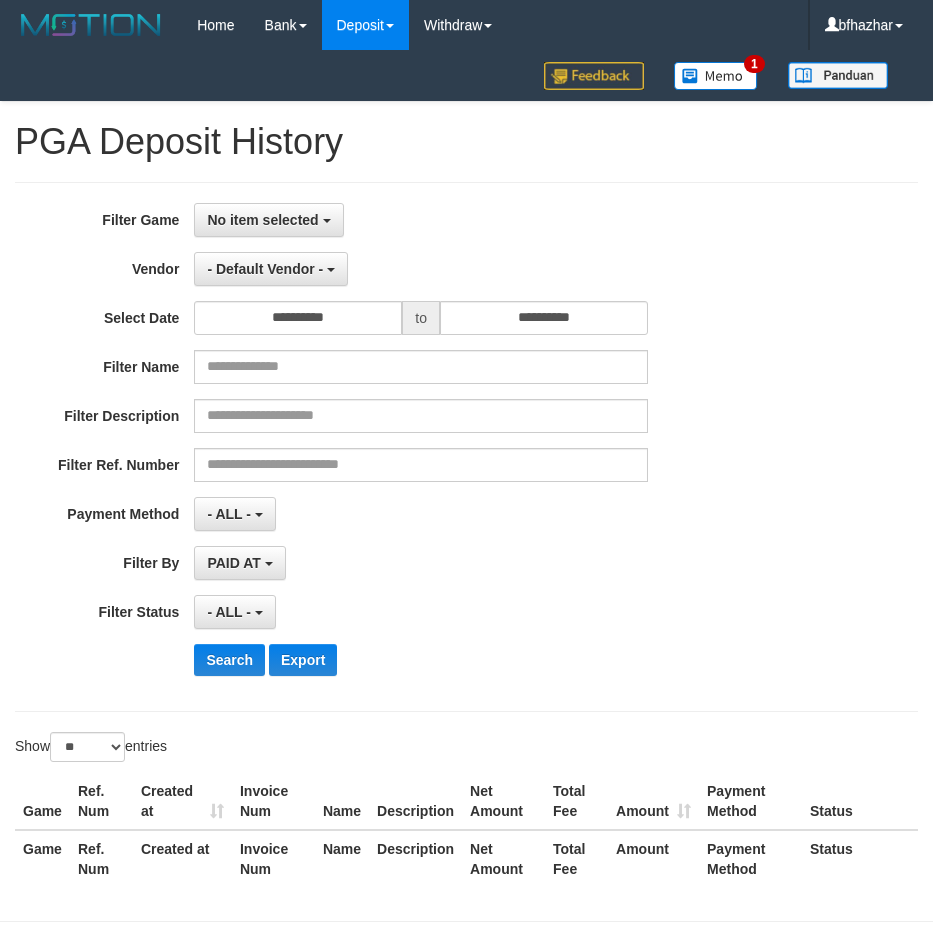 select 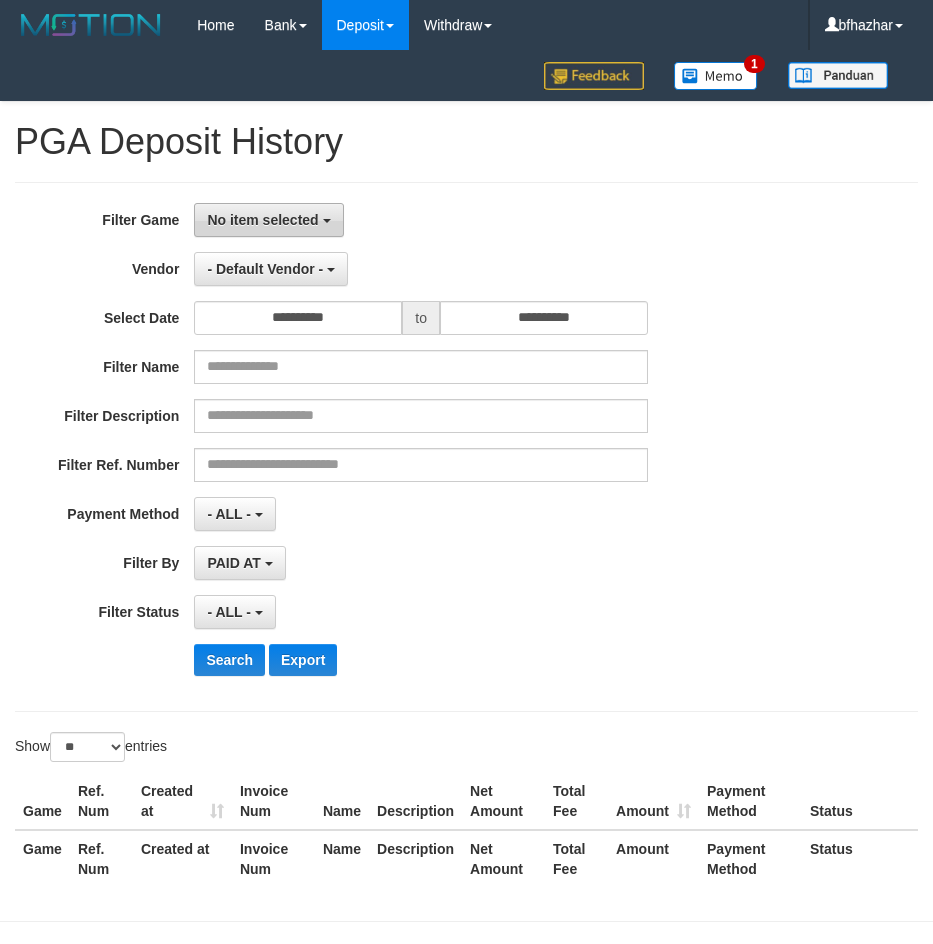 click on "No item selected" at bounding box center [262, 220] 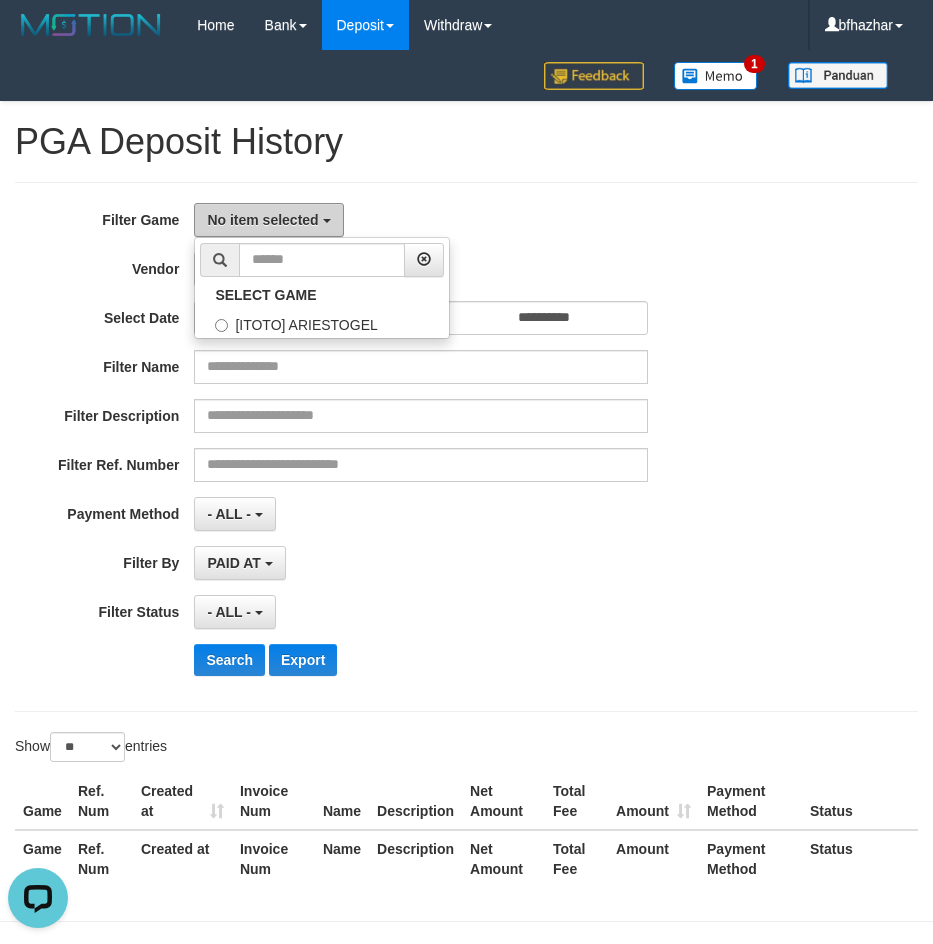 scroll, scrollTop: 0, scrollLeft: 0, axis: both 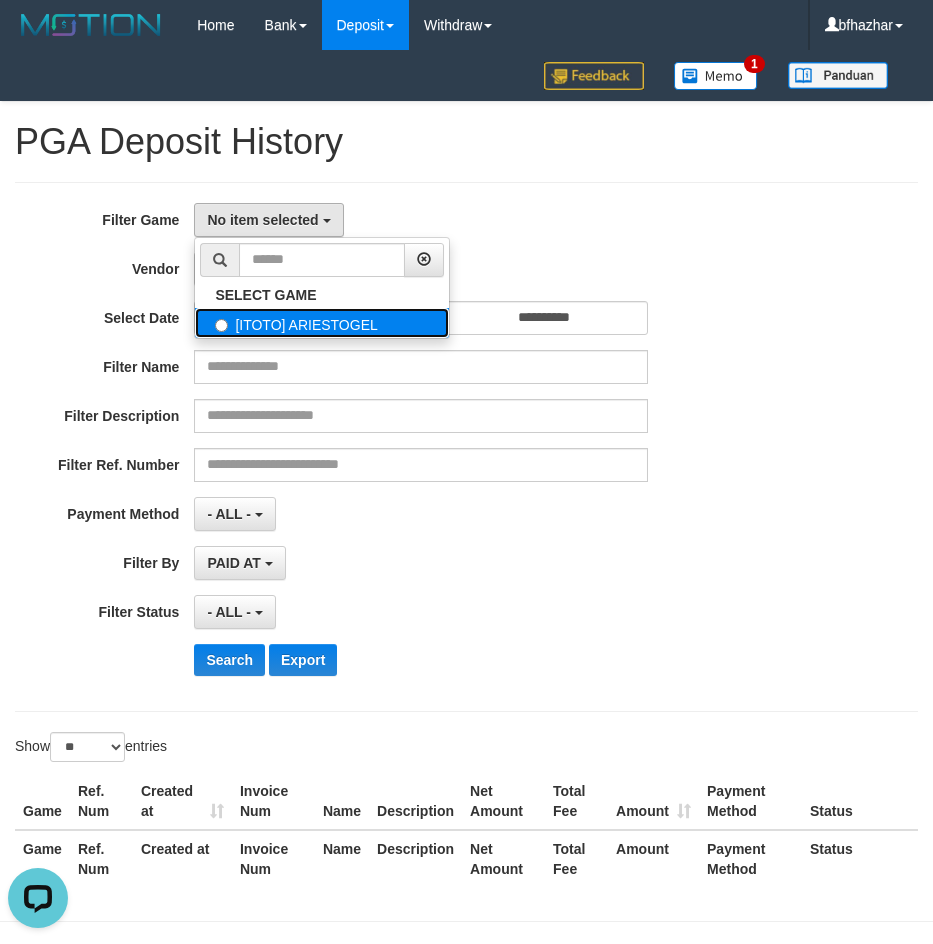 click on "[ITOTO] ARIESTOGEL" at bounding box center [322, 323] 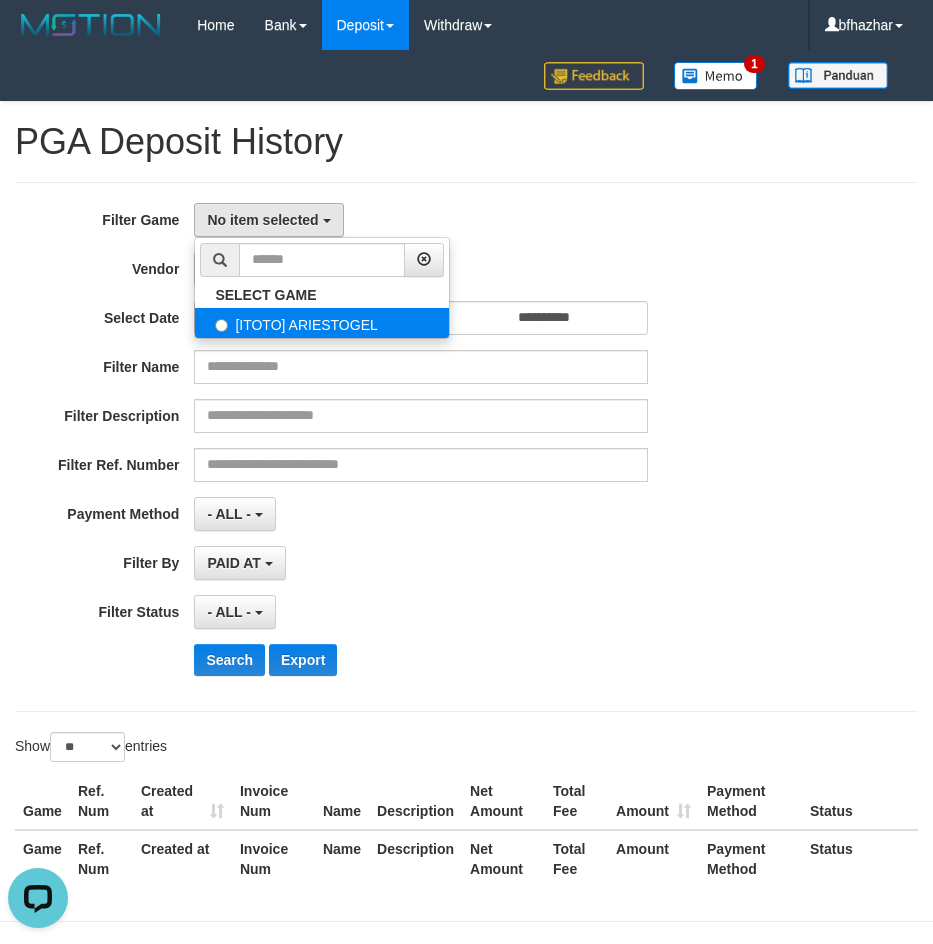 select on "***" 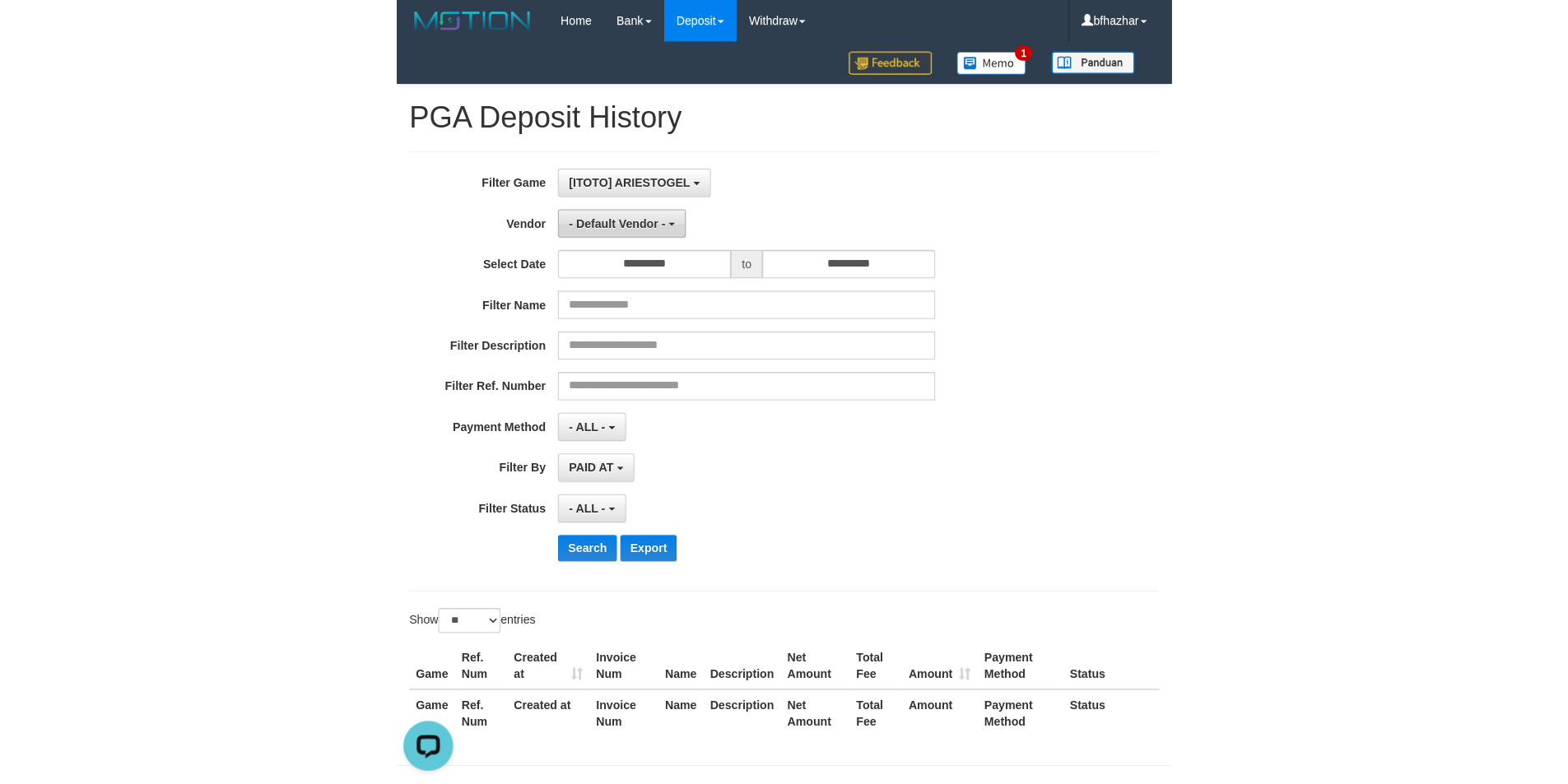 scroll, scrollTop: 15, scrollLeft: 0, axis: vertical 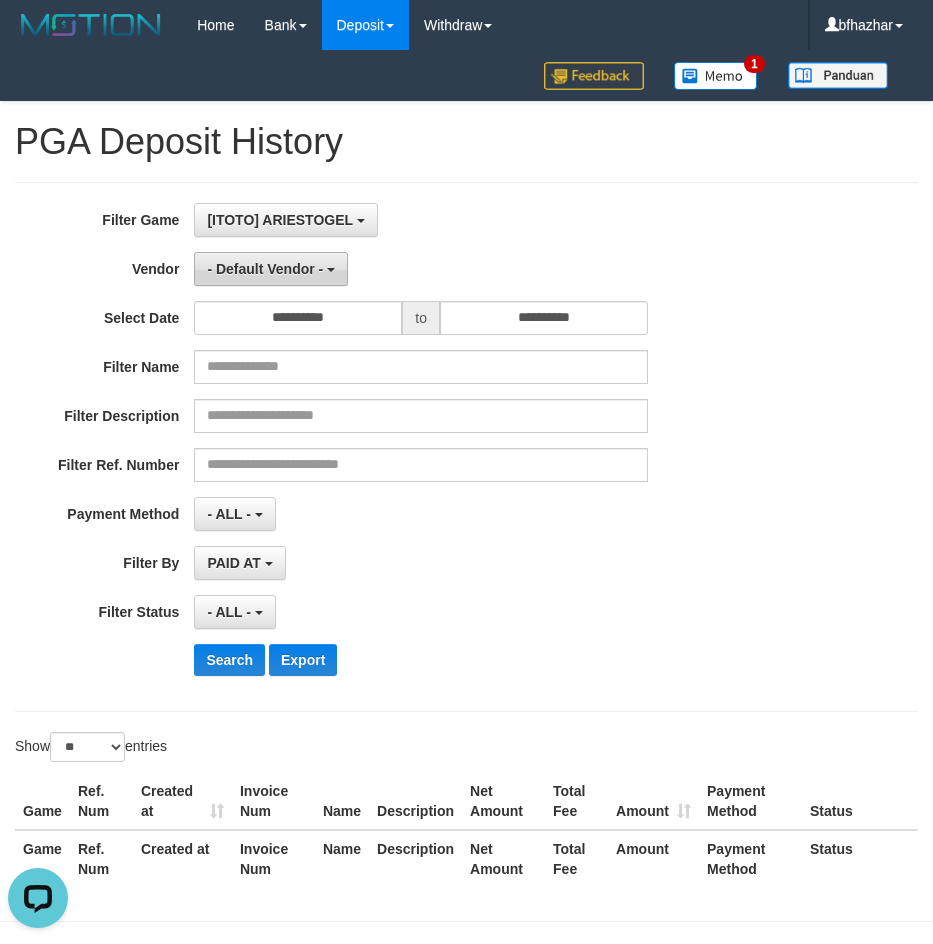 click on "- Default Vendor -" at bounding box center (265, 269) 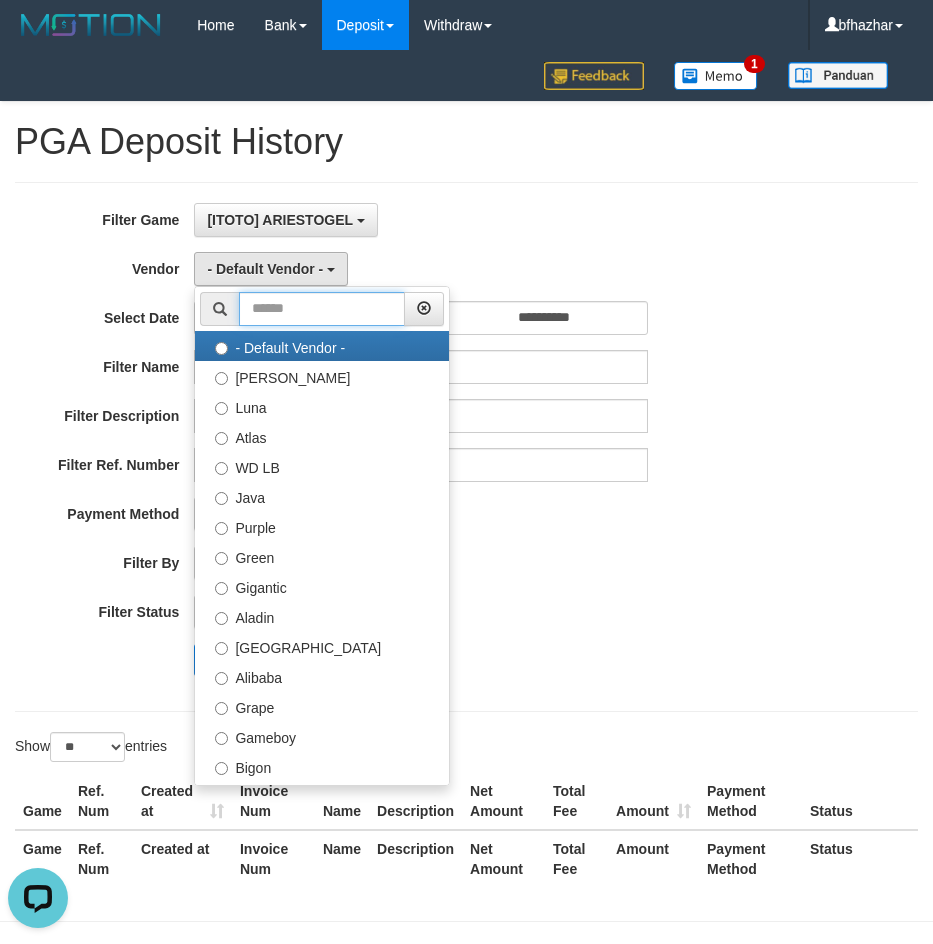click at bounding box center (322, 309) 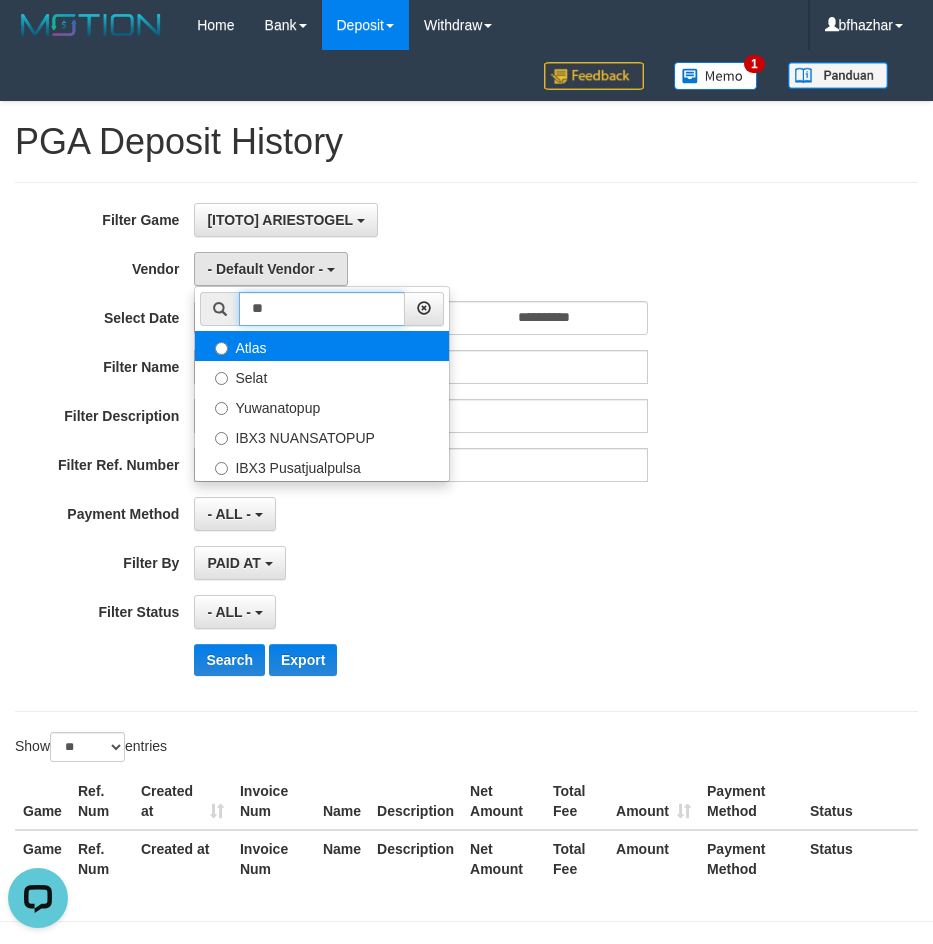 type on "**" 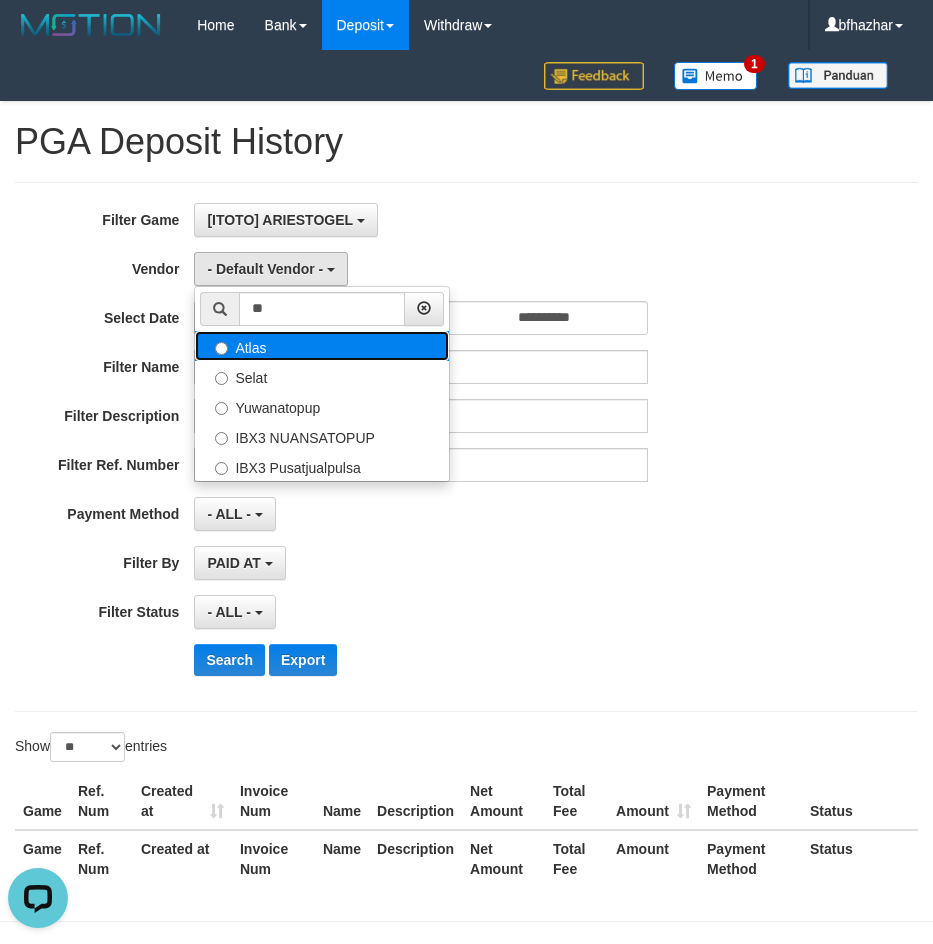 click on "Atlas" at bounding box center (322, 346) 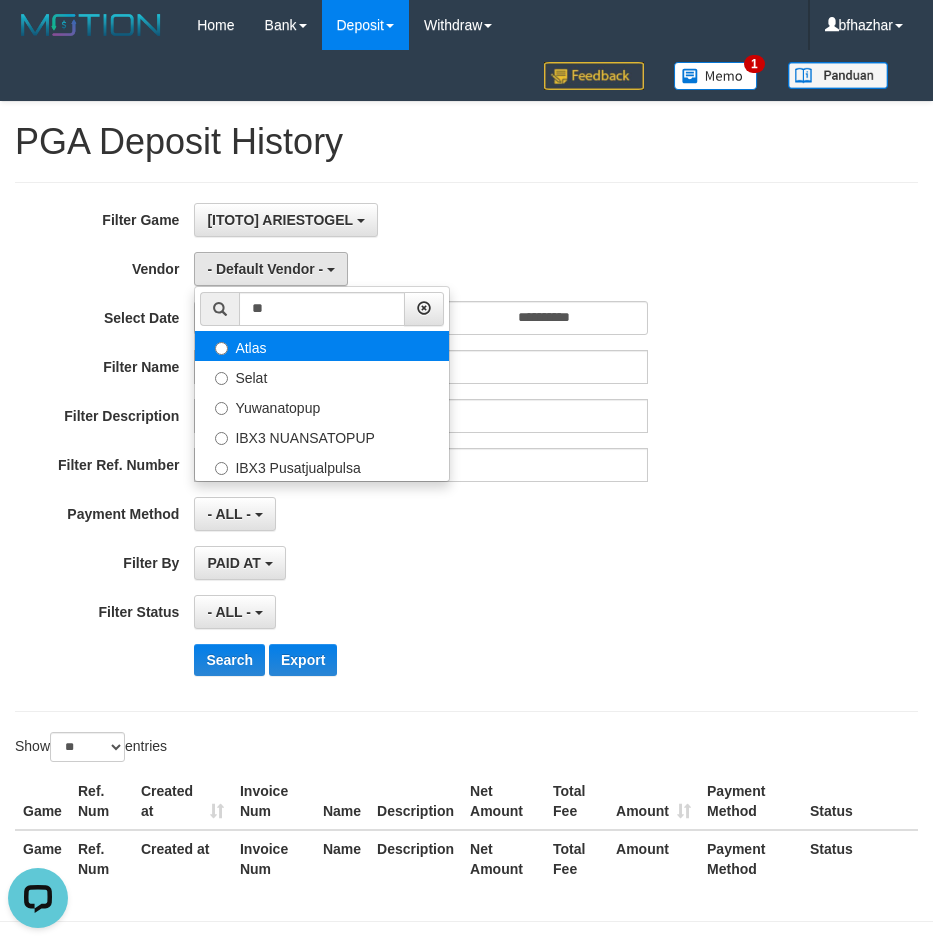 select on "**********" 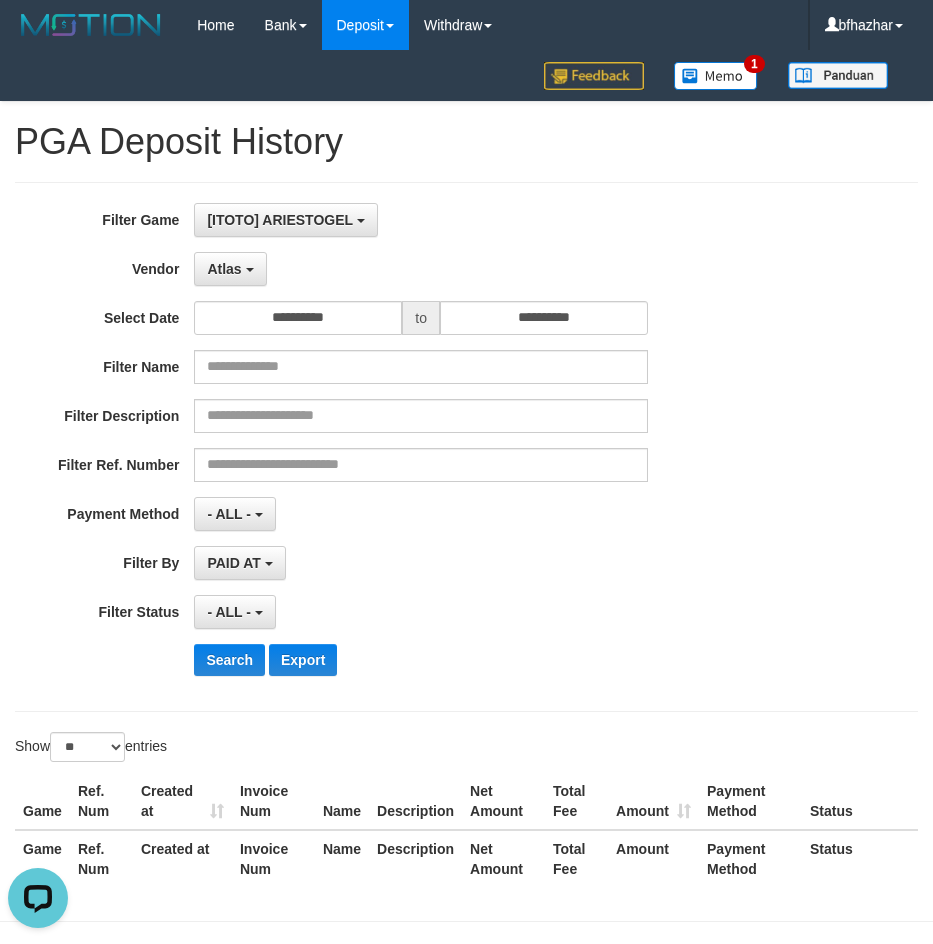 click on "**********" at bounding box center (389, 447) 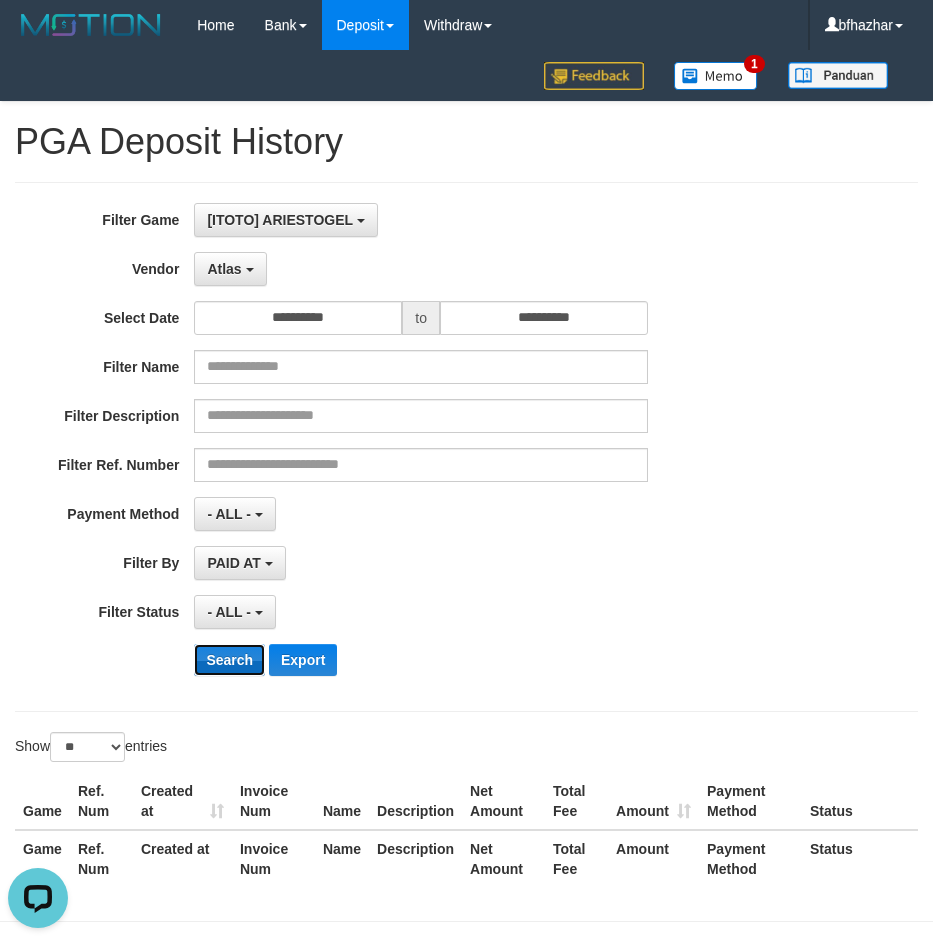 click on "Search" at bounding box center [229, 660] 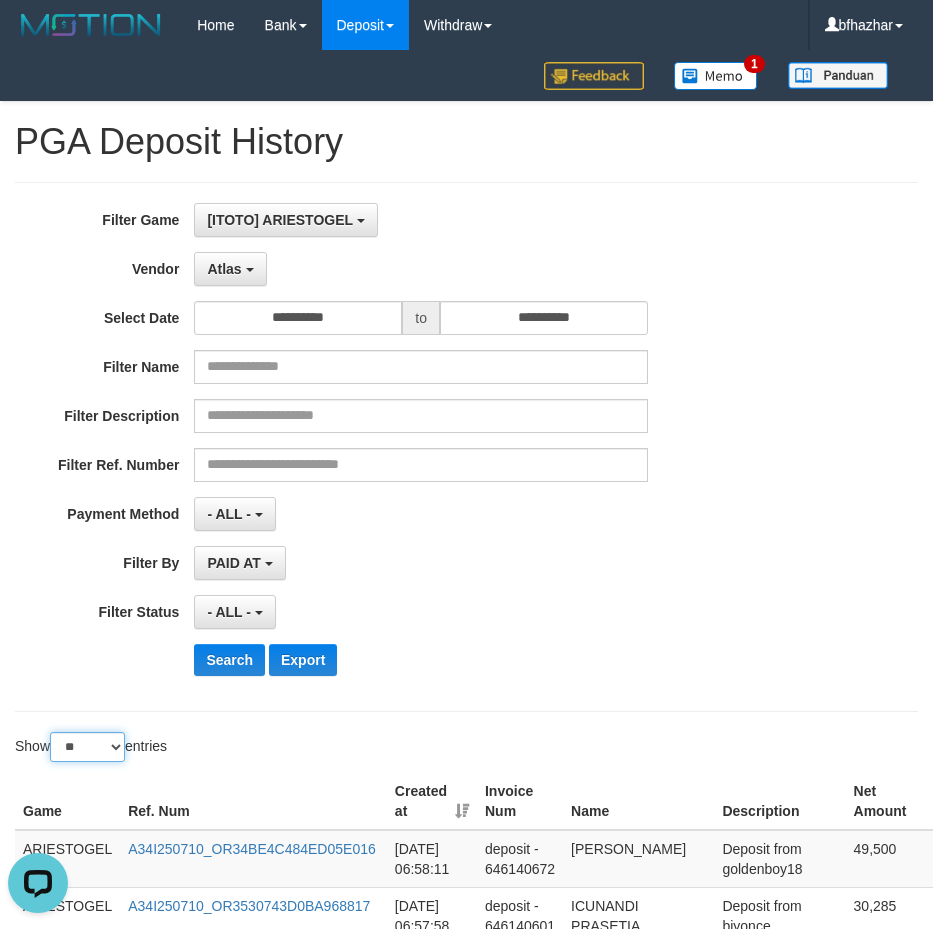 click on "** ** ** ***" at bounding box center [87, 747] 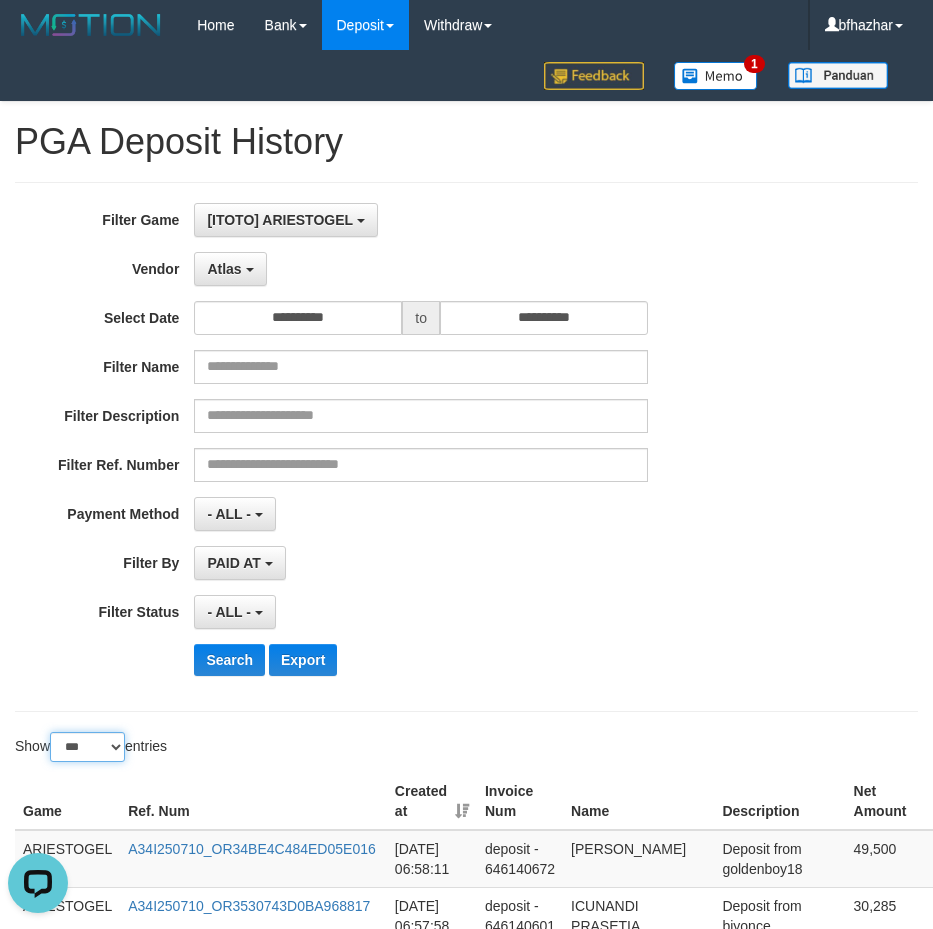 click on "** ** ** ***" at bounding box center (87, 747) 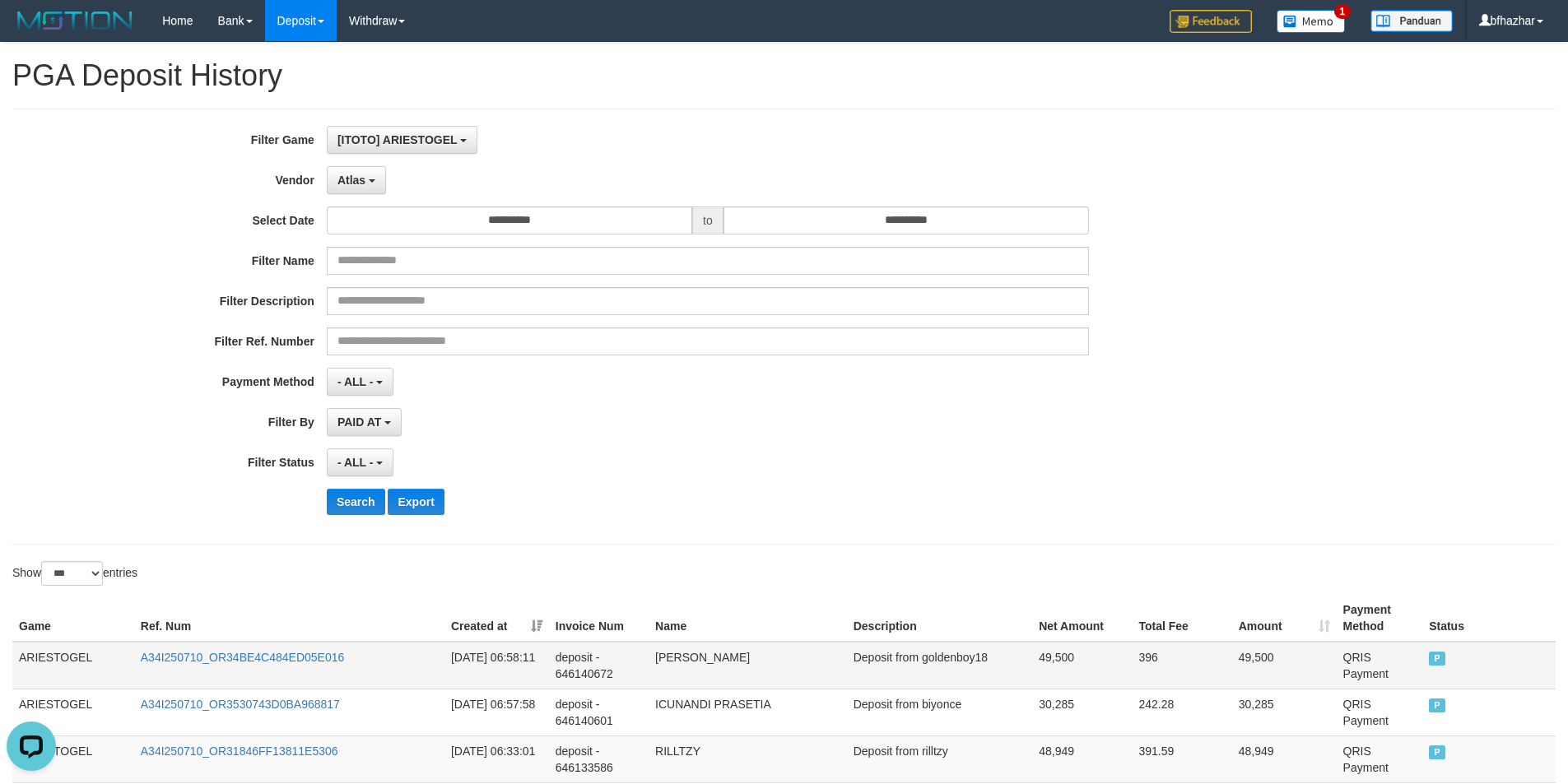 click on "ARIESTOGEL" at bounding box center (73, 666) 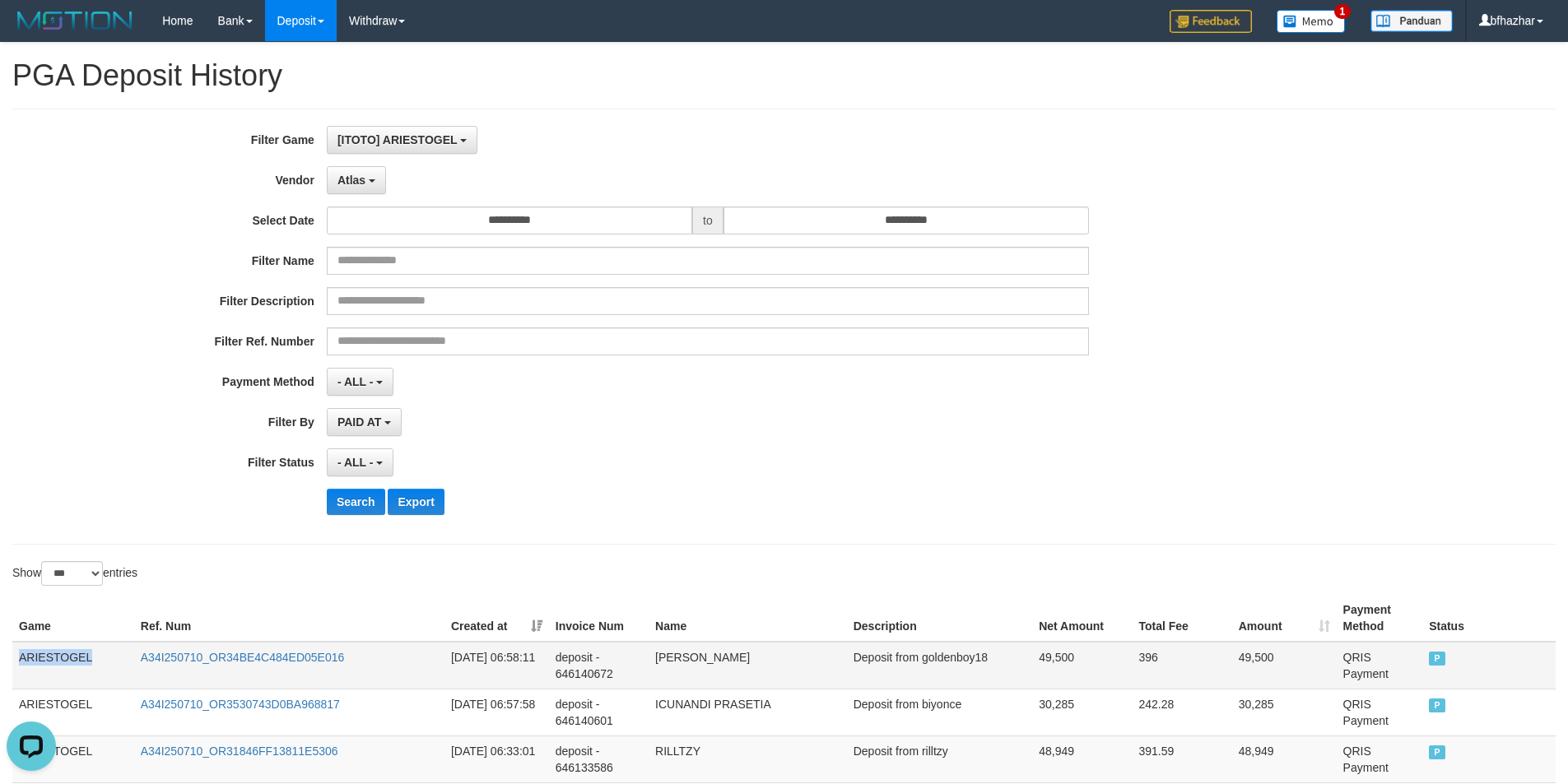 click on "ARIESTOGEL" at bounding box center [73, 666] 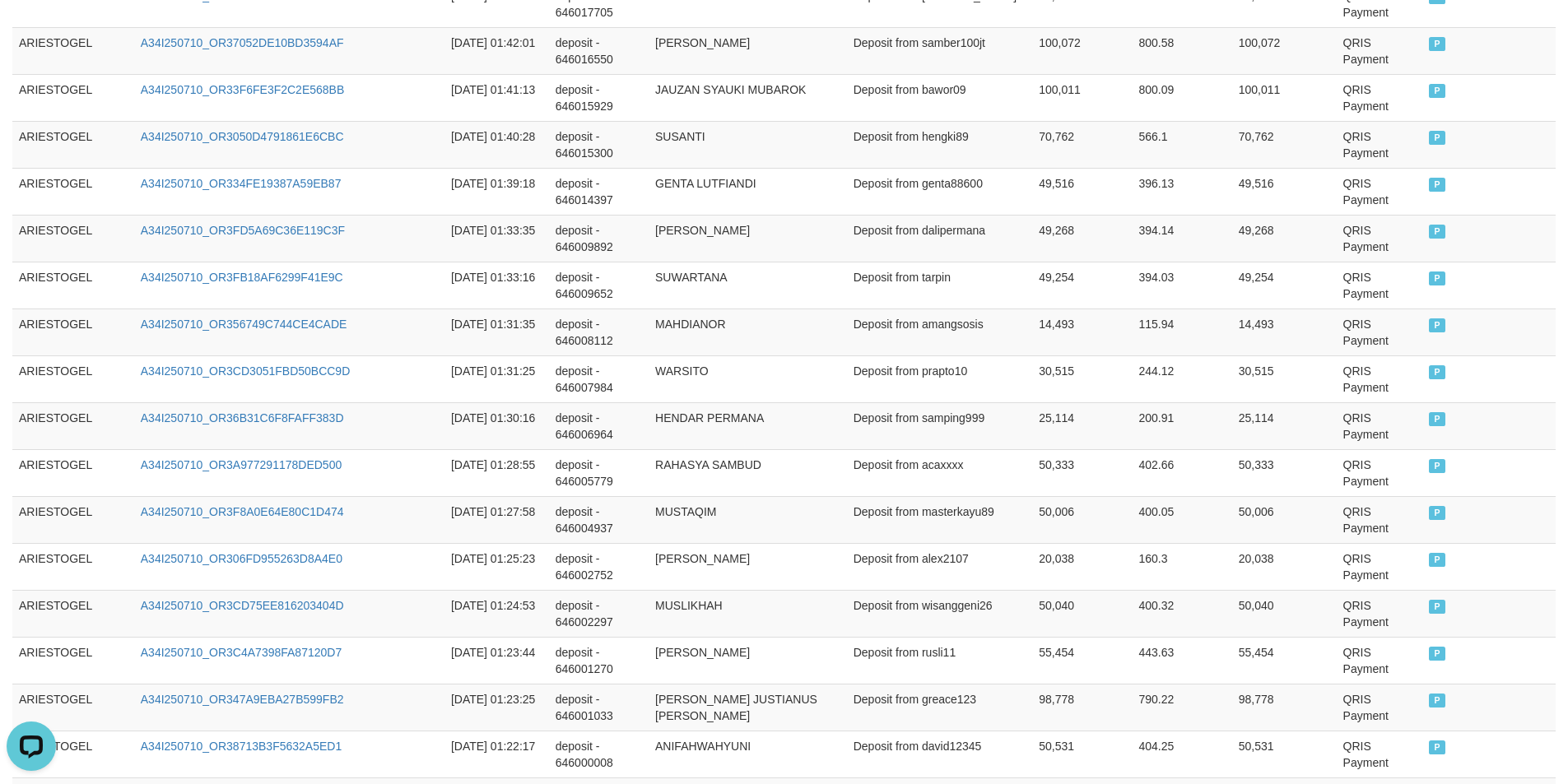 scroll, scrollTop: 4725, scrollLeft: 0, axis: vertical 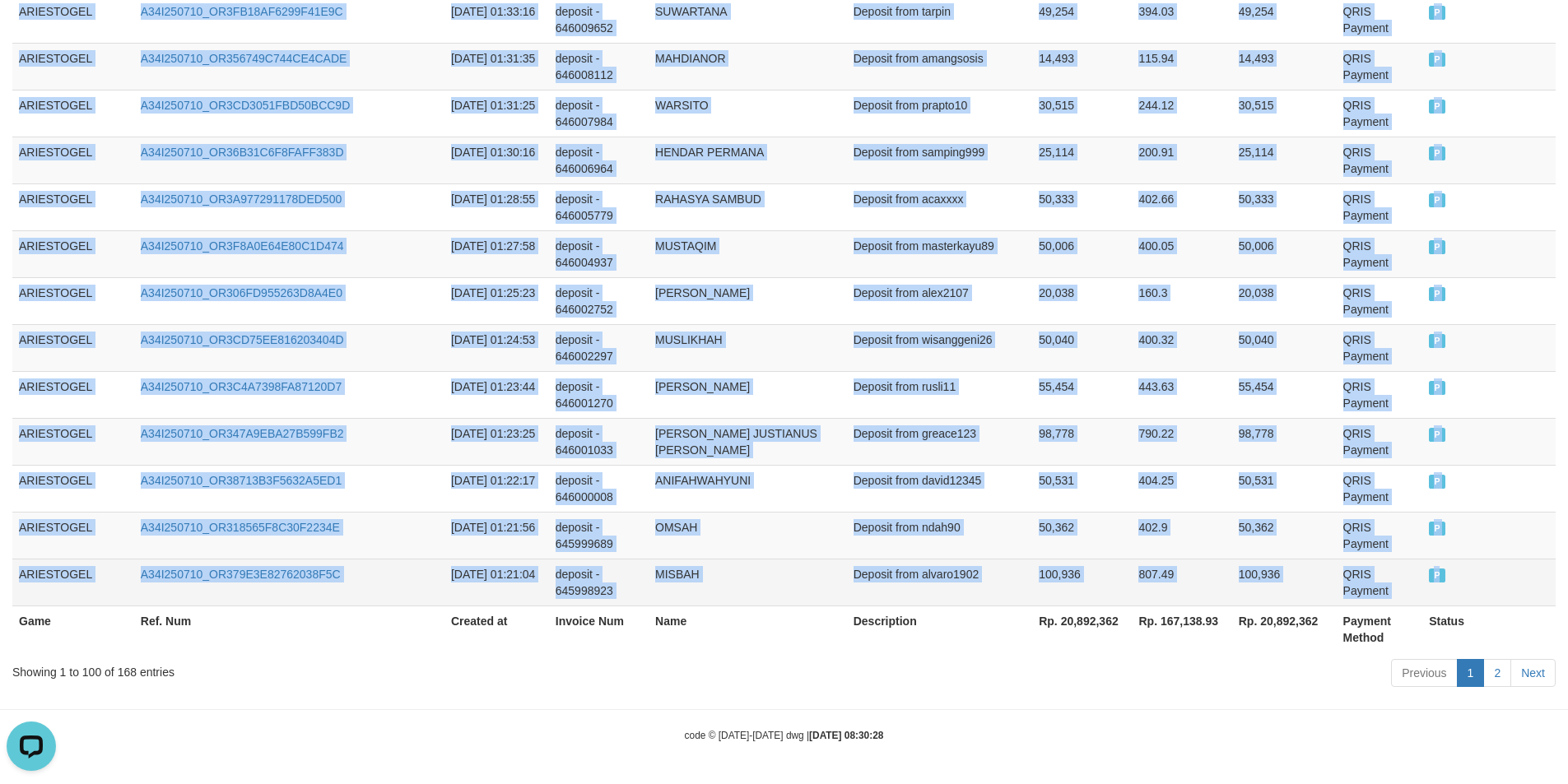 click on "P" at bounding box center [1489, 582] 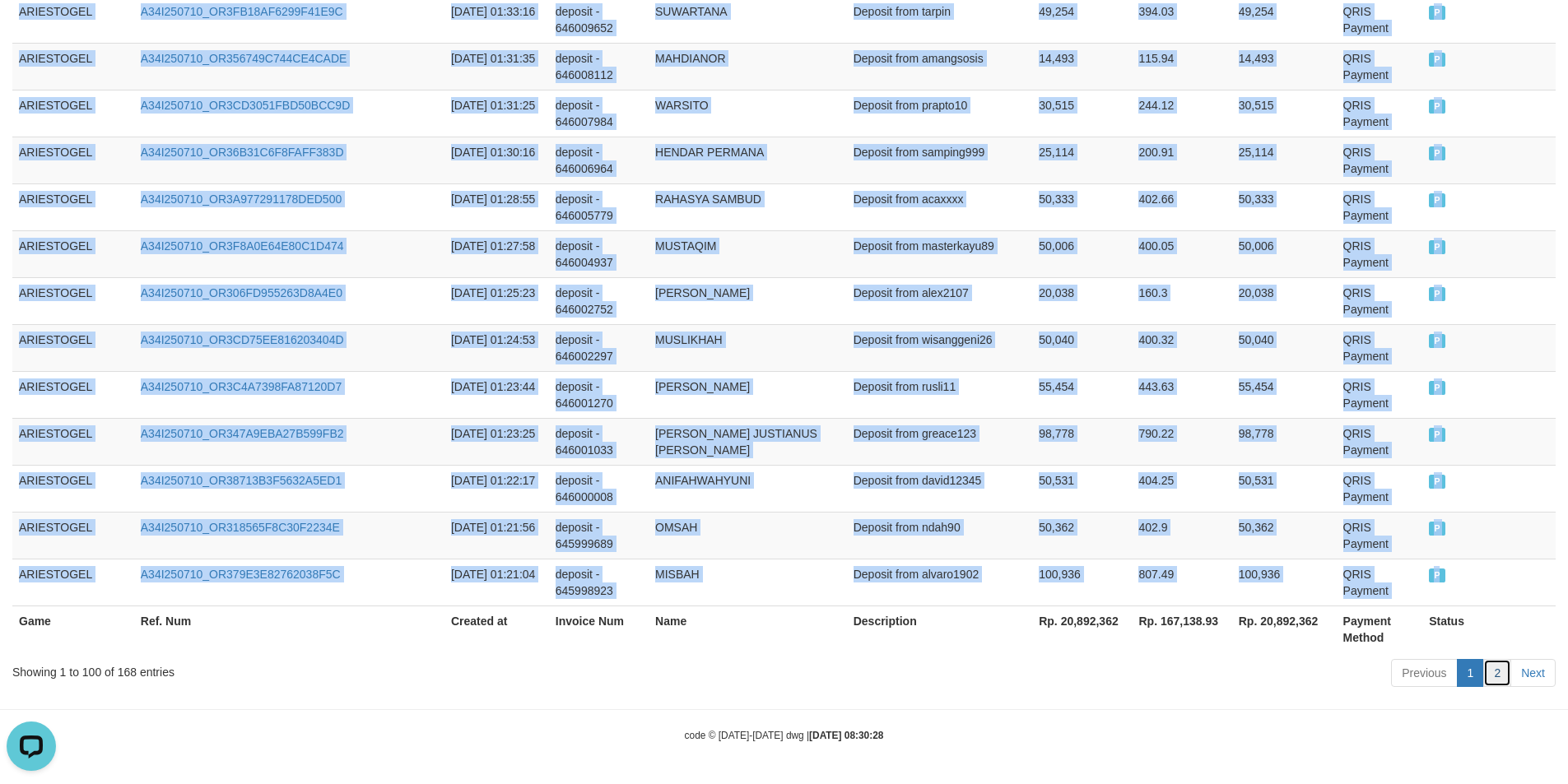 click on "2" at bounding box center (1497, 673) 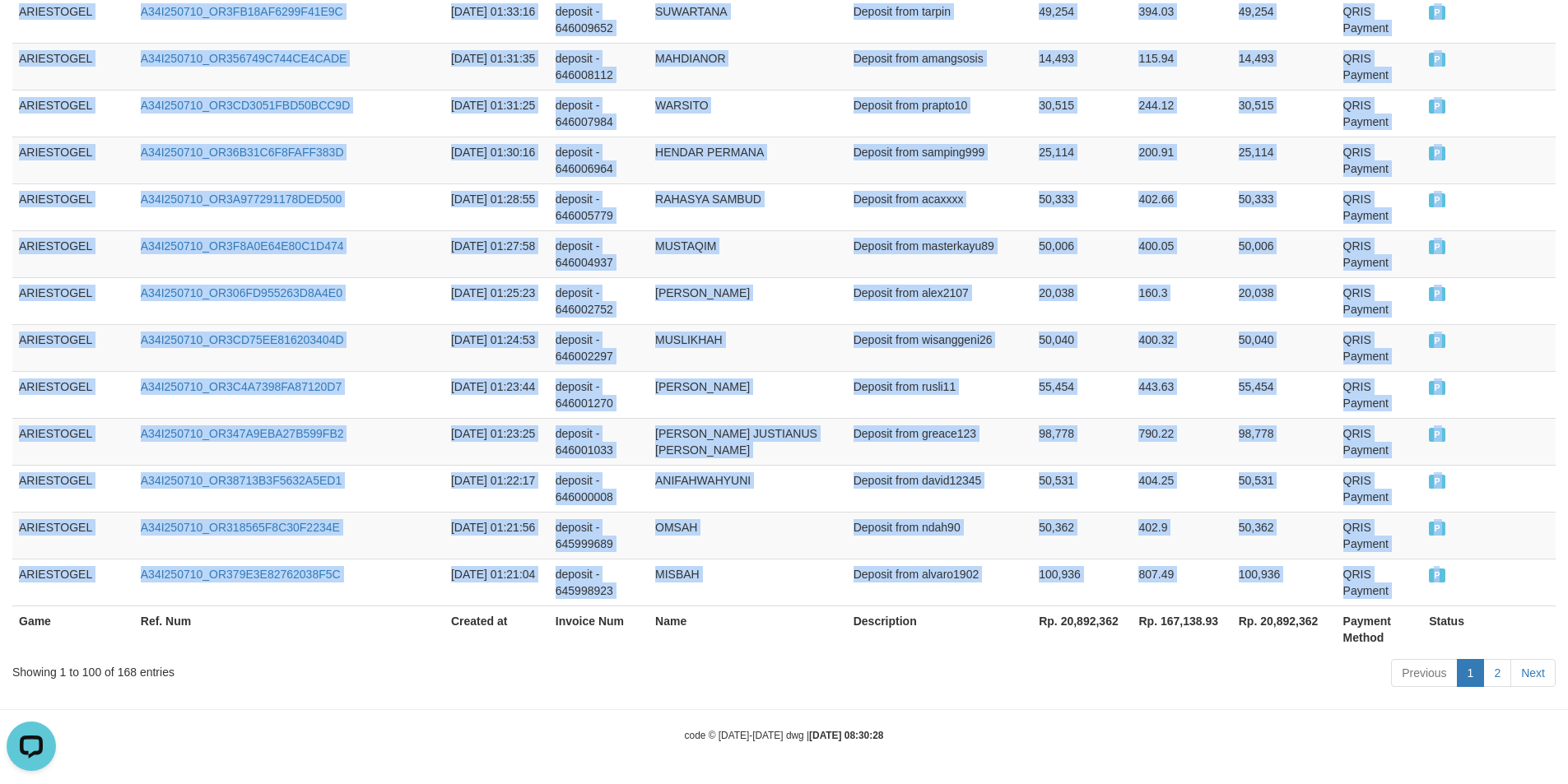 scroll, scrollTop: 3225, scrollLeft: 0, axis: vertical 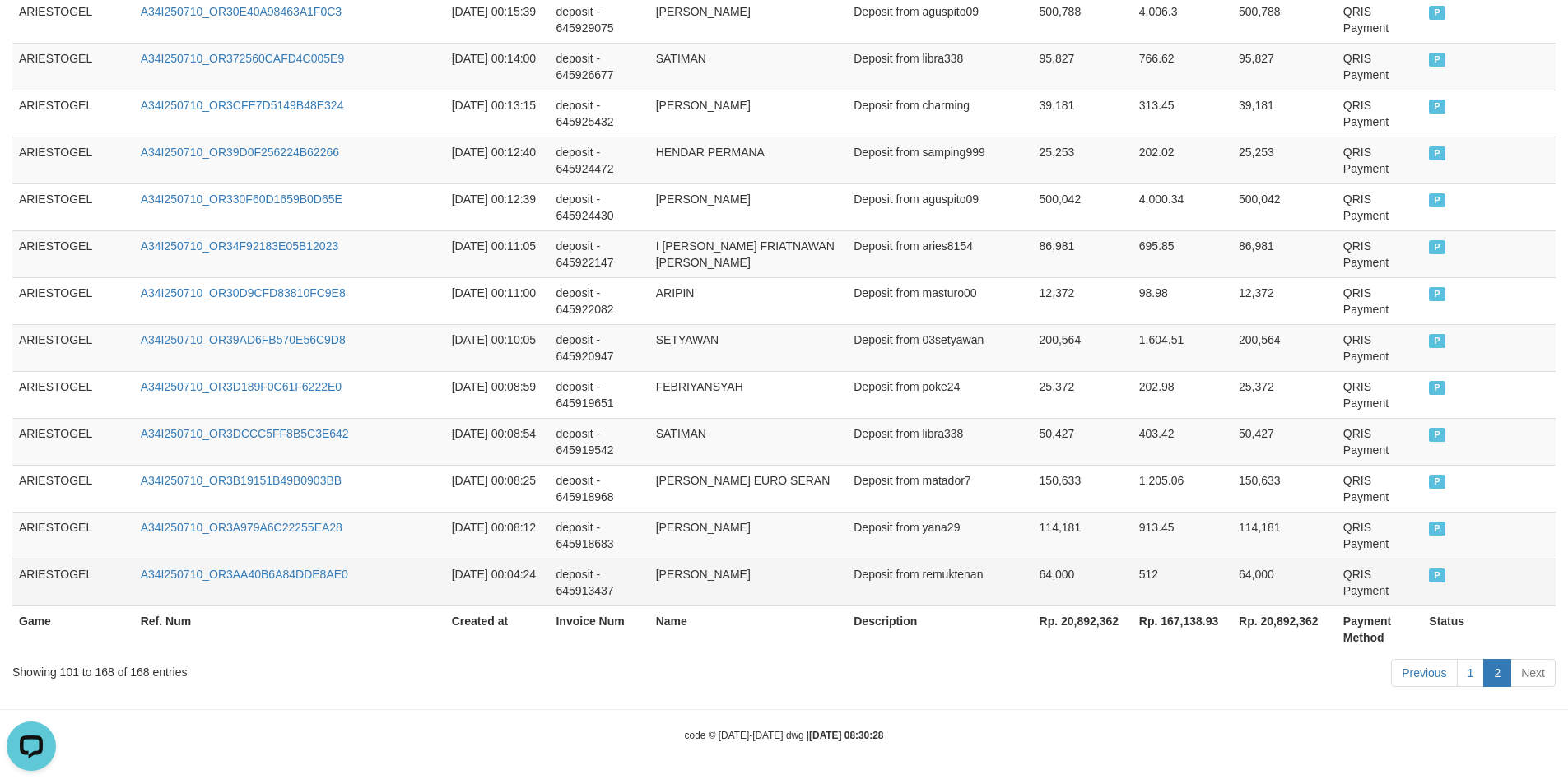 click on "P" at bounding box center (1489, 582) 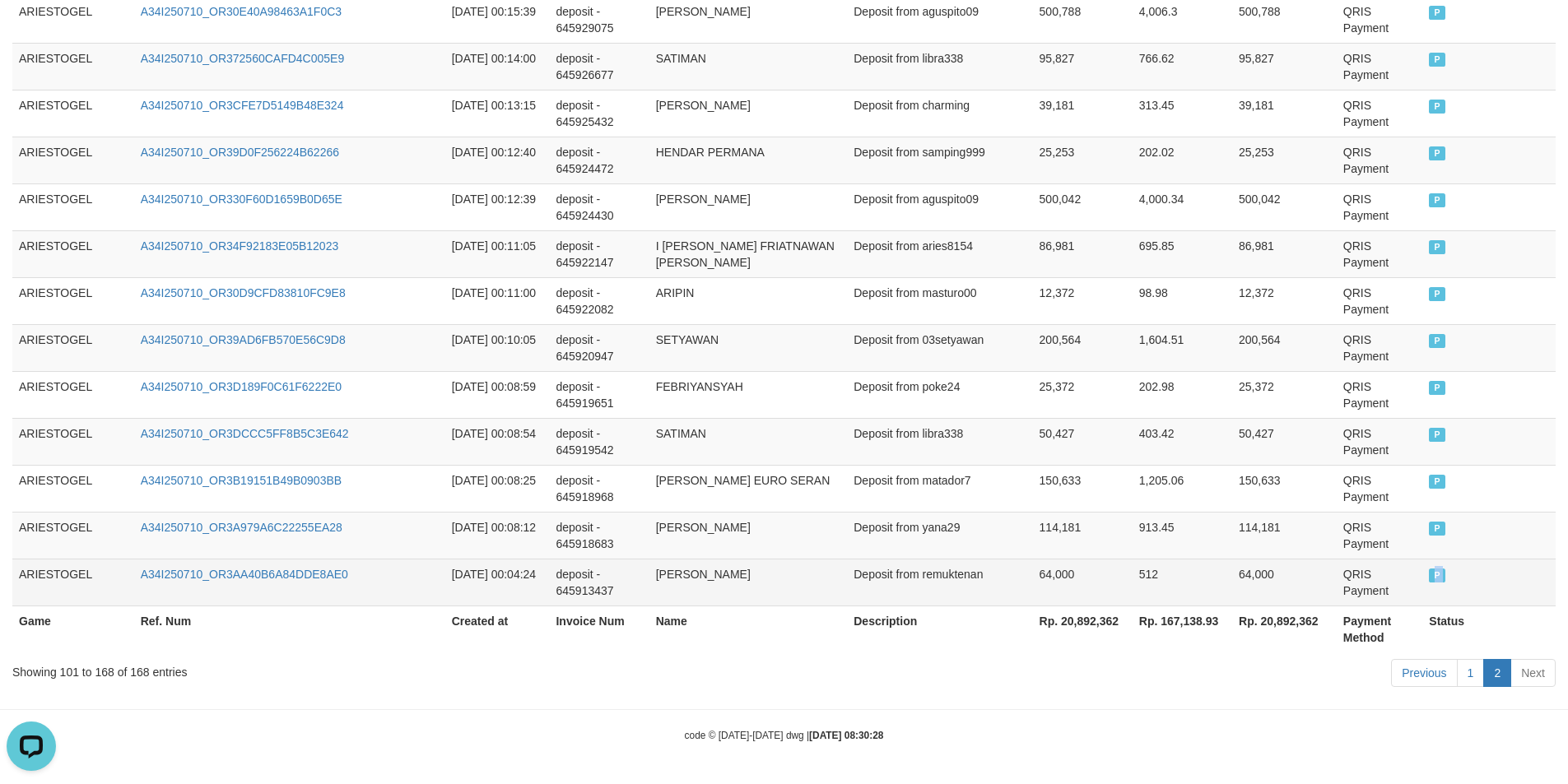 click on "P" at bounding box center [1489, 582] 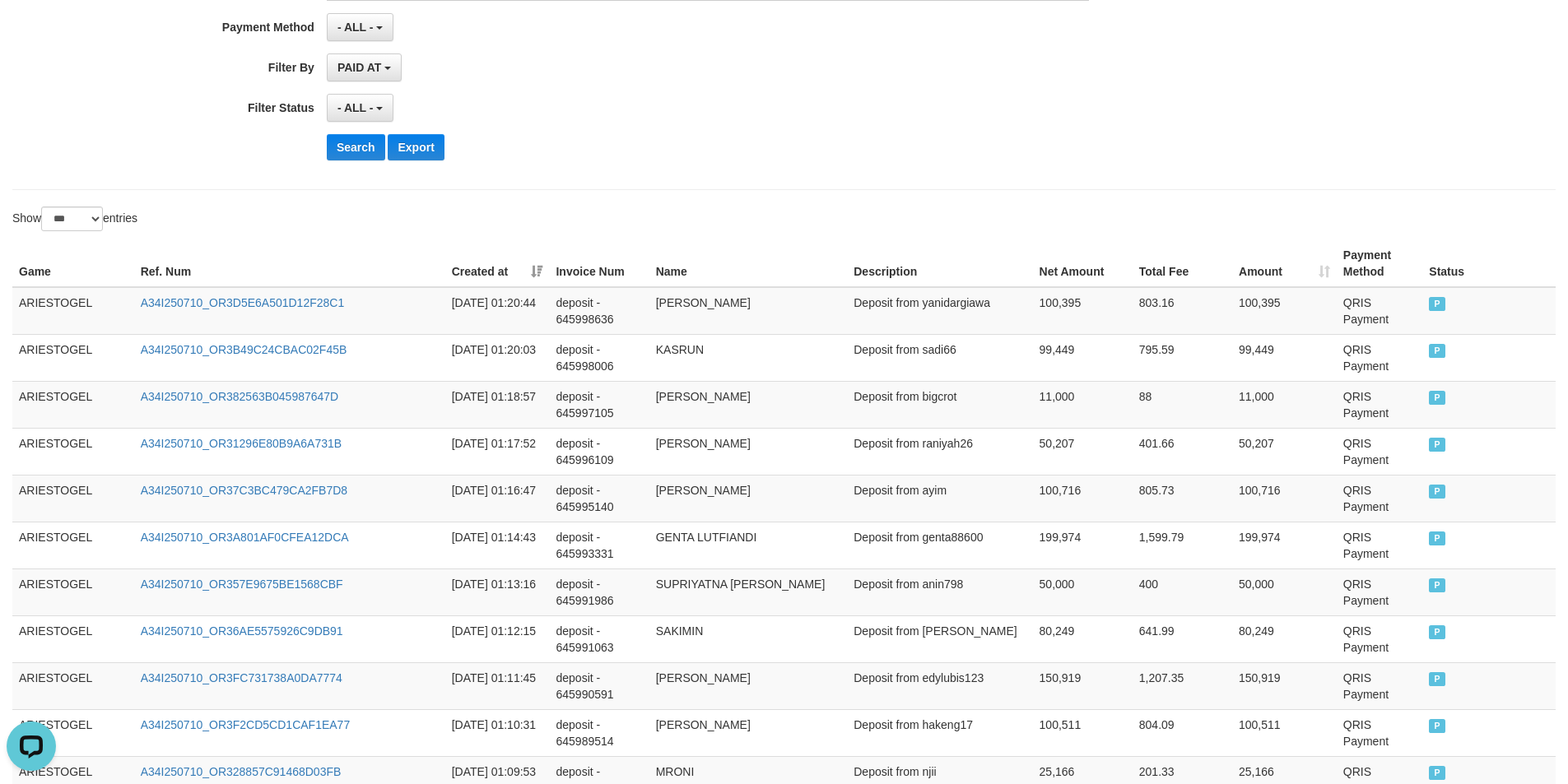 scroll, scrollTop: 0, scrollLeft: 0, axis: both 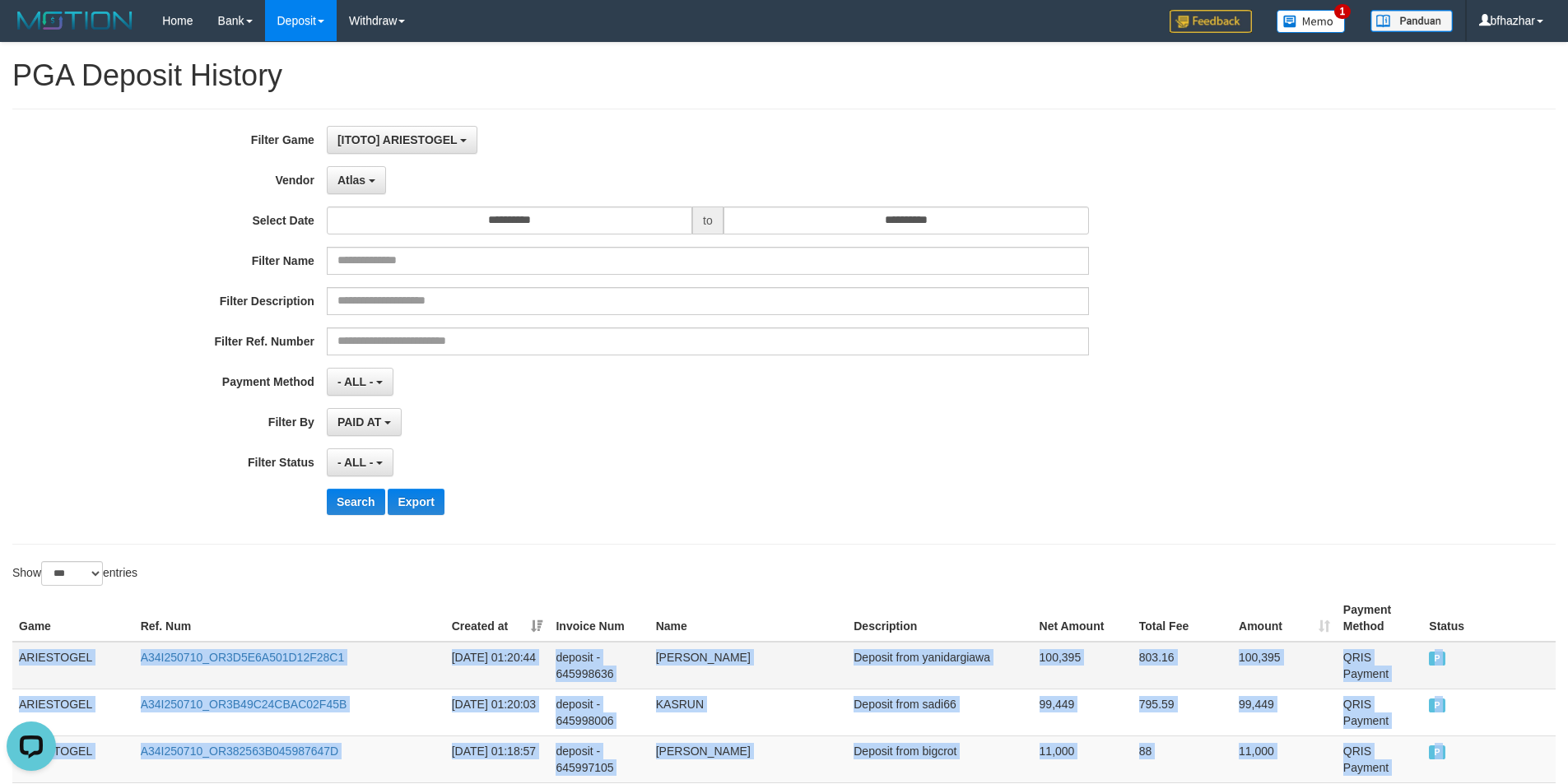 click on "ARIESTOGEL" at bounding box center [73, 666] 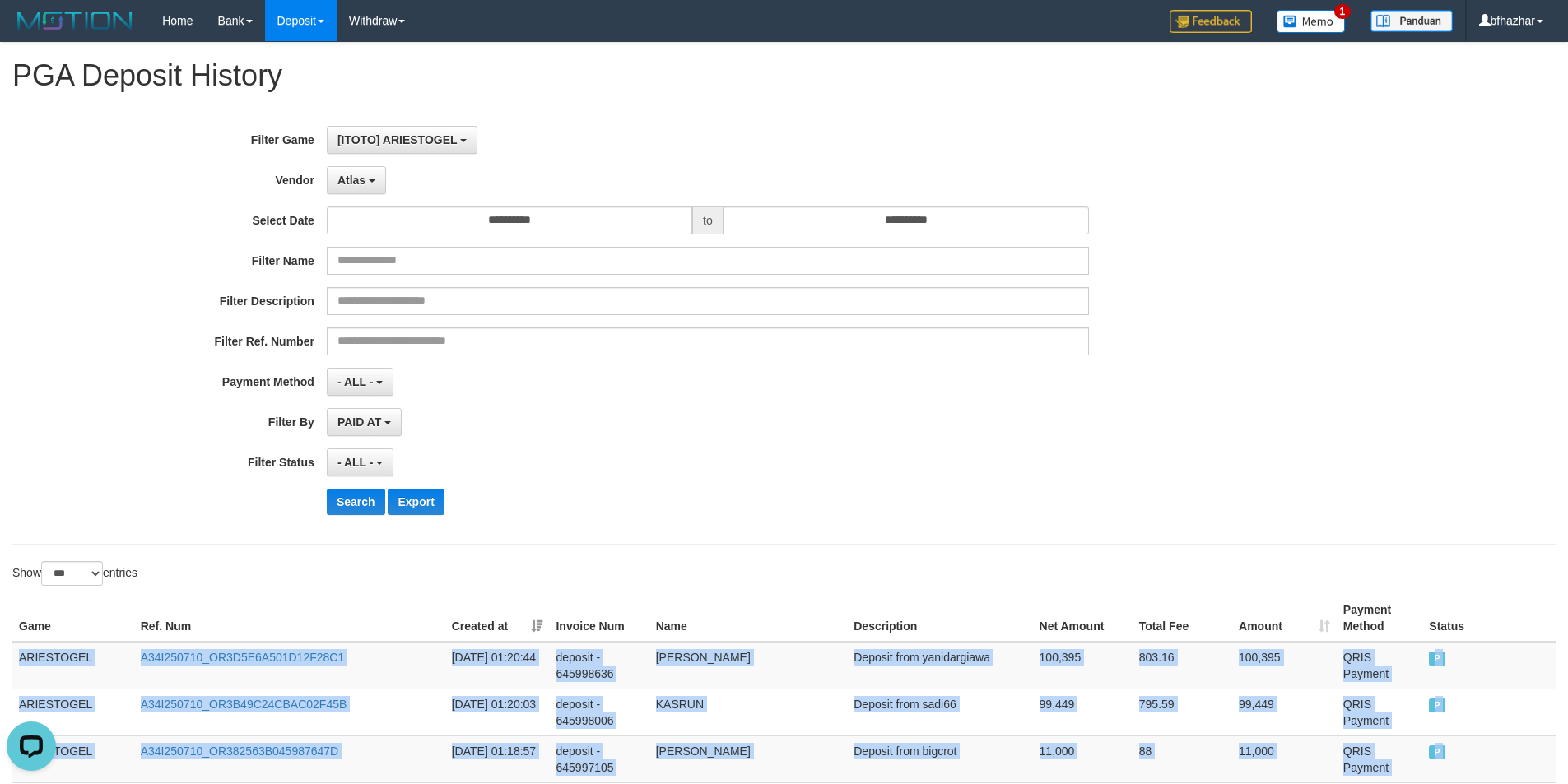 copy on "ARIESTOGEL A34I250710_OR3D5E6A501D12F28C1 [DATE] 01:20:44 deposit - 645998636 [PERSON_NAME] Deposit from yanidargiawa 100,395 803.16 100,395 QRIS Payment P   ARIESTOGEL A34I250710_OR3B49C24CBAC02F45B [DATE] 01:20:03 deposit - 645998006 KASRUN Deposit from sadi66 99,449 795.59 99,449 QRIS Payment P   ARIESTOGEL A34I250710_OR382563B045987647D [DATE] 01:18:57 deposit - 645997105 [PERSON_NAME] Deposit from bigcrot 11,000 88 11,000 QRIS Payment P   ARIESTOGEL A34I250710_OR31296E80B9A6A731B [DATE] 01:17:52 deposit - 645996109 FIRDHA LIANTI Deposit from raniyah26 50,207 401.66 50,207 QRIS Payment P   ARIESTOGEL A34I250710_OR37C3BC479CA2FB7D8 [DATE] 01:16:47 deposit - 645995140 RAMLI YUNADI Deposit from ayim 100,716 805.73 100,716 QRIS Payment P   ARIESTOGEL A34I250710_OR3A801AF0CFEA12DCA [DATE] 01:14:43 deposit - 645993331 GENTA LUTFIANDI Deposit from genta88600 199,974 1,599.79 199,974 QRIS Payment P   ARIESTOGEL A34I250710_OR357E9675BE1568CBF [DATE] 01:13:16 deposit - 645991986 SUPRI..." 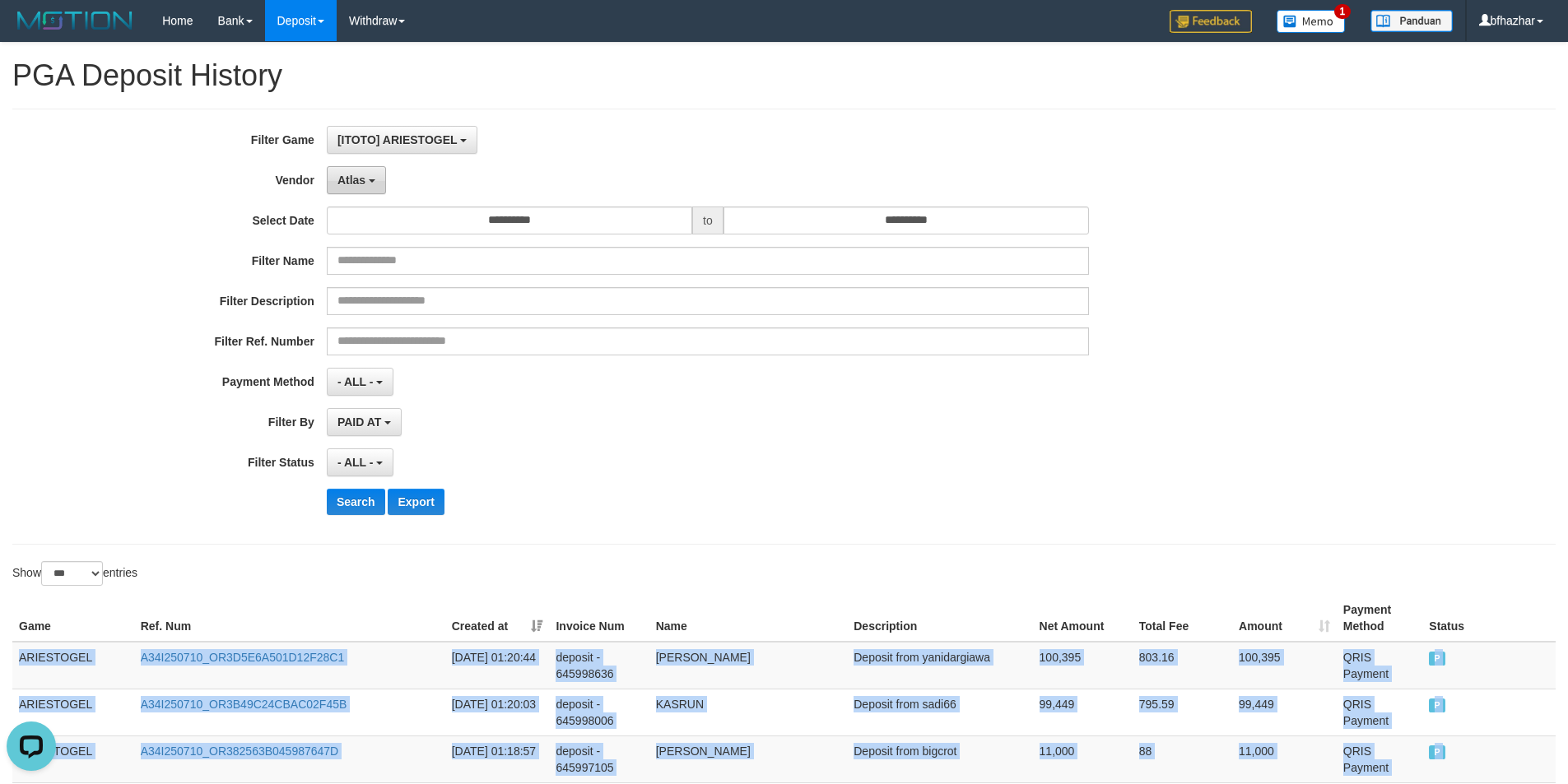click on "Atlas" at bounding box center [356, 180] 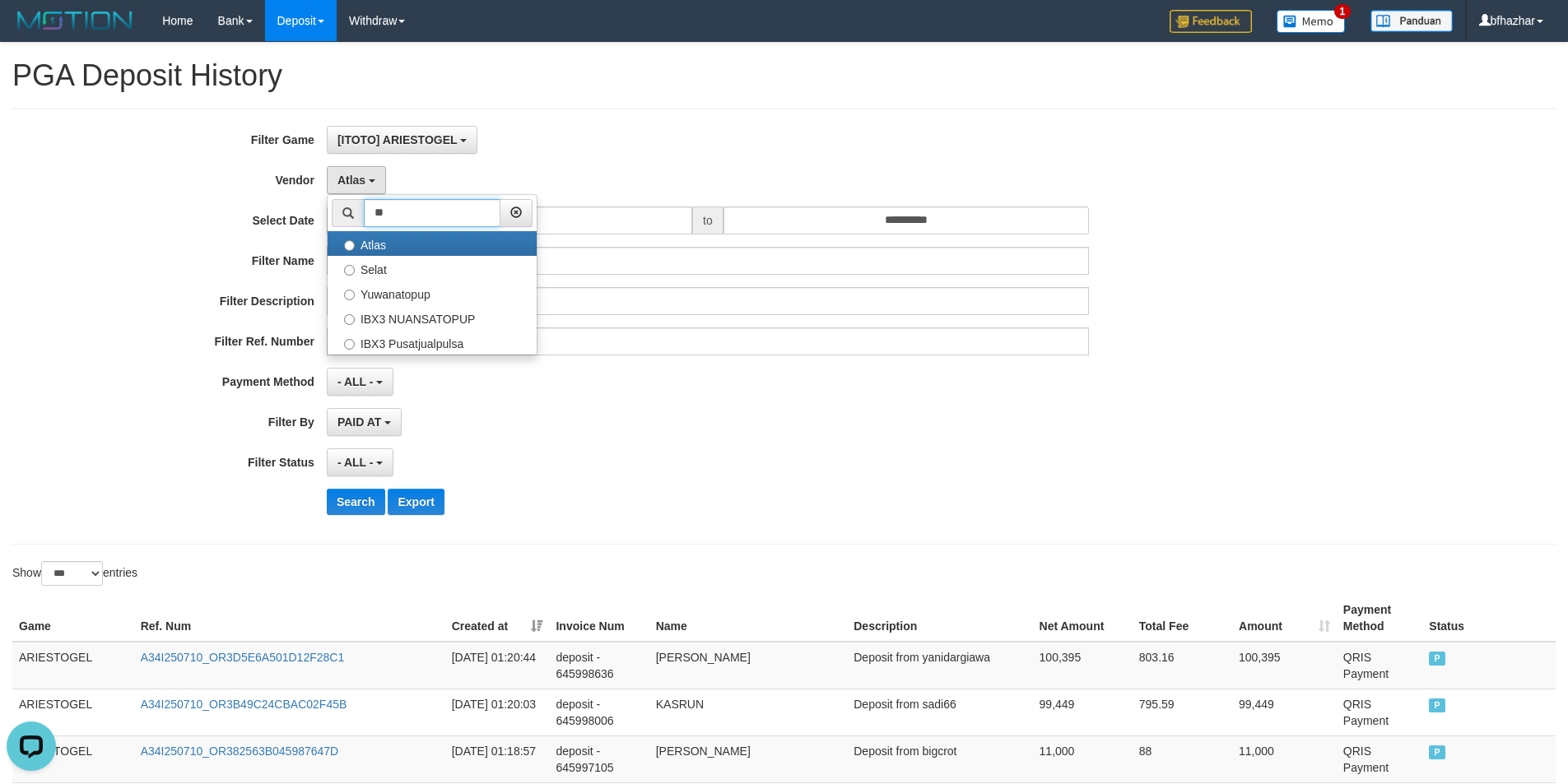 click on "**" at bounding box center [432, 213] 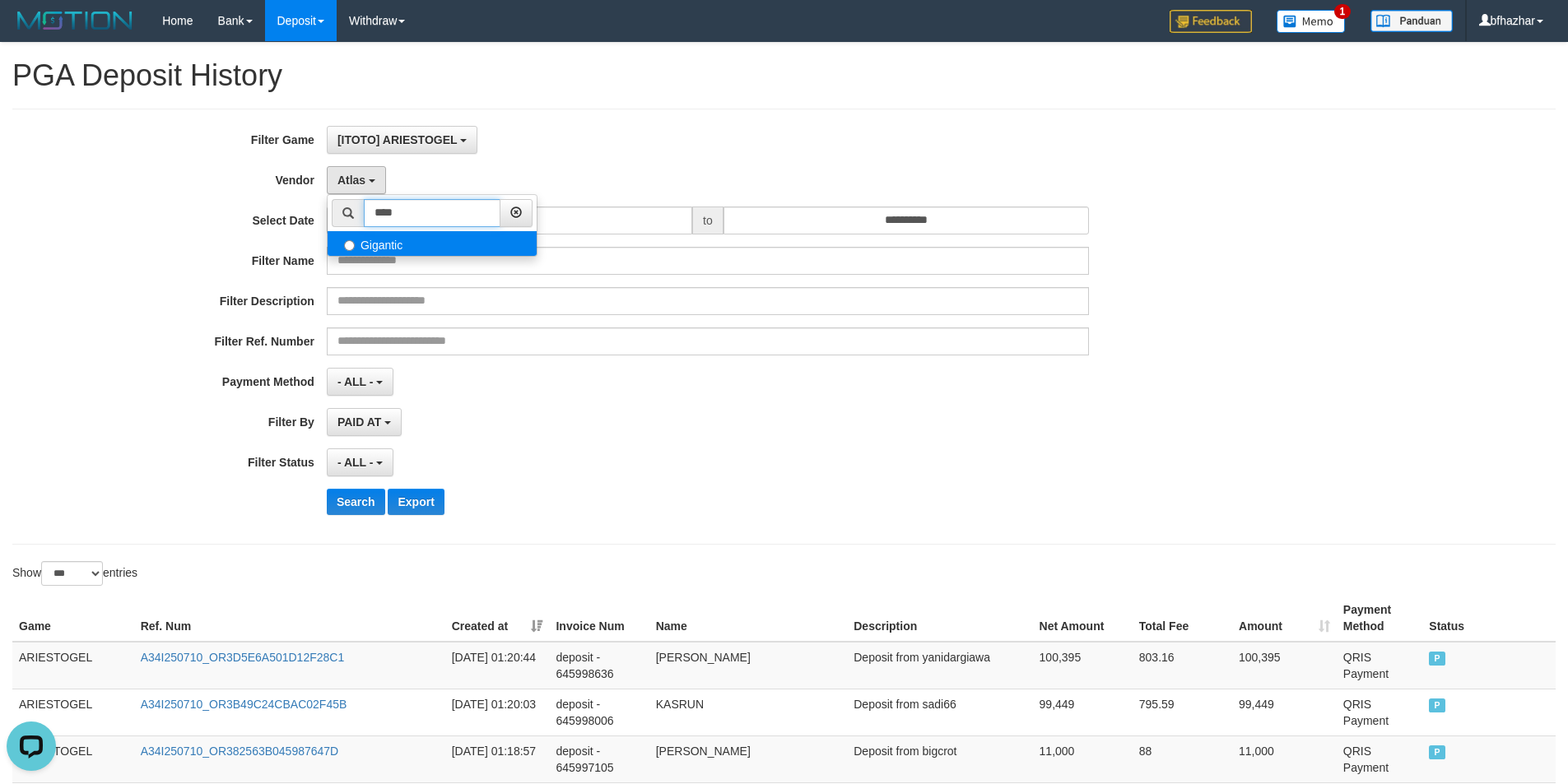 type on "****" 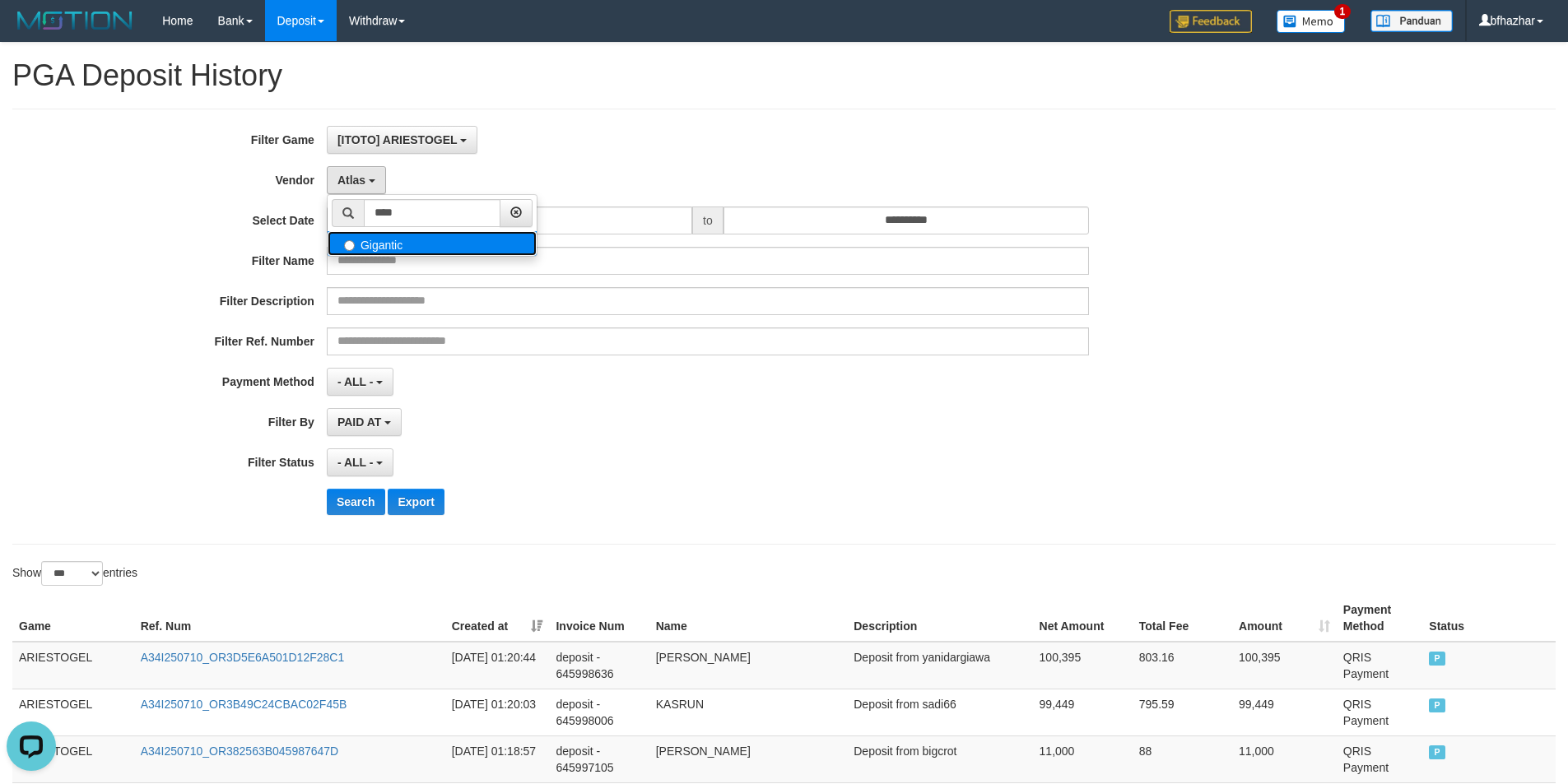 click on "Gigantic" at bounding box center [432, 244] 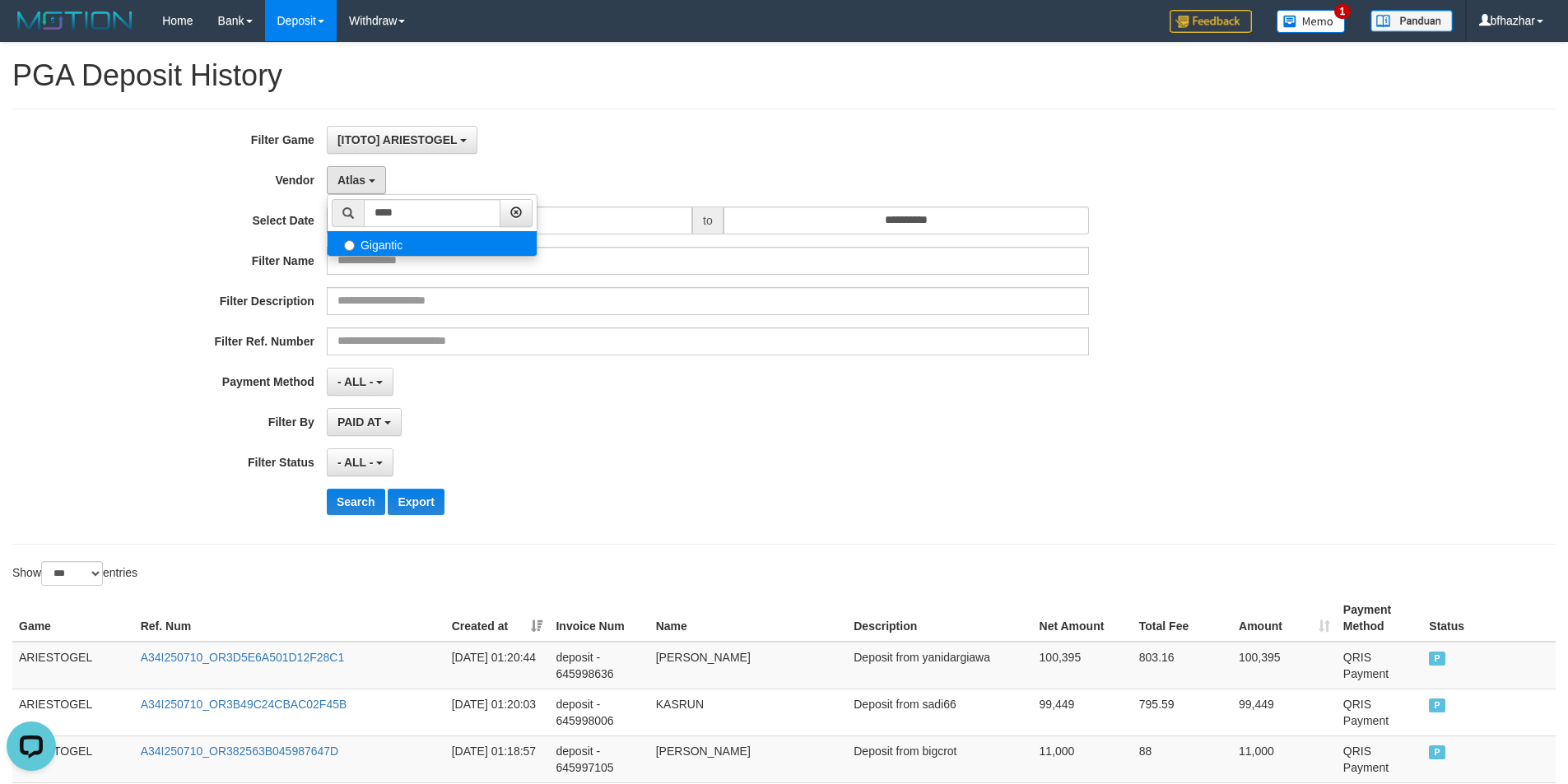 select on "**********" 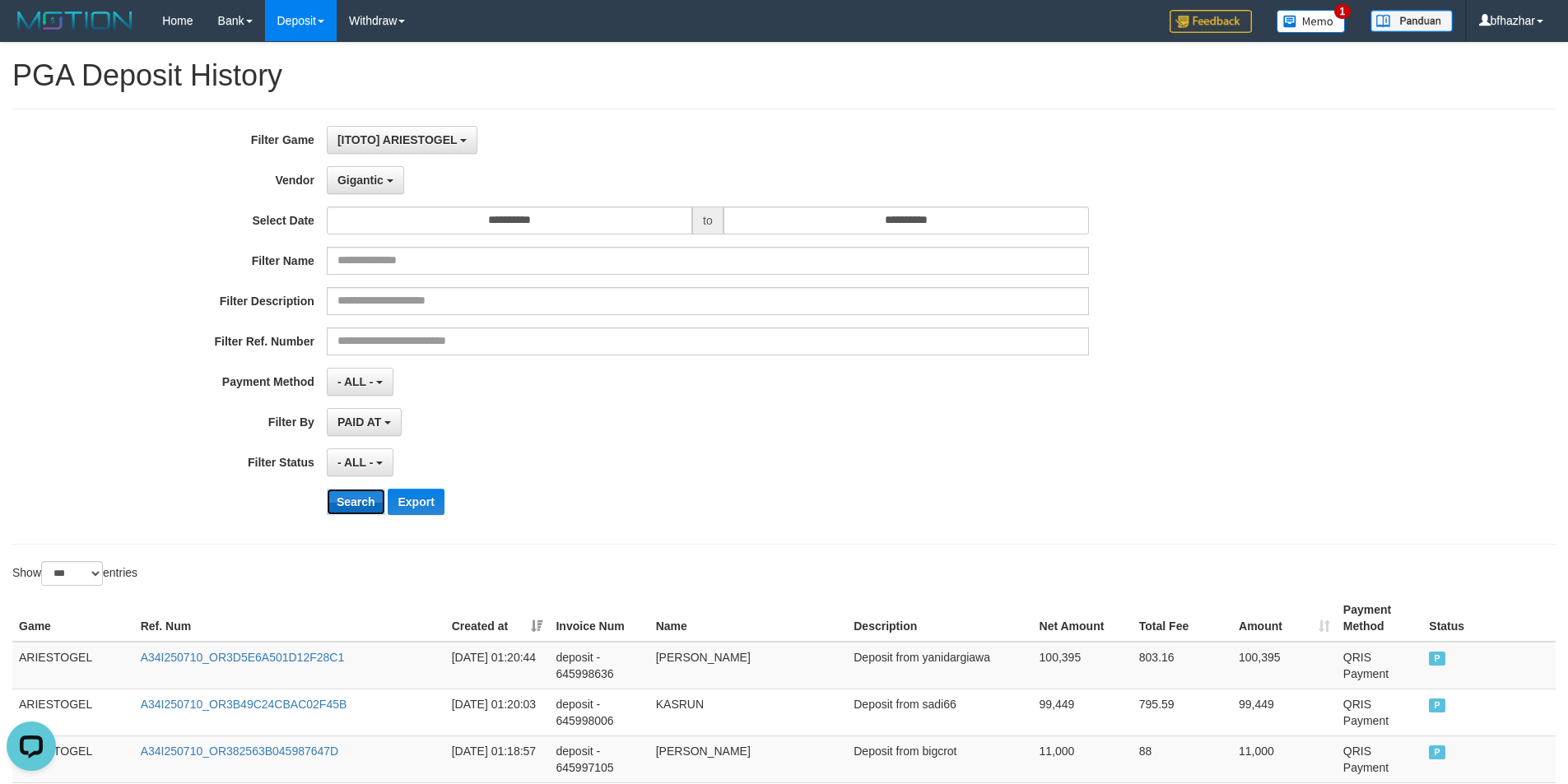 click on "Search" at bounding box center (356, 502) 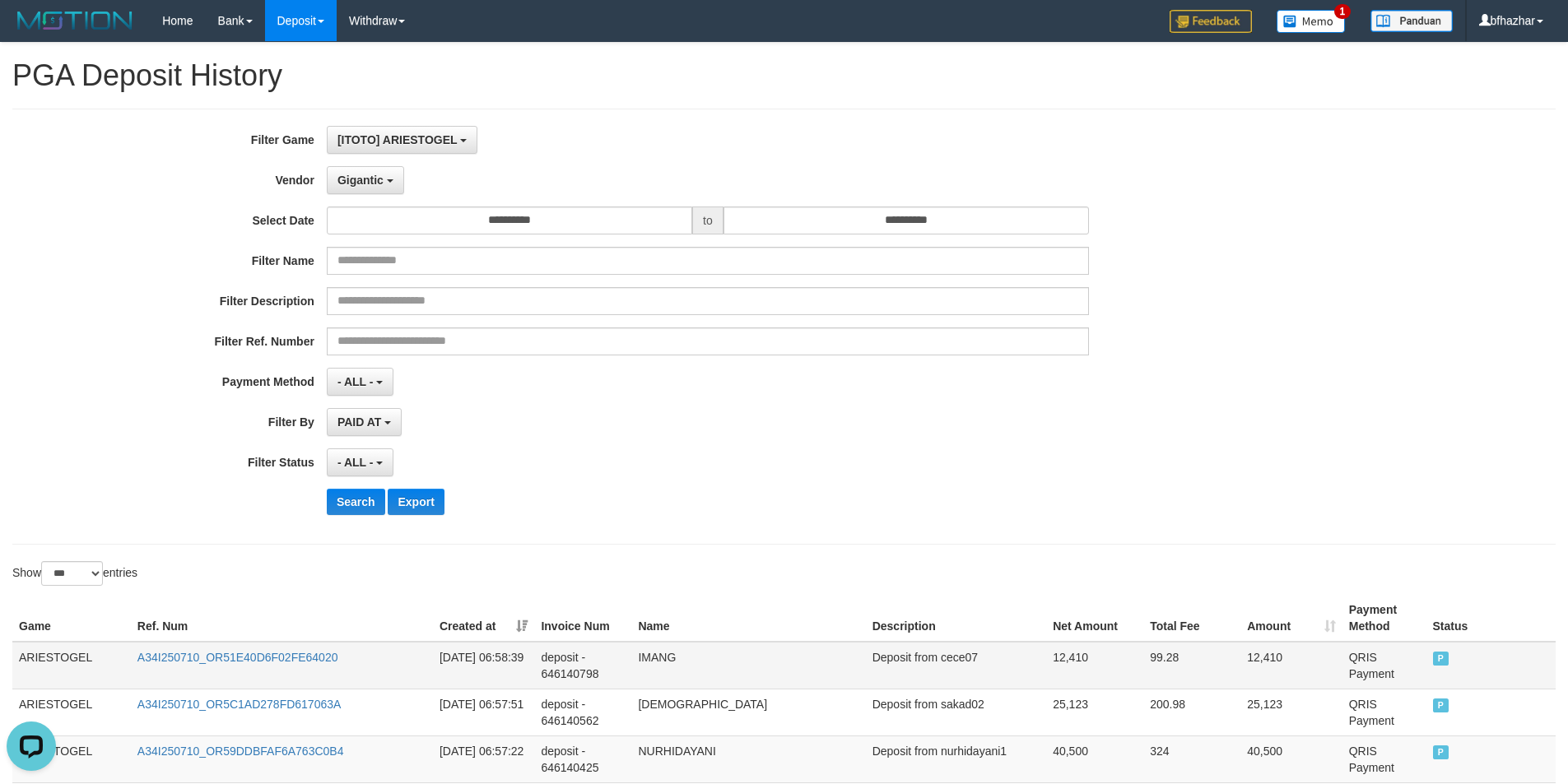 click on "ARIESTOGEL" at bounding box center [72, 666] 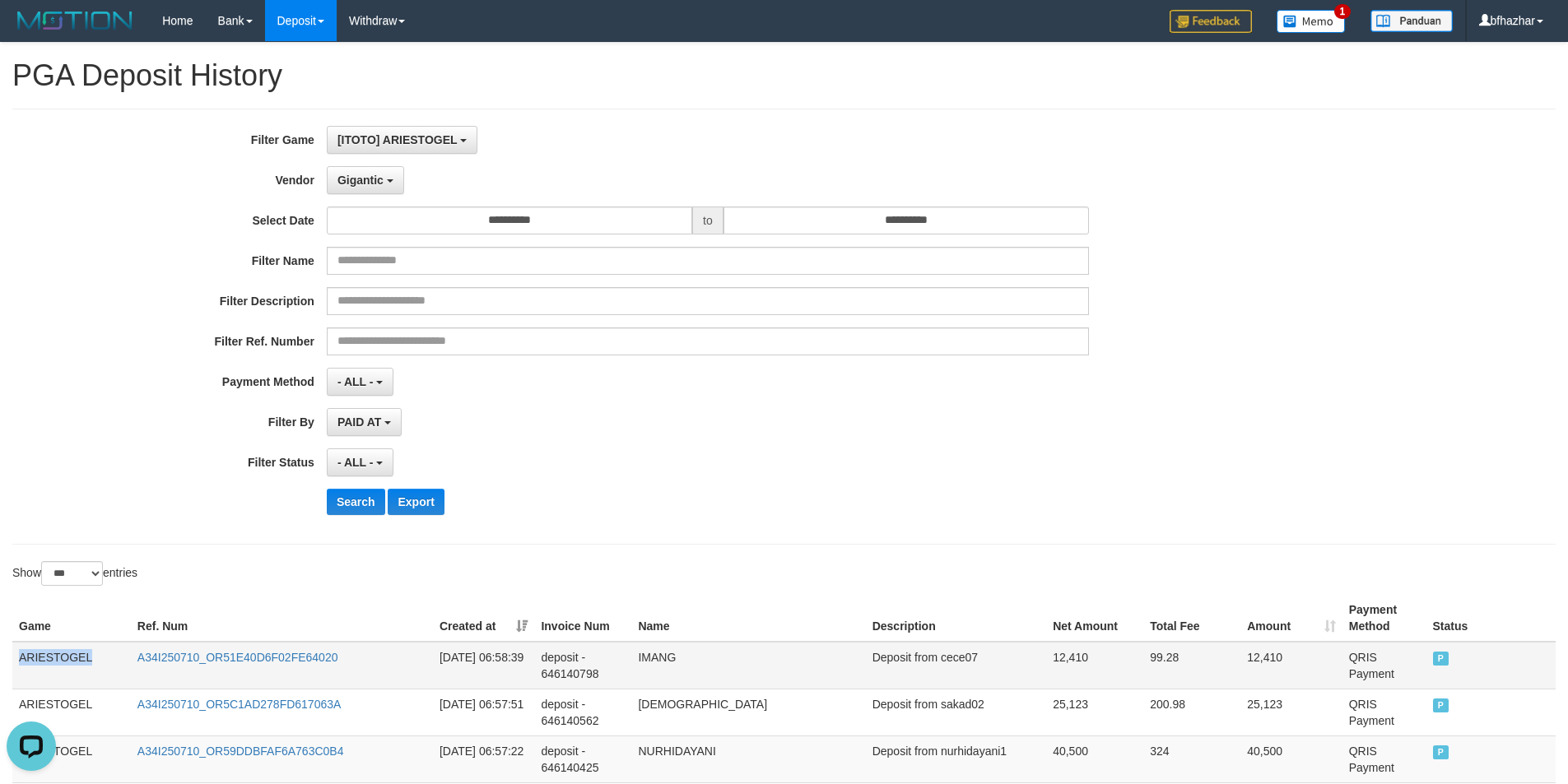 click on "ARIESTOGEL" at bounding box center [72, 666] 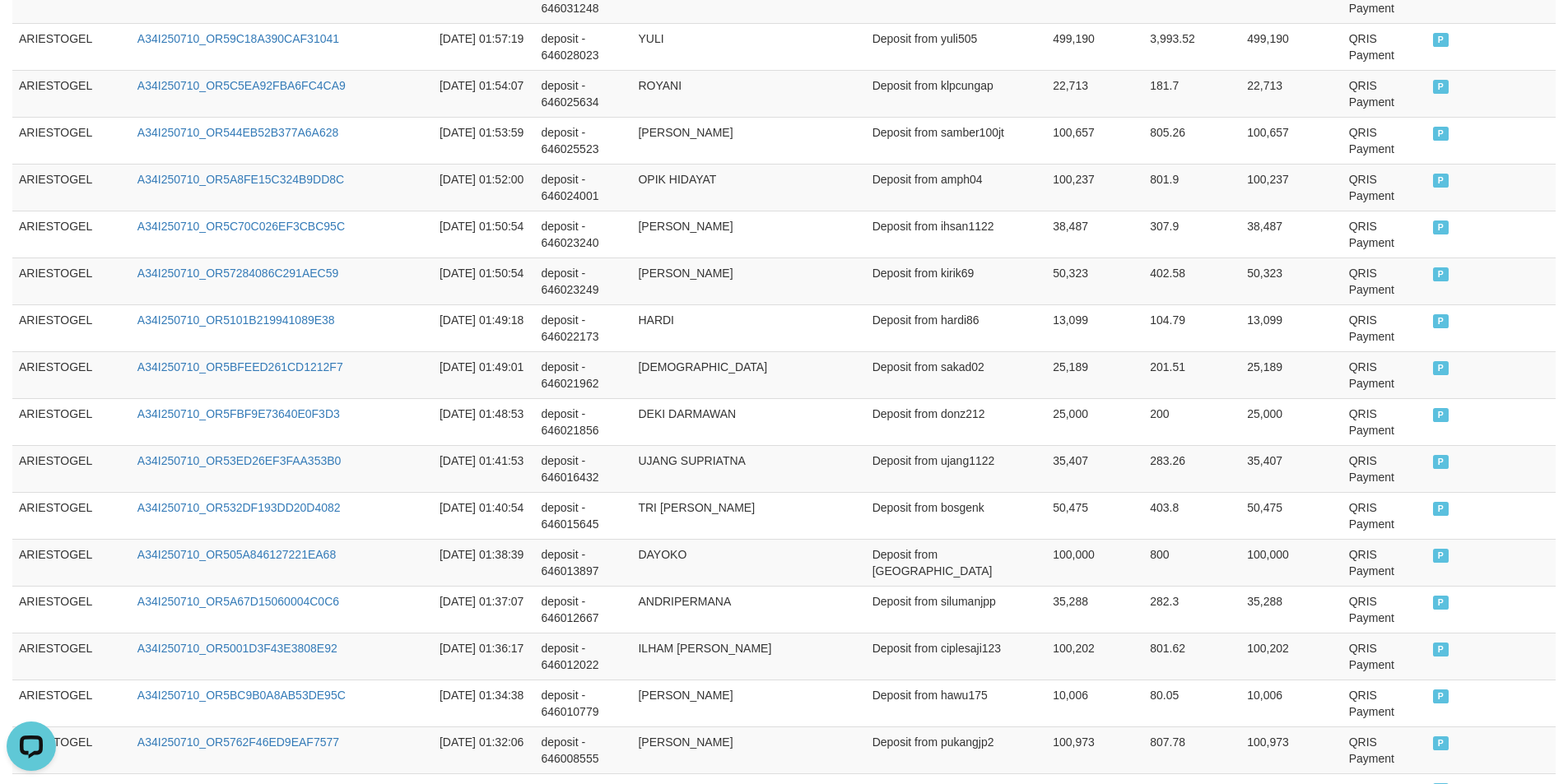 scroll, scrollTop: 4725, scrollLeft: 0, axis: vertical 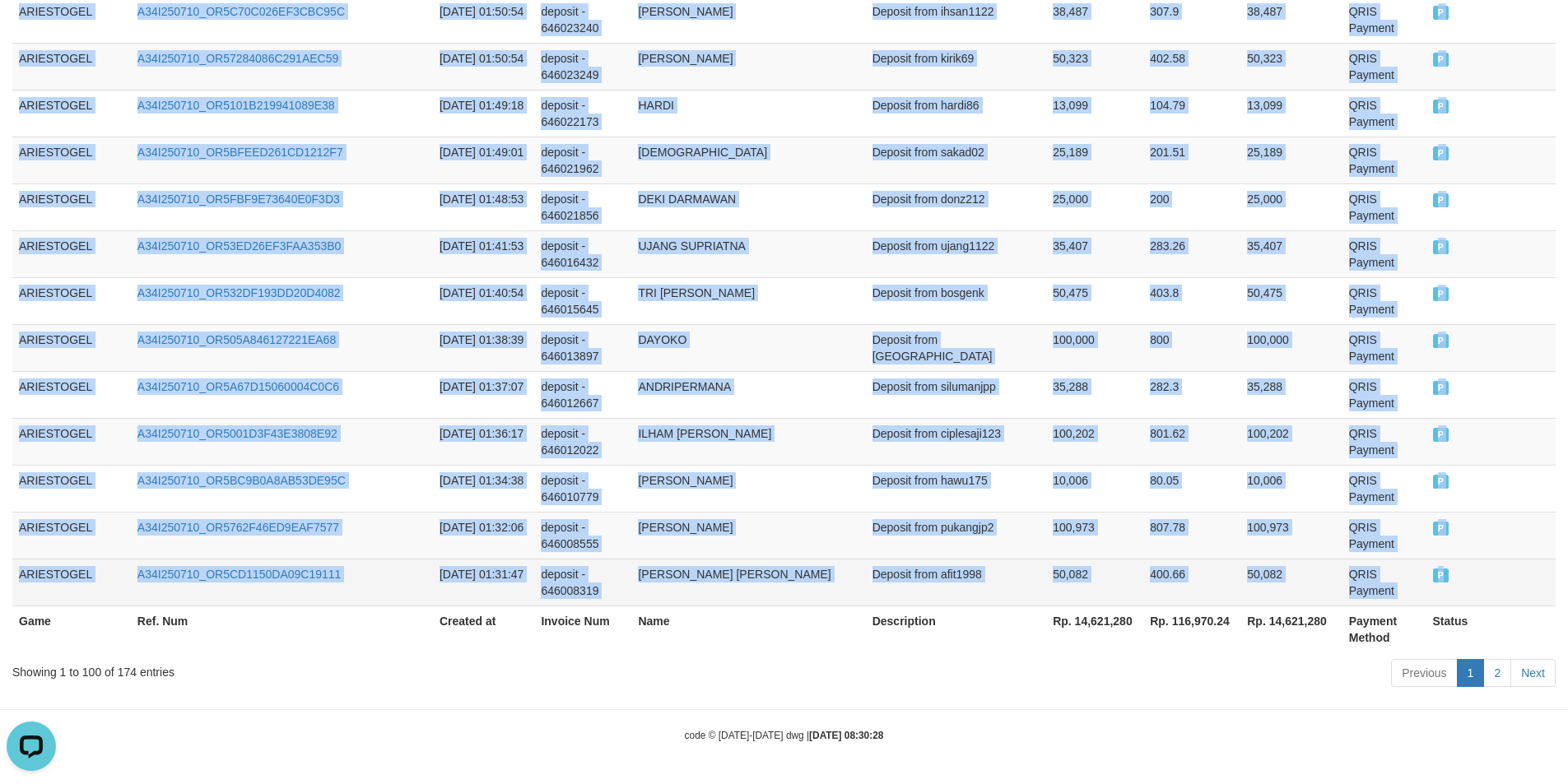 click on "P" at bounding box center [1491, 582] 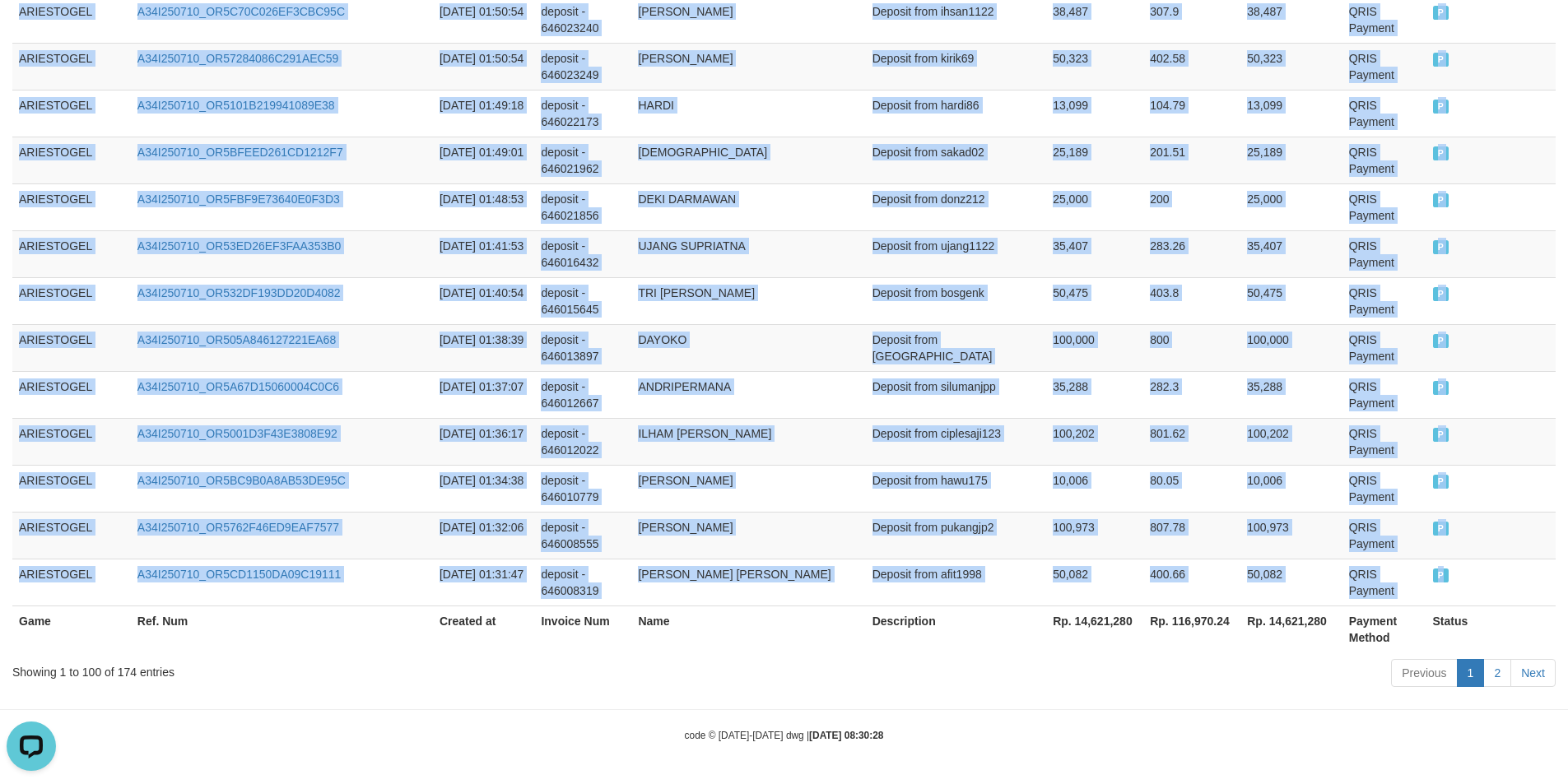 copy on "ARIESTOGEL A34I250710_OR51E40D6F02FE64020 [DATE] 06:58:39 deposit - 646140798 IMANG Deposit from cece07 12,410 99.28 12,410 QRIS Payment P   ARIESTOGEL A34I250710_OR5C1AD278FD617063A [DATE] 06:57:51 deposit - 646140562 BUDISTIWAN Deposit from sakad02 25,123 200.98 25,123 QRIS Payment P   ARIESTOGEL A34I250710_OR59DDBFAF6A763C0B4 [DATE] 06:57:22 deposit - 646140425 NURHIDAYANI Deposit from nurhidayani1 40,500 324 40,500 QRIS Payment P   ARIESTOGEL A34I250710_OR5583FB47DFA79CE42 [DATE] 06:56:22 deposit - 646140135 EDO [PERSON_NAME] Deposit from edo01 35,089 280.71 35,089 QRIS Payment P   ARIESTOGEL A34I250710_OR591E3D9944F25FE57 [DATE] 06:54:48 deposit - 646139665 FAUNIS [PERSON_NAME] from mamamuda77 50,074 400.59 50,074 QRIS Payment P   ARIESTOGEL A34I250710_OR598D558EFACD06E22 [DATE] 06:51:45 deposit - 646138835 DADI MULYADI Deposit from sahid29 50,130 401.04 50,130 QRIS Payment P   ARIESTOGEL A34I250710_OR54B981F716638A90D [DATE] 06:42:09 deposit - 646136137 MTARIK Deposit fr..." 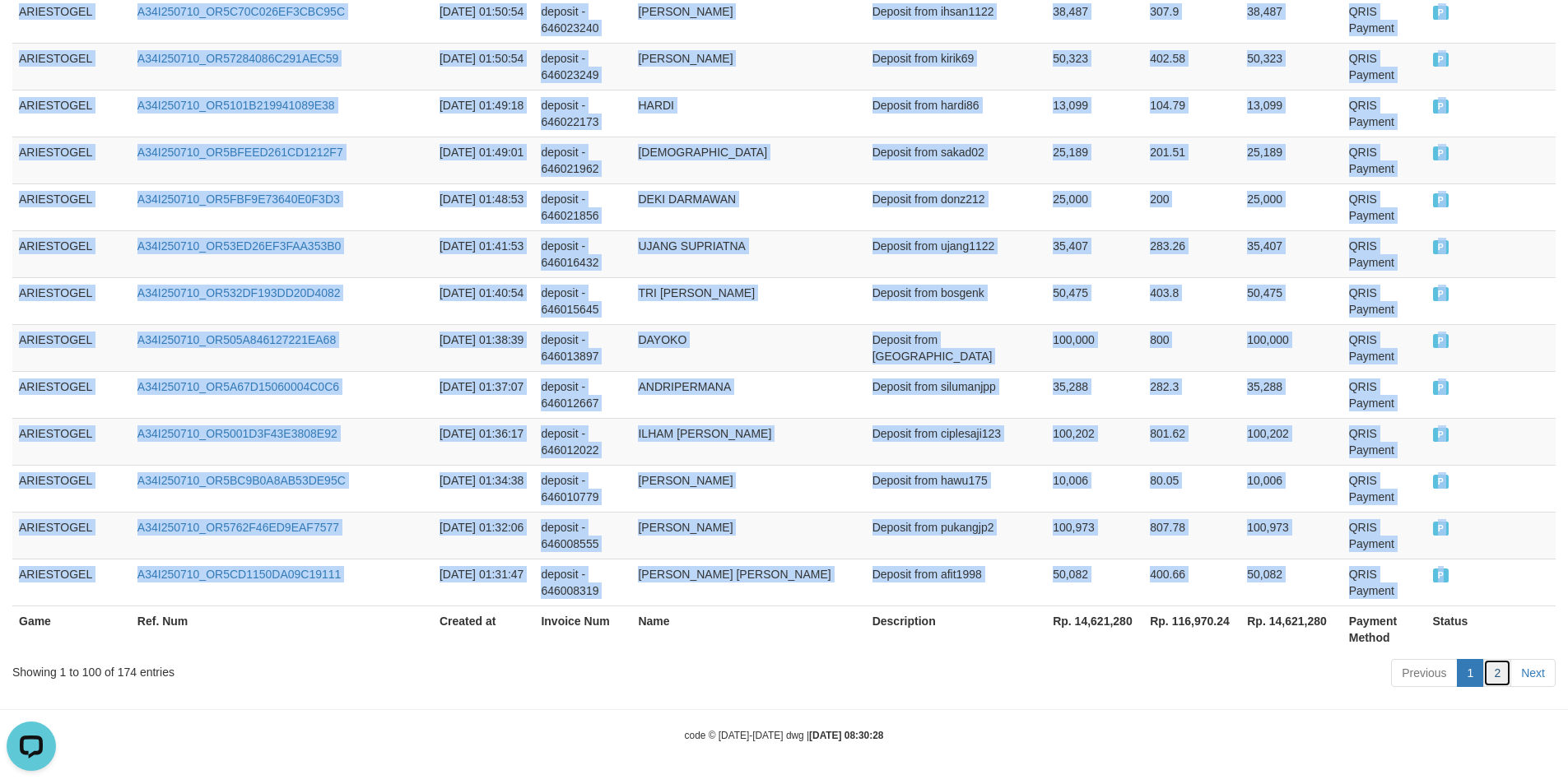click on "2" at bounding box center (1497, 673) 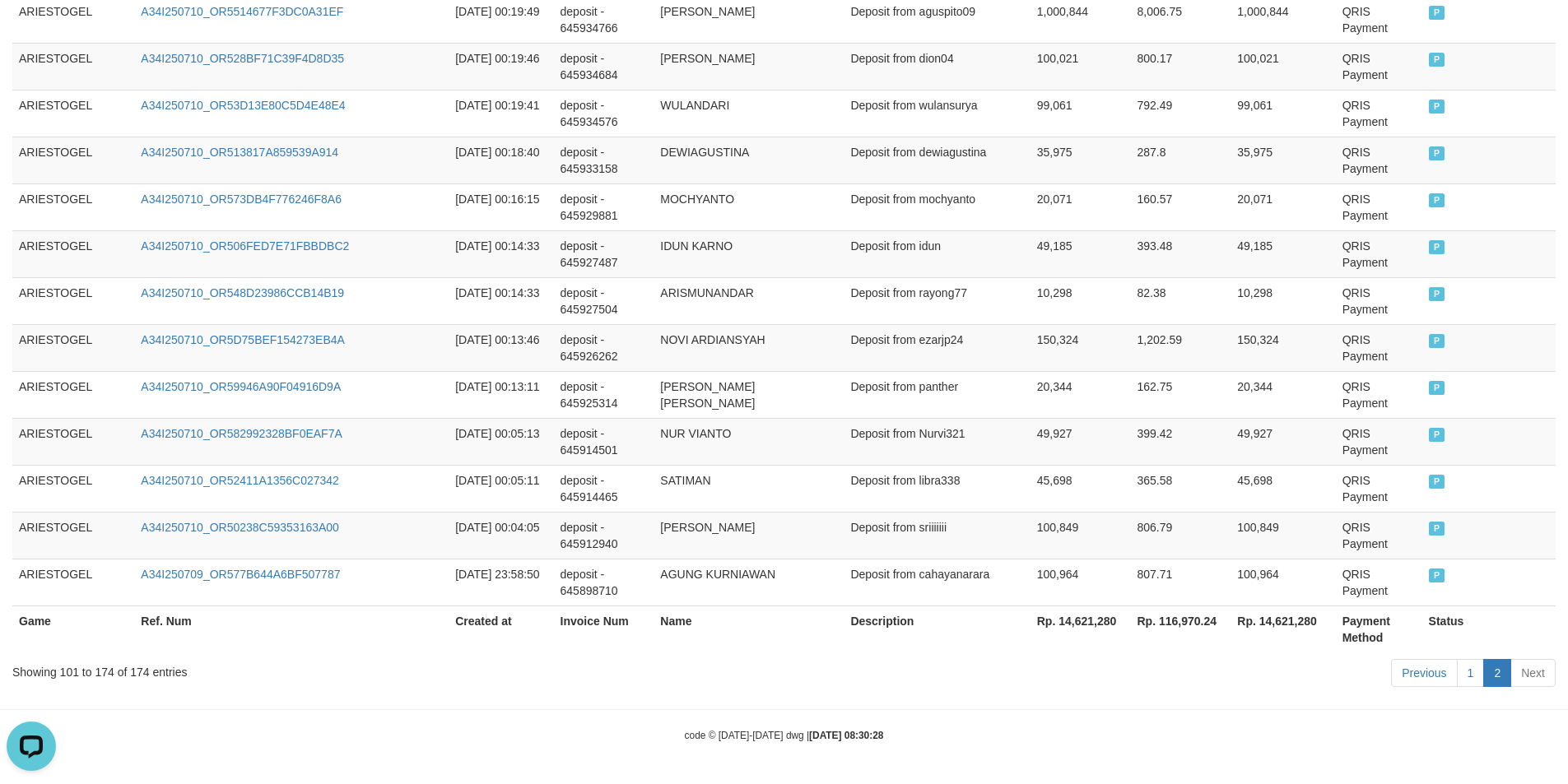 scroll, scrollTop: 3506, scrollLeft: 0, axis: vertical 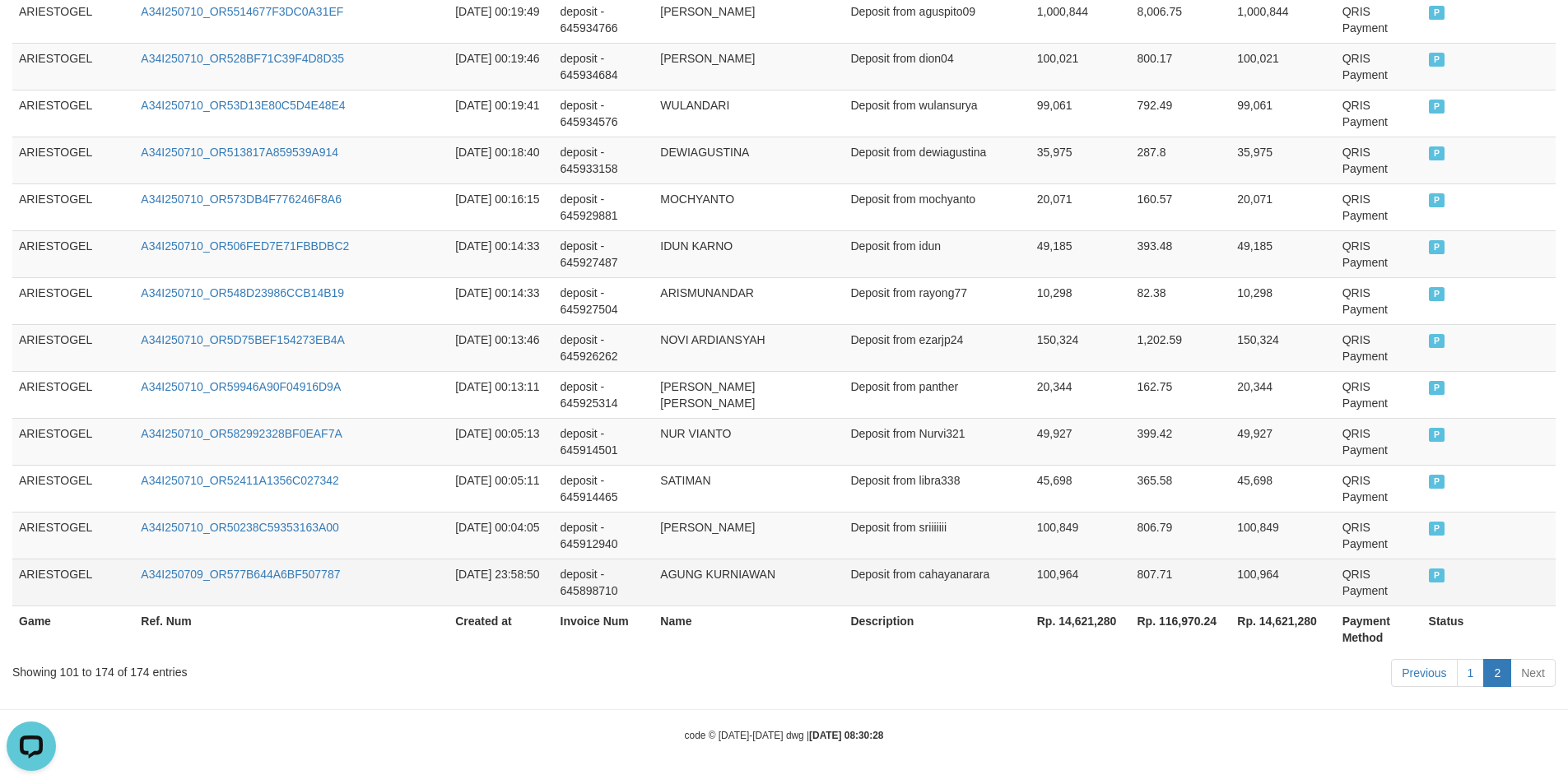 click on "P" at bounding box center [1489, 582] 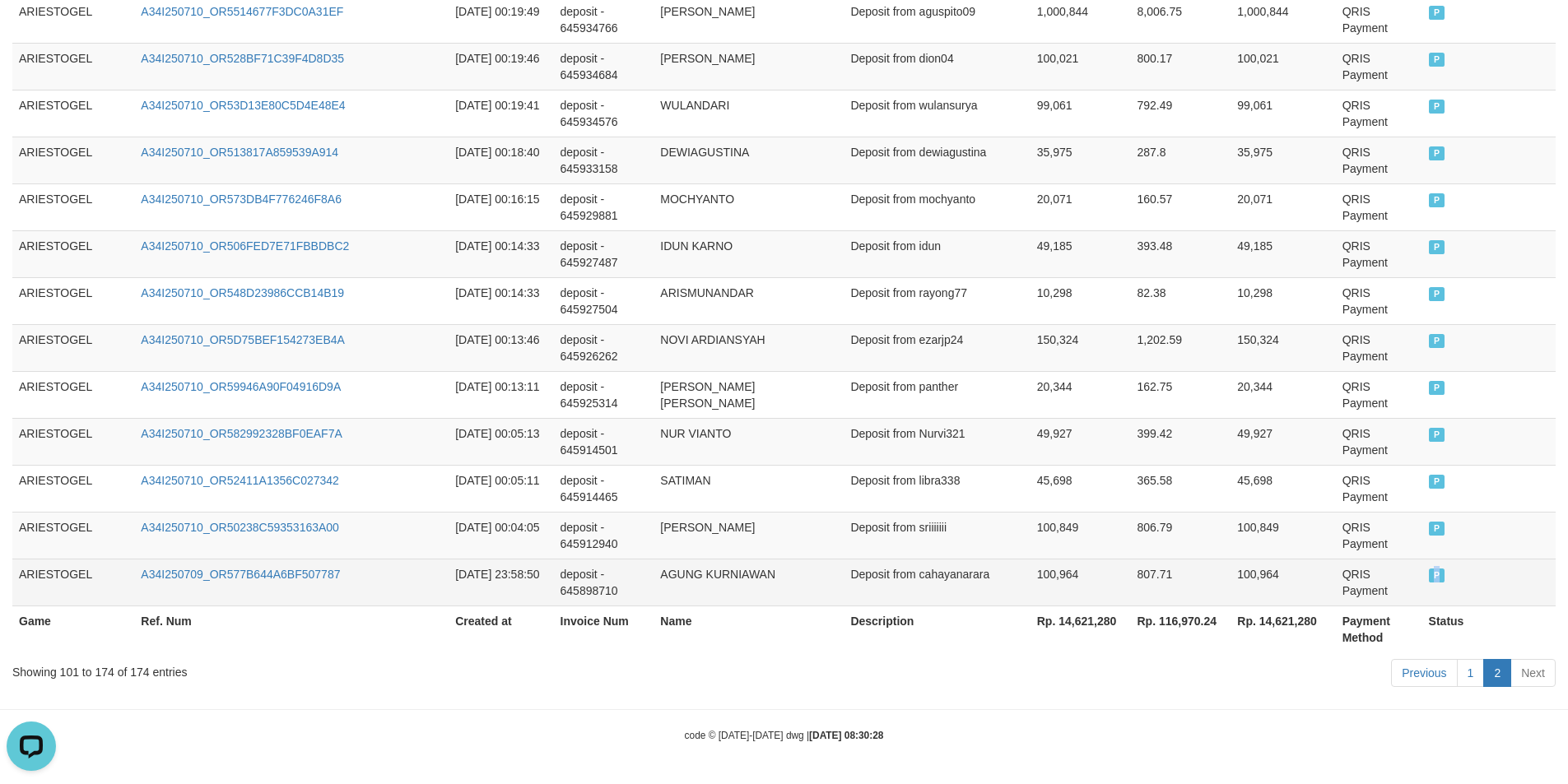 click on "P" at bounding box center (1489, 582) 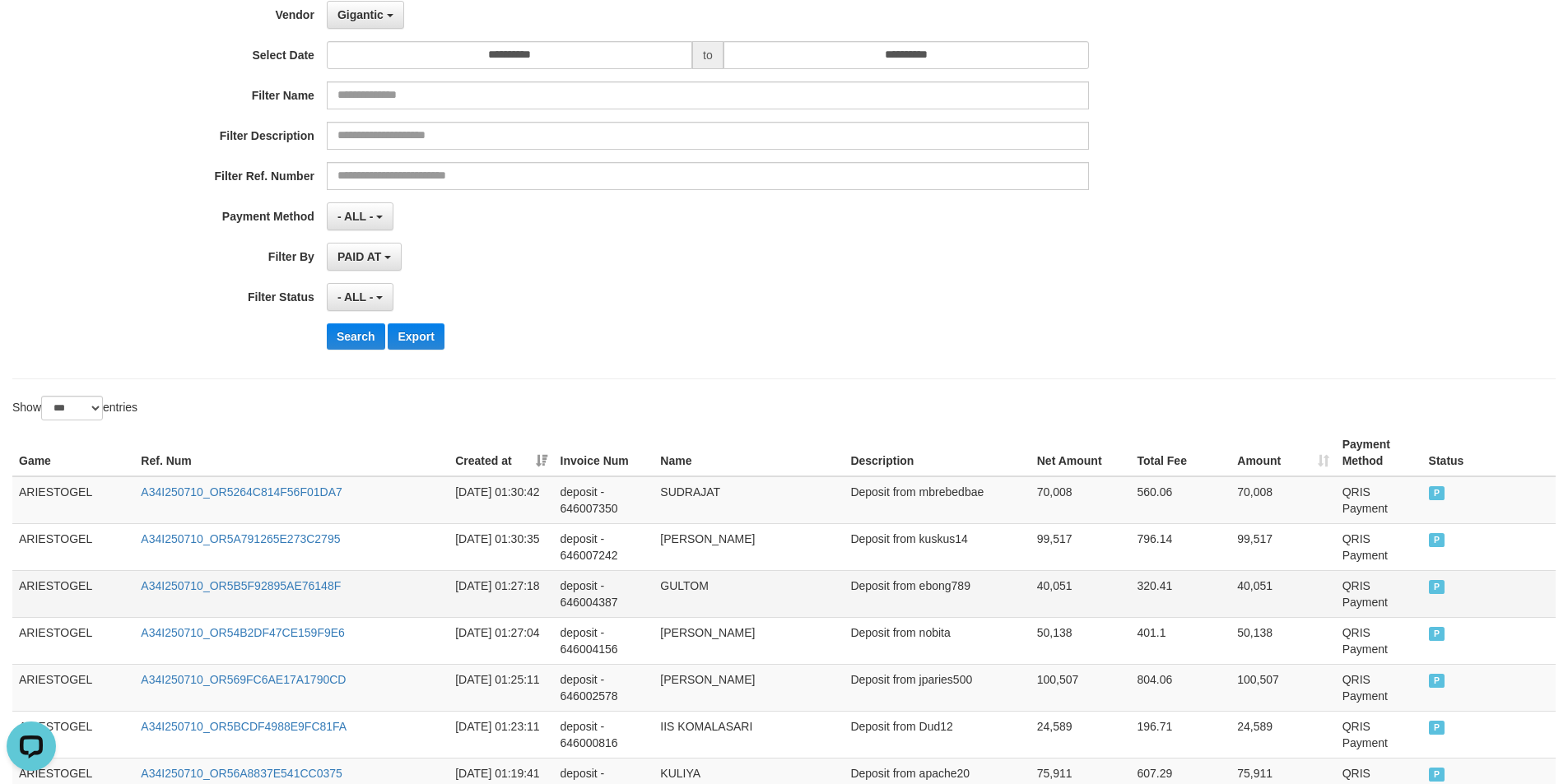 scroll, scrollTop: 0, scrollLeft: 0, axis: both 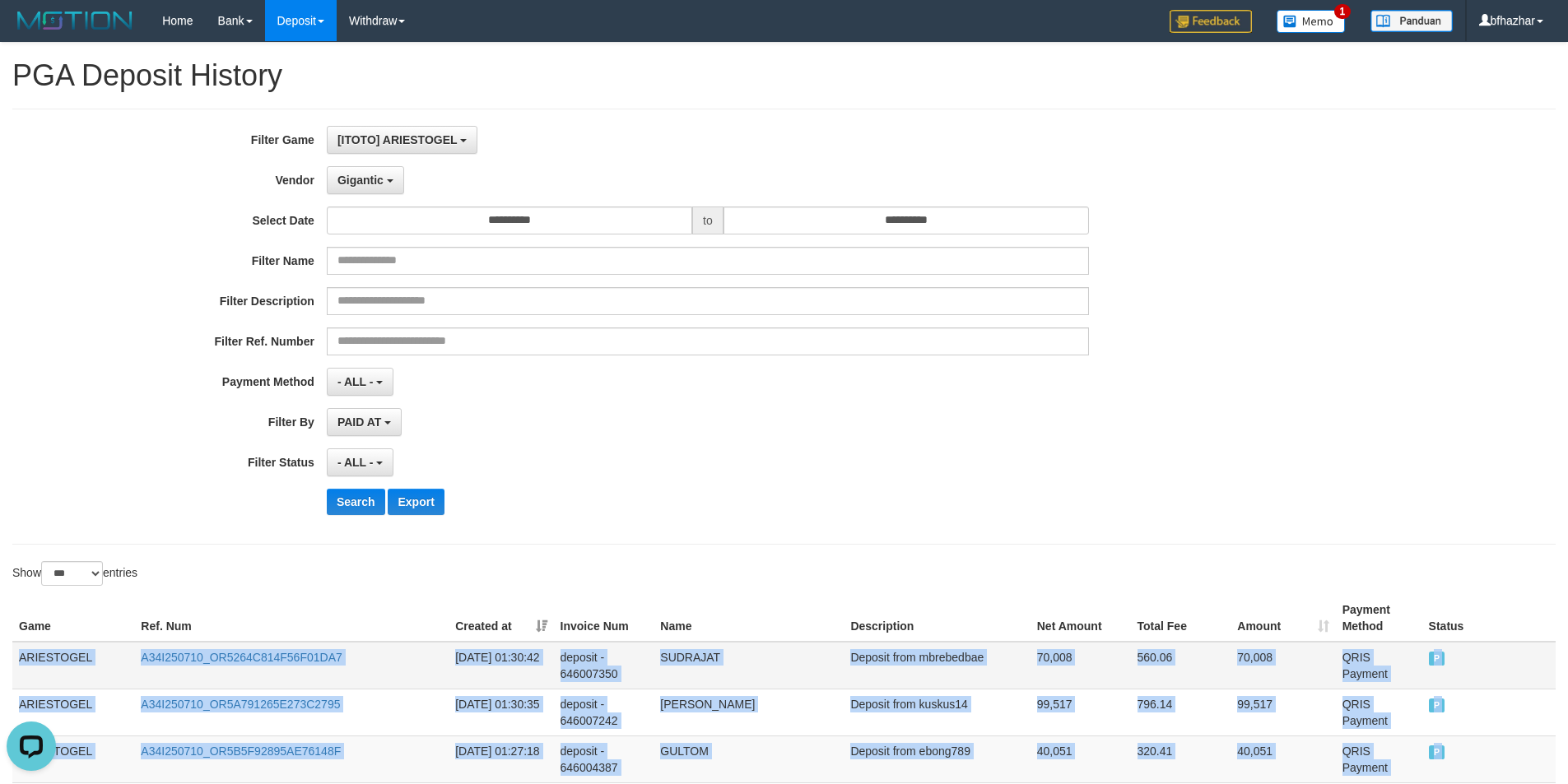 click on "ARIESTOGEL" at bounding box center (73, 666) 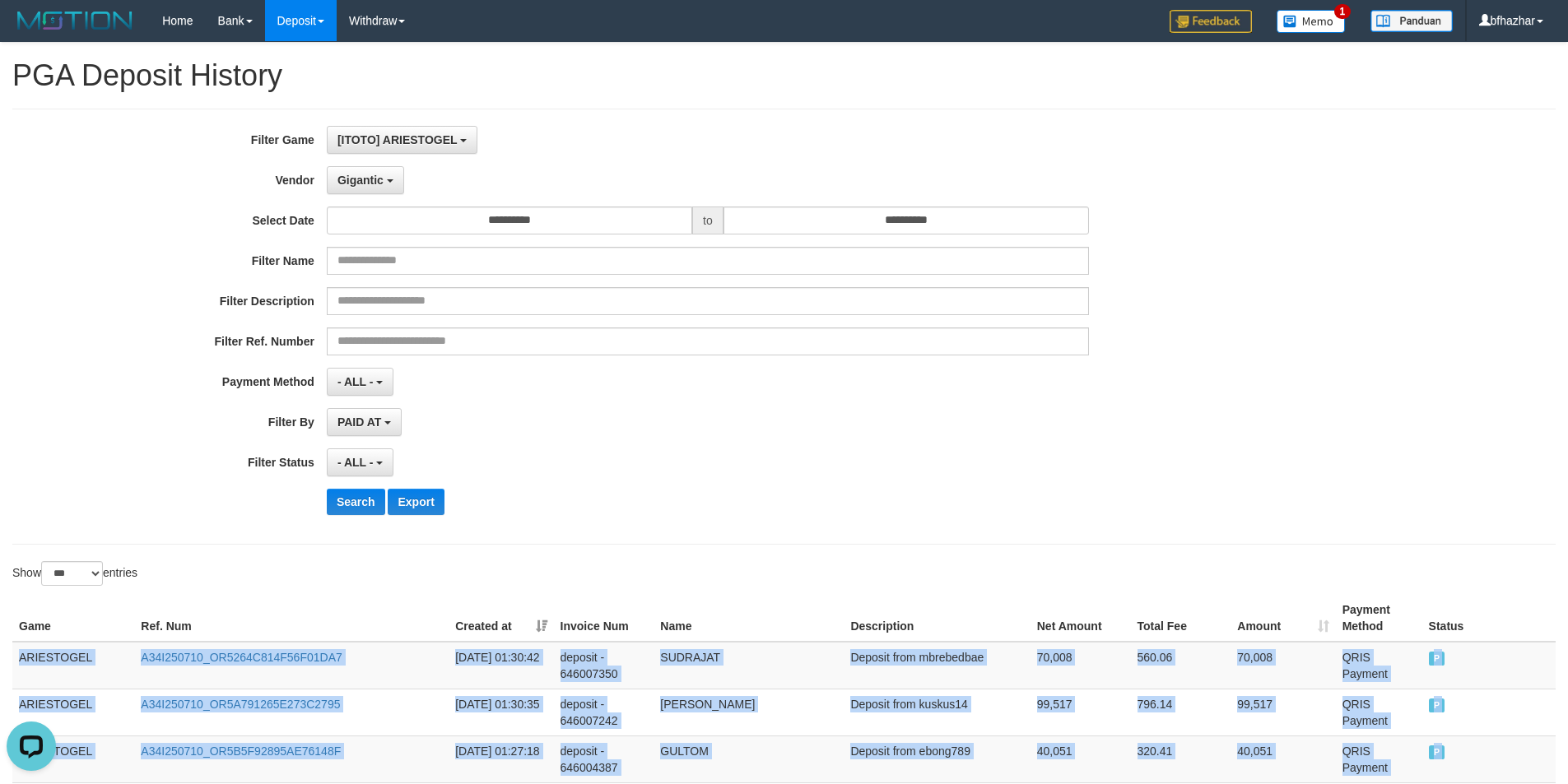 copy on "ARIESTOGEL A34I250710_OR5264C814F56F01DA7 [DATE] 01:30:42 deposit - 646007350 SUDRAJAT Deposit from mbrebedbae 70,008 560.06 70,008 QRIS Payment P   ARIESTOGEL A34I250710_OR5A791265E273C2795 [DATE] 01:30:35 deposit - 646007242 KUSNANDAR WIBIKSANA Deposit from kuskus14 99,517 796.14 99,517 QRIS Payment P   ARIESTOGEL A34I250710_OR5B5F92895AE76148F [DATE] 01:27:18 deposit - 646004387 GULTOM Deposit from ebong789 40,051 320.41 40,051 QRIS Payment P   ARIESTOGEL A34I250710_OR54B2DF47CE159F9E6 [DATE] 01:27:04 deposit - 646004156 SITI NURALIAH Deposit from nobita 50,138 401.1 50,138 QRIS Payment P   ARIESTOGEL A34I250710_OR569FC6AE17A1790CD [DATE] 01:25:11 deposit - 646002578 [PERSON_NAME] Deposit from jparies500 100,507 804.06 100,507 QRIS Payment P   ARIESTOGEL A34I250710_OR5BCDF4988E9FC81FA [DATE] 01:23:11 deposit - 646000816 IIS KOMALASARI Deposit from Dud12 24,589 196.71 24,589 QRIS Payment P   ARIESTOGEL A34I250710_OR56A8837E541CC0375 [DATE] 01:19:41 deposit - 645997703 KULIY..." 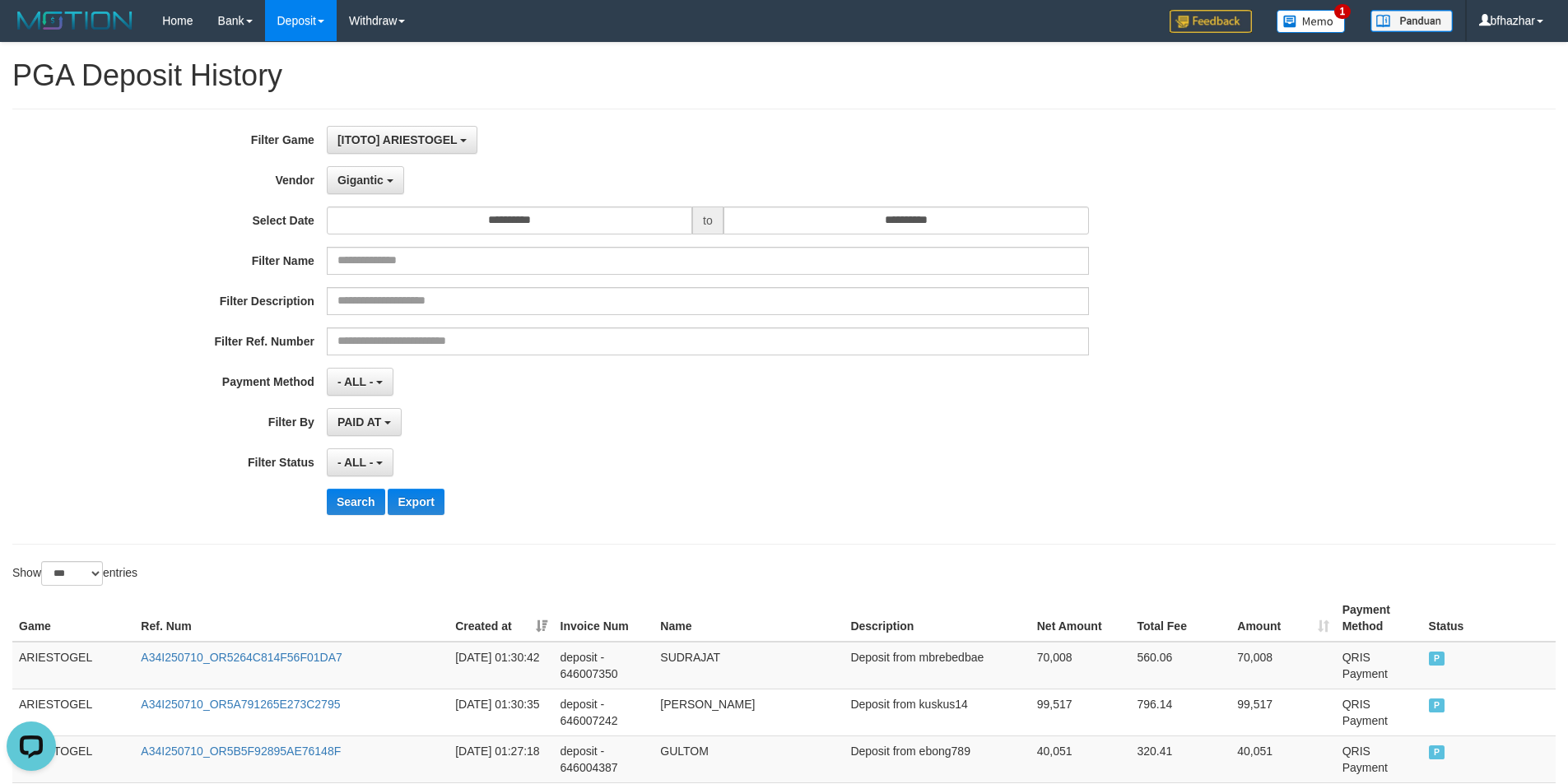 click on "**********" at bounding box center [784, 2121] 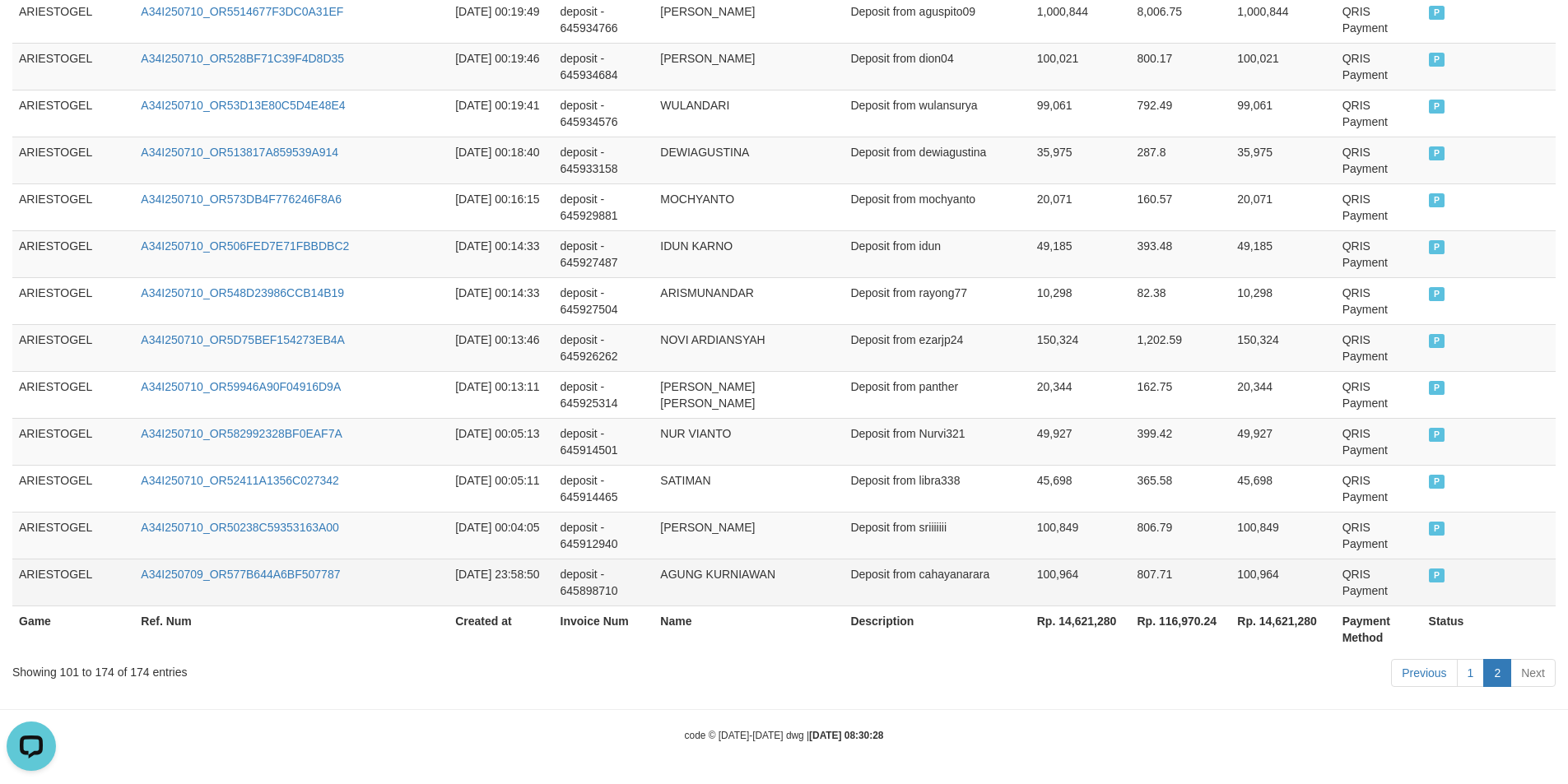click on "P" at bounding box center [1489, 582] 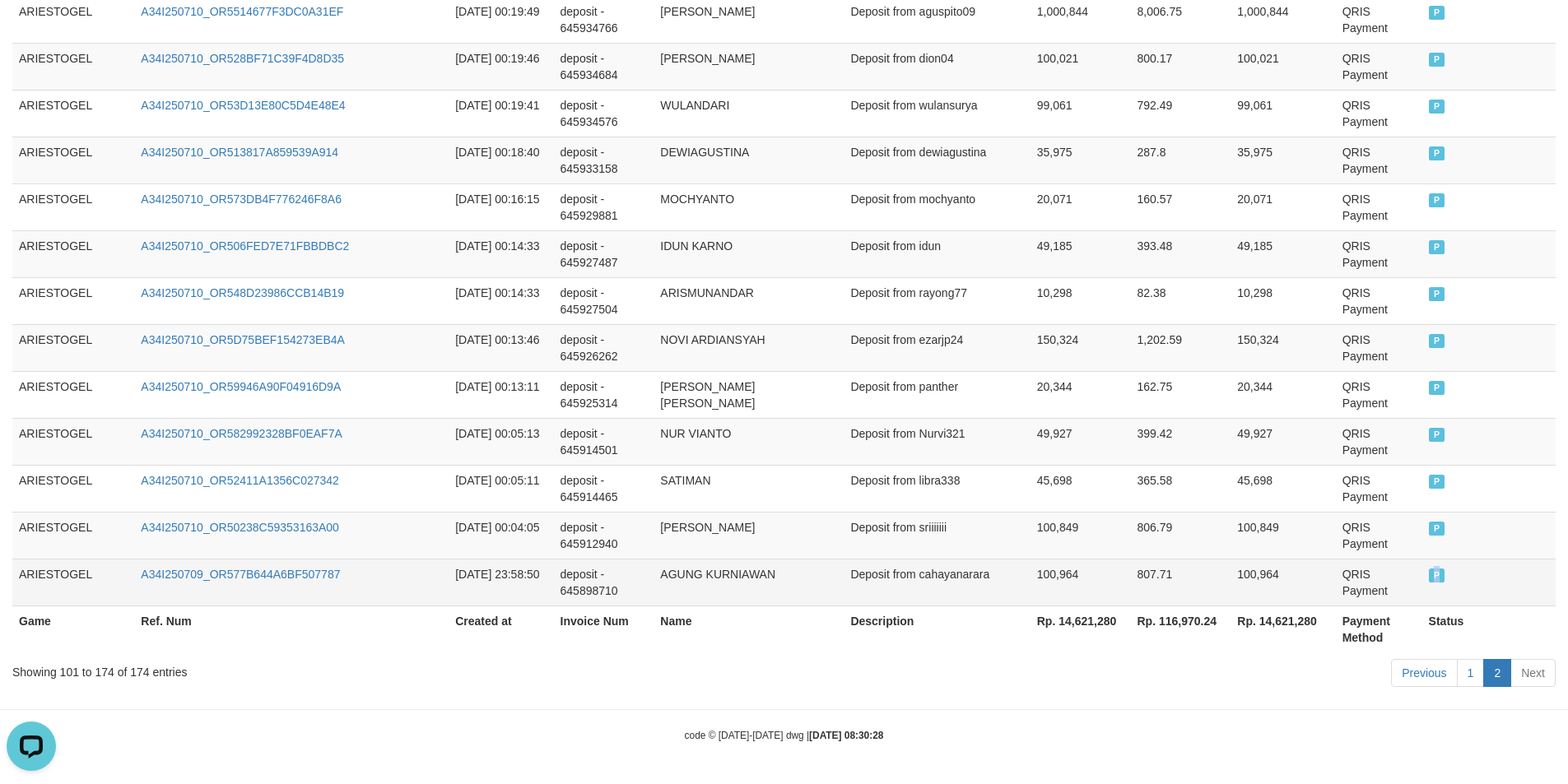 click on "P" at bounding box center (1437, 575) 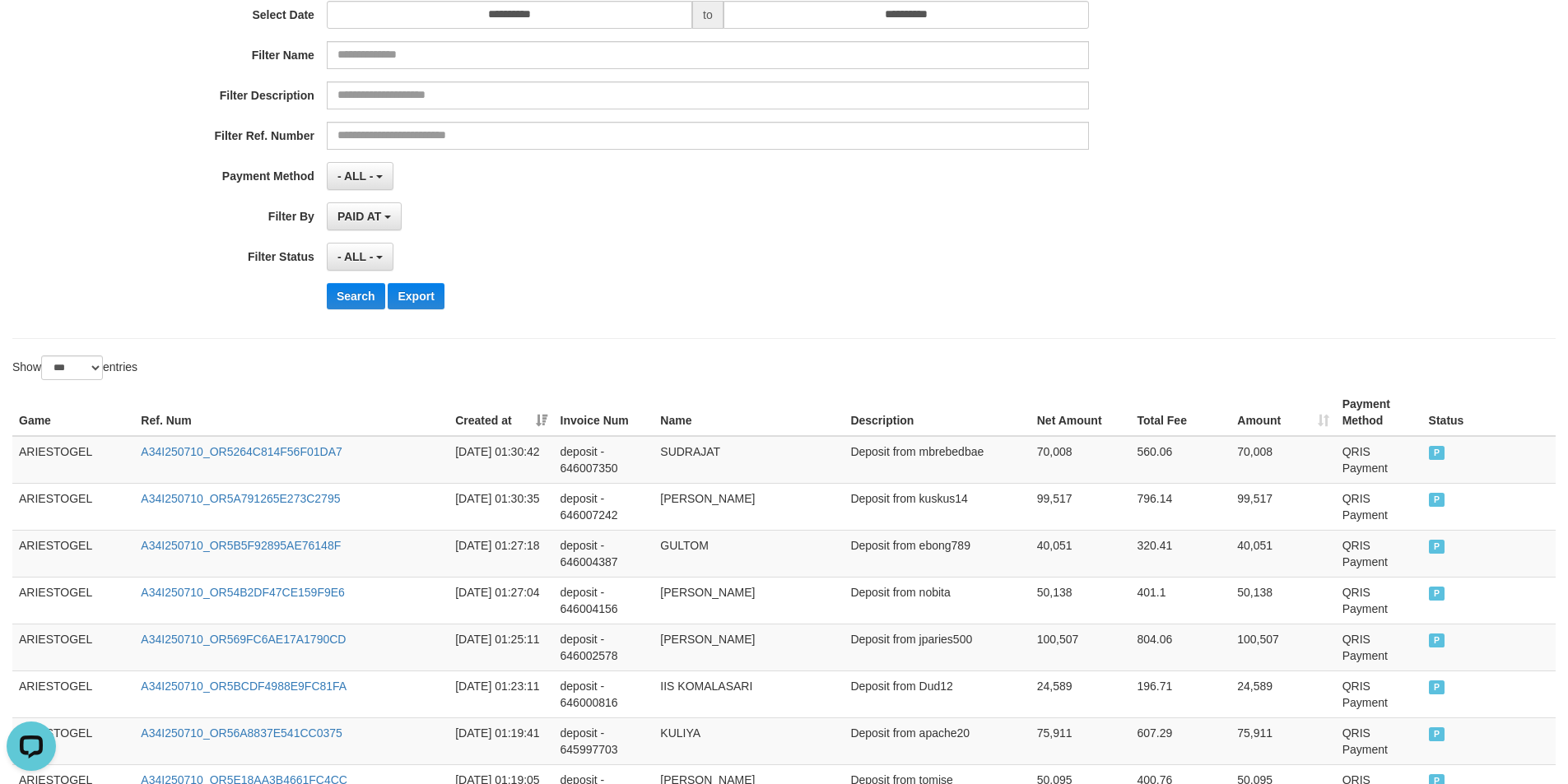 scroll, scrollTop: 0, scrollLeft: 0, axis: both 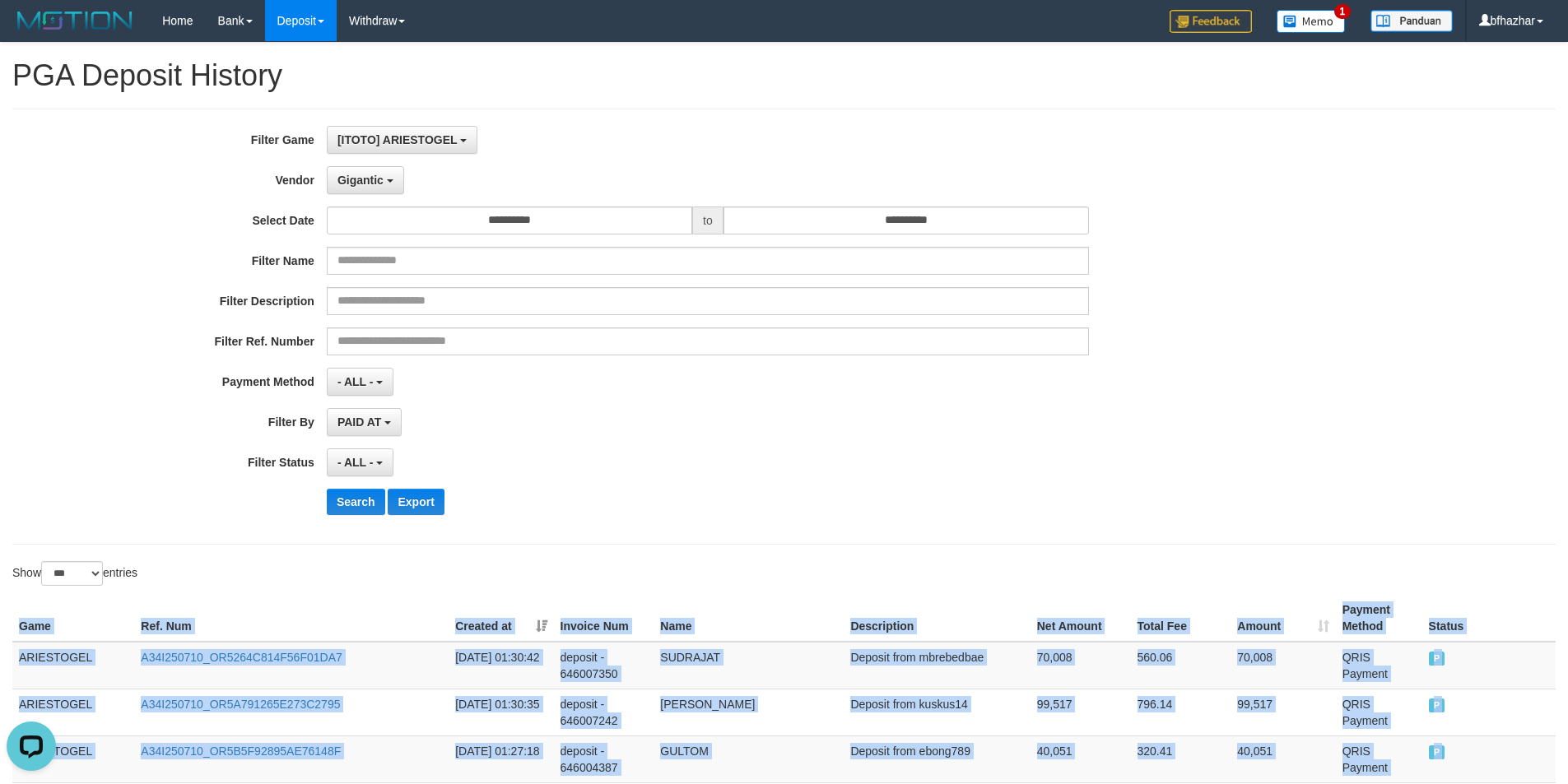 click on "Game Ref. Num Created at Invoice Num Name Description Net Amount Total Fee Amount Payment Method Status
Game Ref. Num Created at Invoice Num Name Description Rp. 14,621,280 Rp. 116,970.24 Rp. 14,621,280 Payment Method Status
ARIESTOGEL A34I250710_OR5264C814F56F01DA7 [DATE] 01:30:42 deposit - 646007350 SUDRAJAT Deposit from mbrebedbae 70,008 560.06 70,008 QRIS Payment P   ARIESTOGEL A34I250710_OR5A791265E273C2795 [DATE] 01:30:35 deposit - 646007242 KUSNANDAR WIBIKSANA Deposit from kuskus14 99,517 796.14 99,517 QRIS Payment P   ARIESTOGEL A34I250710_OR5B5F92895AE76148F [DATE] 01:27:18 deposit - 646004387 GULTOM Deposit from ebong789 40,051 320.41 40,051 QRIS Payment P   ARIESTOGEL A34I250710_OR54B2DF47CE159F9E6 [DATE] 01:27:04 deposit - 646004156 SITI NURALIAH Deposit from nobita 50,138 401.1 50,138 QRIS Payment P   ARIESTOGEL A34I250710_OR569FC6AE17A1790CD [DATE] 01:25:11 deposit - 646002578 [PERSON_NAME] Deposit from jparies500 100,507 804.06 100,507 P   P" at bounding box center (784, 2377) 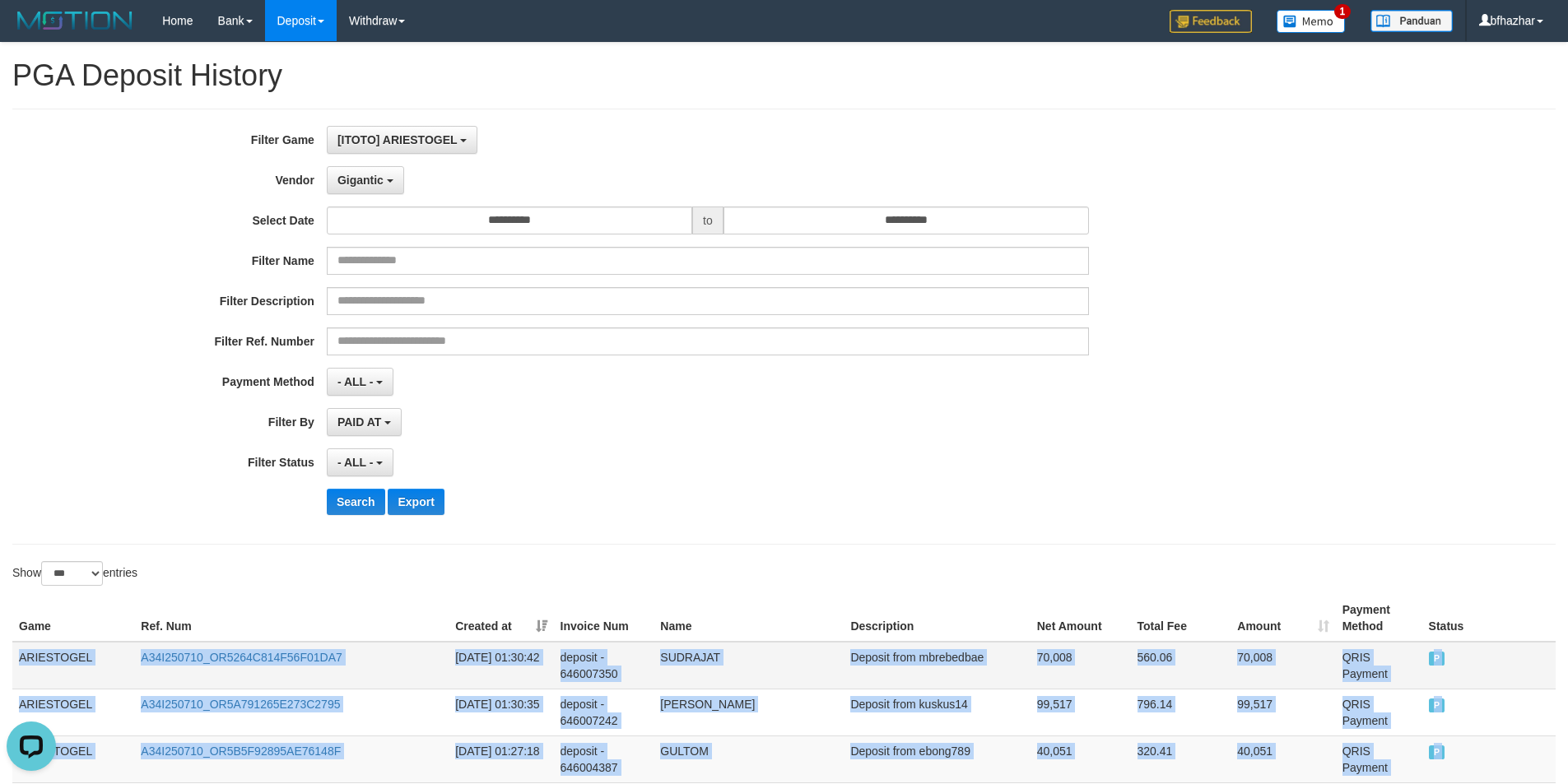 click on "ARIESTOGEL" at bounding box center [73, 666] 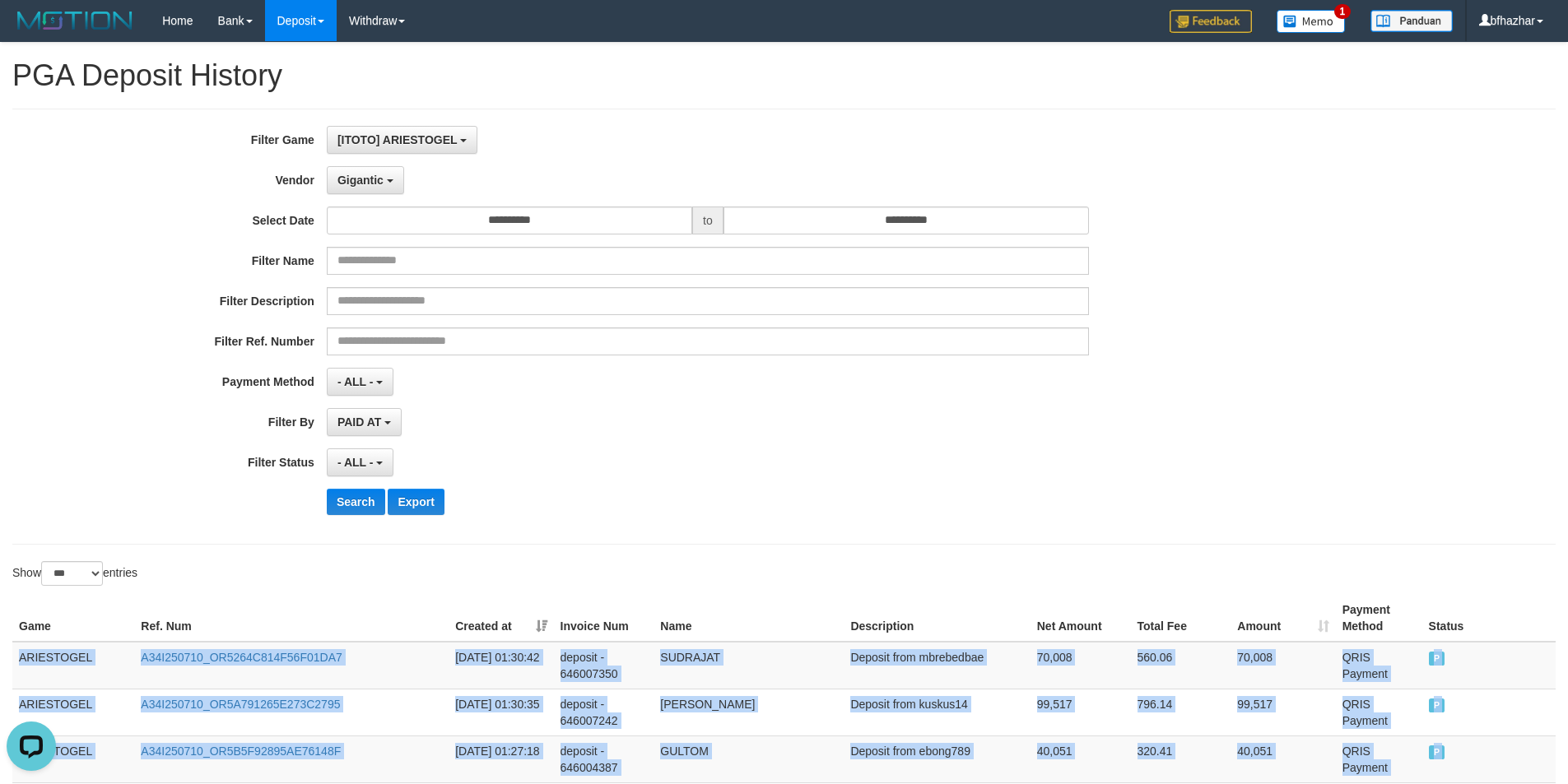 copy on "ARIESTOGEL A34I250710_OR5264C814F56F01DA7 [DATE] 01:30:42 deposit - 646007350 SUDRAJAT Deposit from mbrebedbae 70,008 560.06 70,008 QRIS Payment P   ARIESTOGEL A34I250710_OR5A791265E273C2795 [DATE] 01:30:35 deposit - 646007242 KUSNANDAR WIBIKSANA Deposit from kuskus14 99,517 796.14 99,517 QRIS Payment P   ARIESTOGEL A34I250710_OR5B5F92895AE76148F [DATE] 01:27:18 deposit - 646004387 GULTOM Deposit from ebong789 40,051 320.41 40,051 QRIS Payment P   ARIESTOGEL A34I250710_OR54B2DF47CE159F9E6 [DATE] 01:27:04 deposit - 646004156 SITI NURALIAH Deposit from nobita 50,138 401.1 50,138 QRIS Payment P   ARIESTOGEL A34I250710_OR569FC6AE17A1790CD [DATE] 01:25:11 deposit - 646002578 [PERSON_NAME] Deposit from jparies500 100,507 804.06 100,507 QRIS Payment P   ARIESTOGEL A34I250710_OR5BCDF4988E9FC81FA [DATE] 01:23:11 deposit - 646000816 IIS KOMALASARI Deposit from Dud12 24,589 196.71 24,589 QRIS Payment P   ARIESTOGEL A34I250710_OR56A8837E541CC0375 [DATE] 01:19:41 deposit - 645997703 KULIY..." 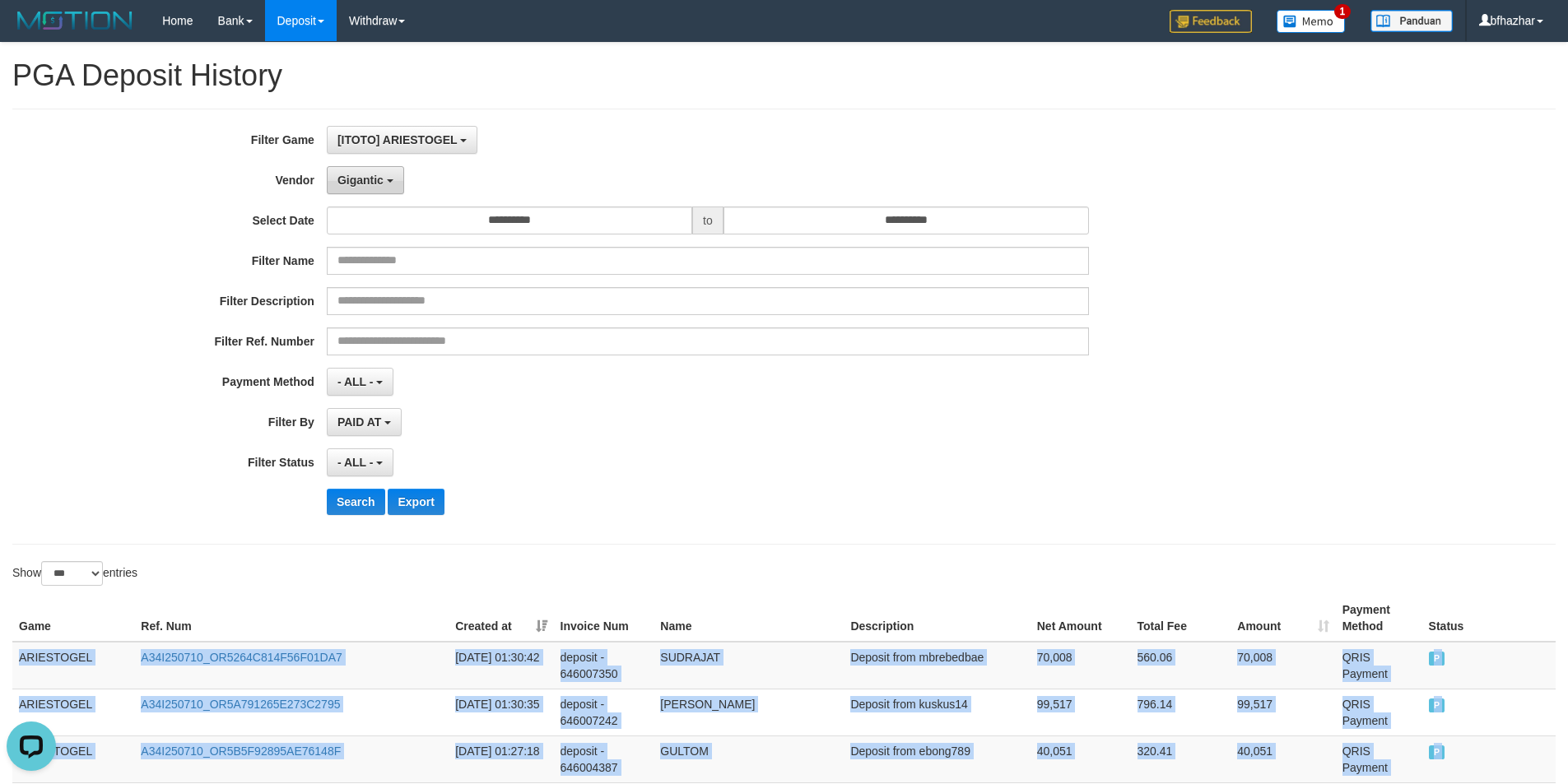 click on "Gigantic" at bounding box center [361, 180] 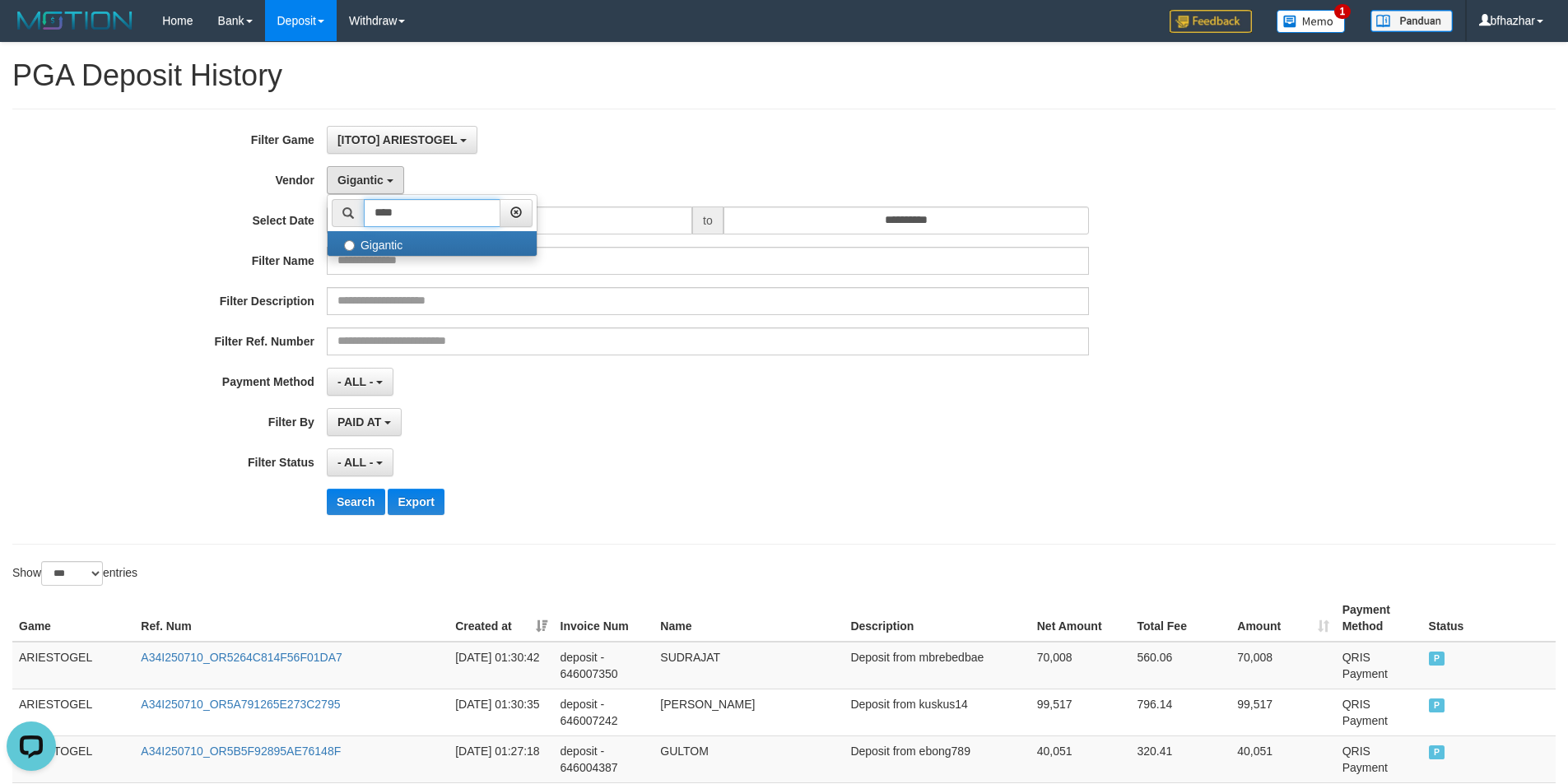 click on "****" at bounding box center [432, 213] 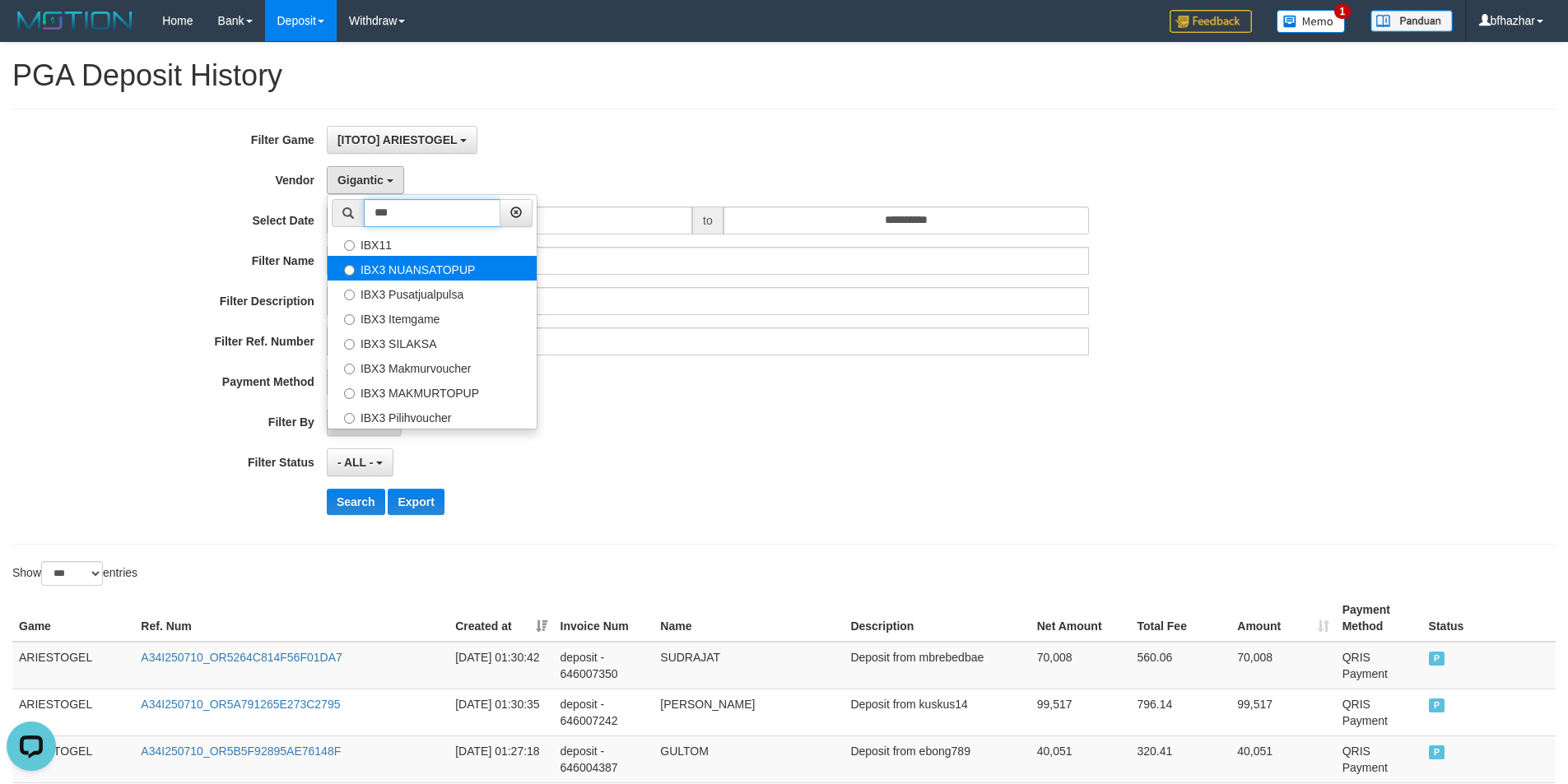 type on "***" 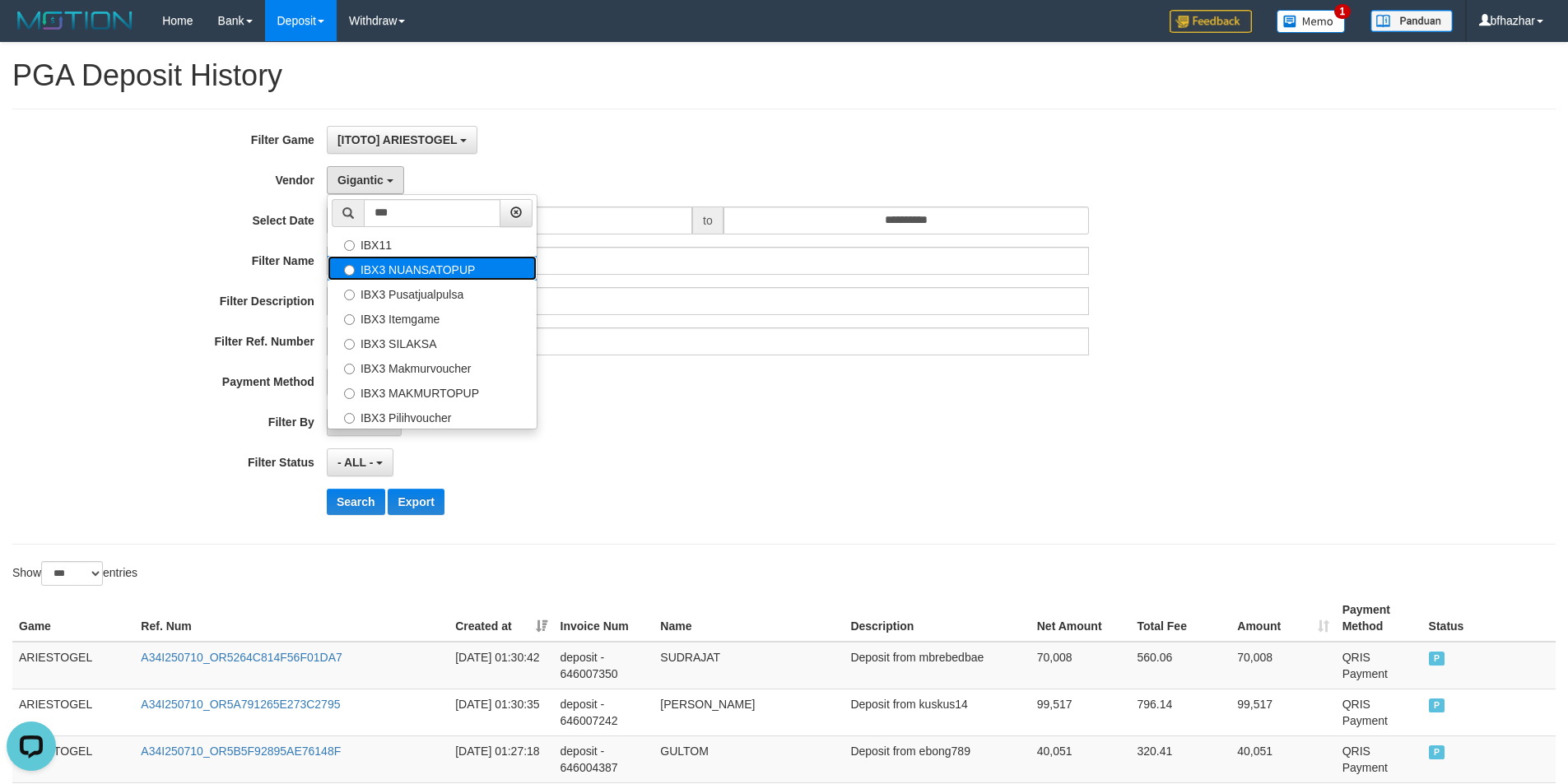 click on "IBX3 NUANSATOPUP" at bounding box center (432, 268) 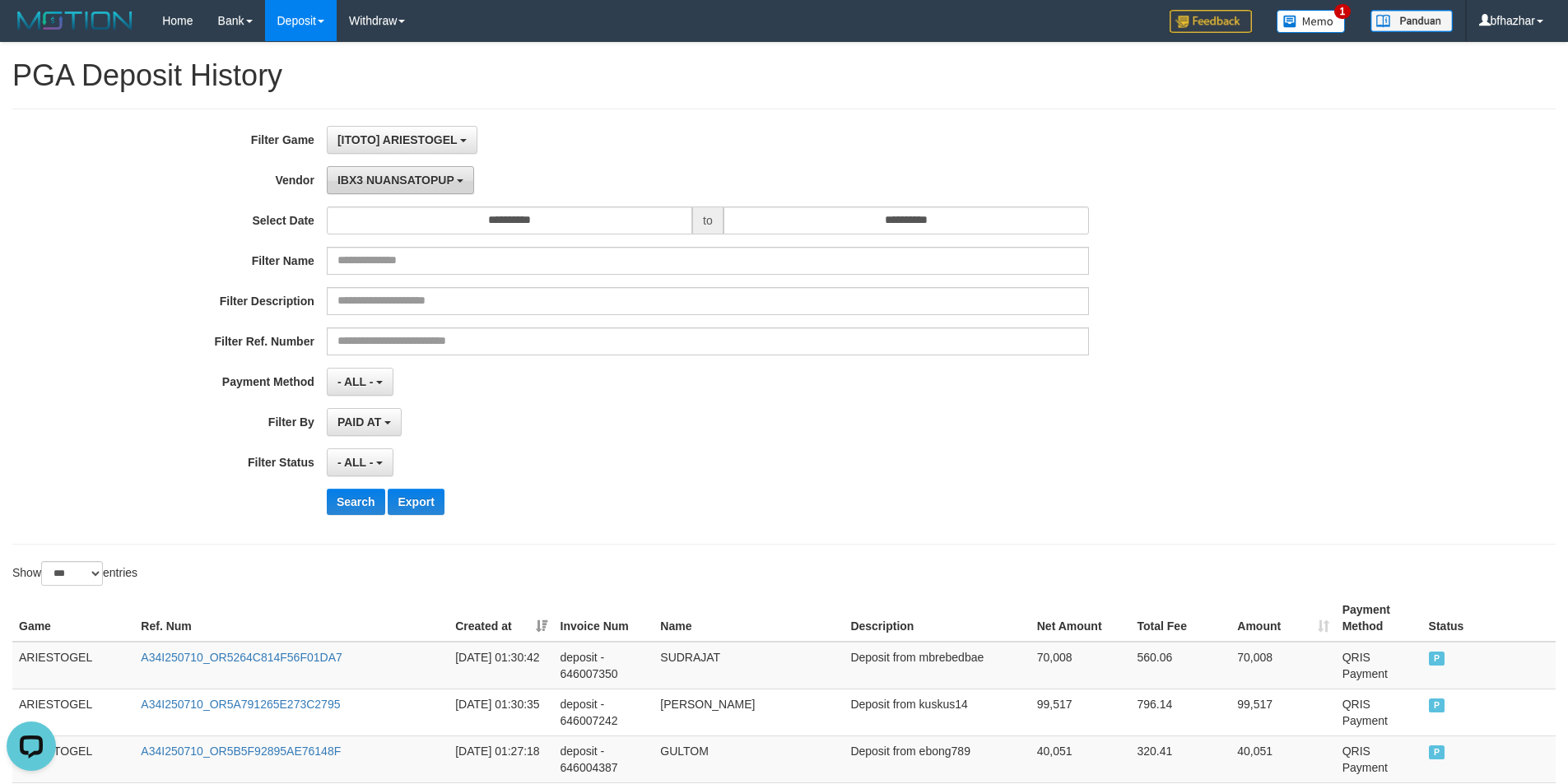 click on "IBX3 NUANSATOPUP" at bounding box center [396, 180] 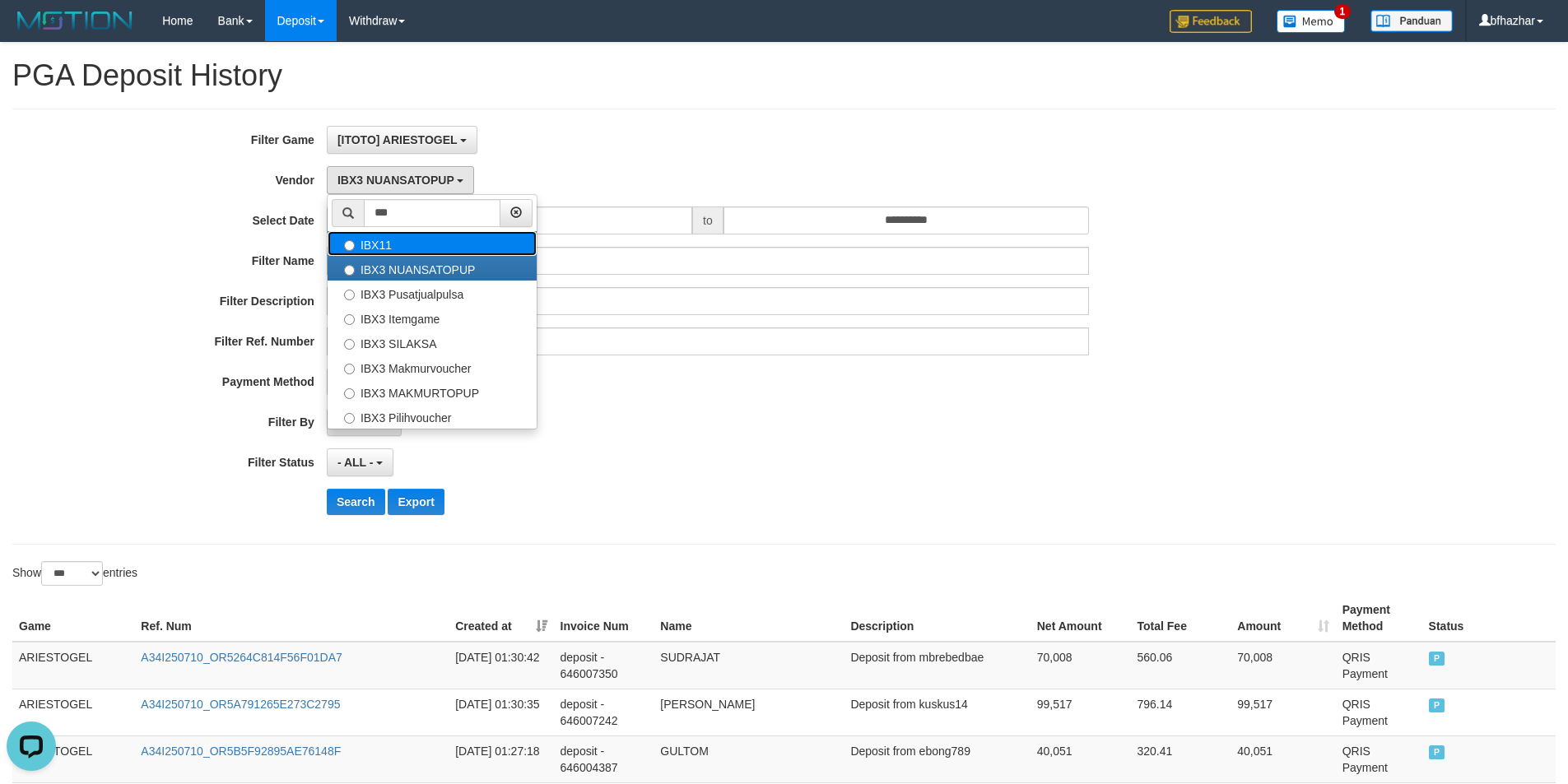 click on "IBX11" at bounding box center (432, 244) 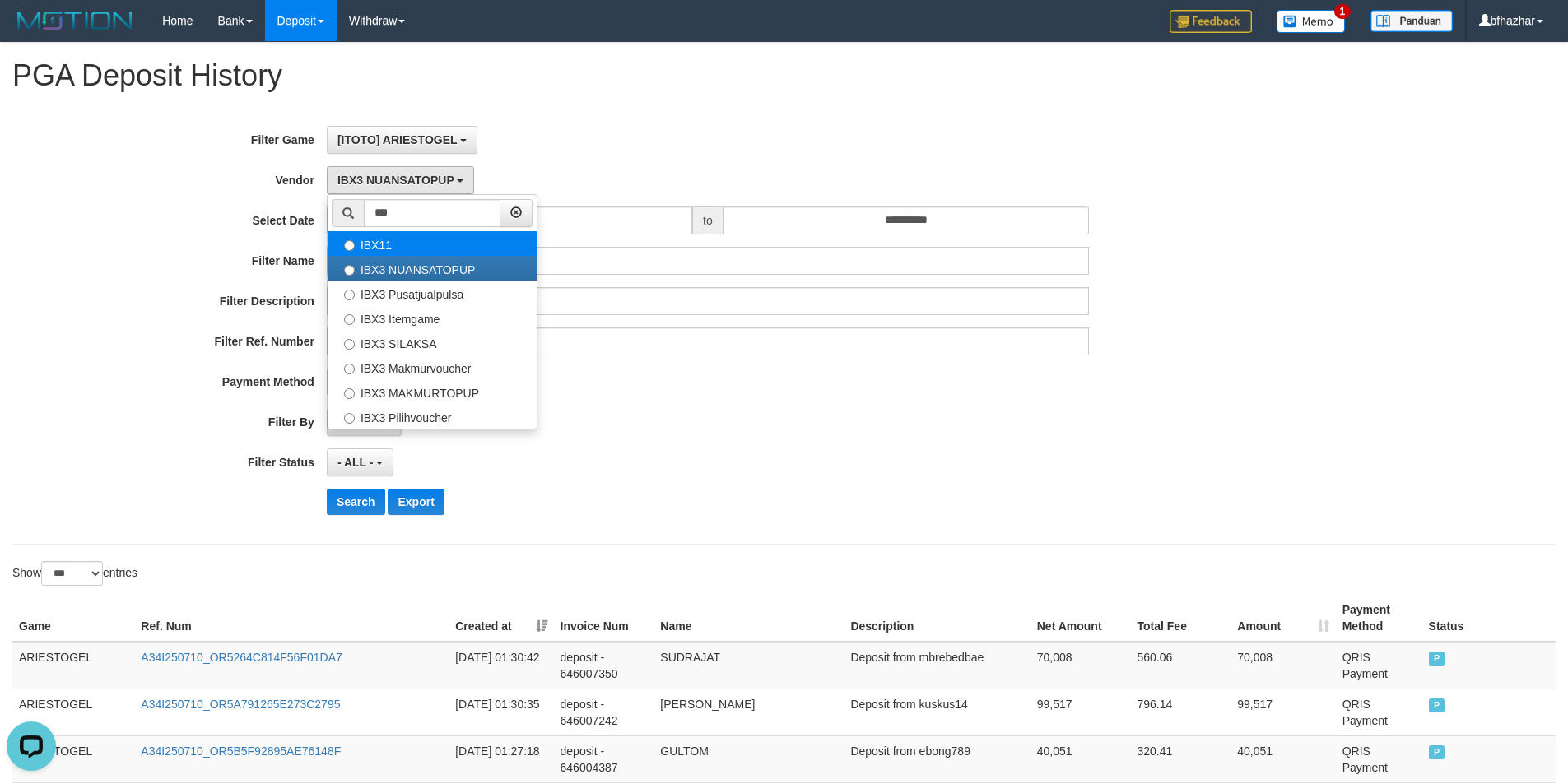 select on "**********" 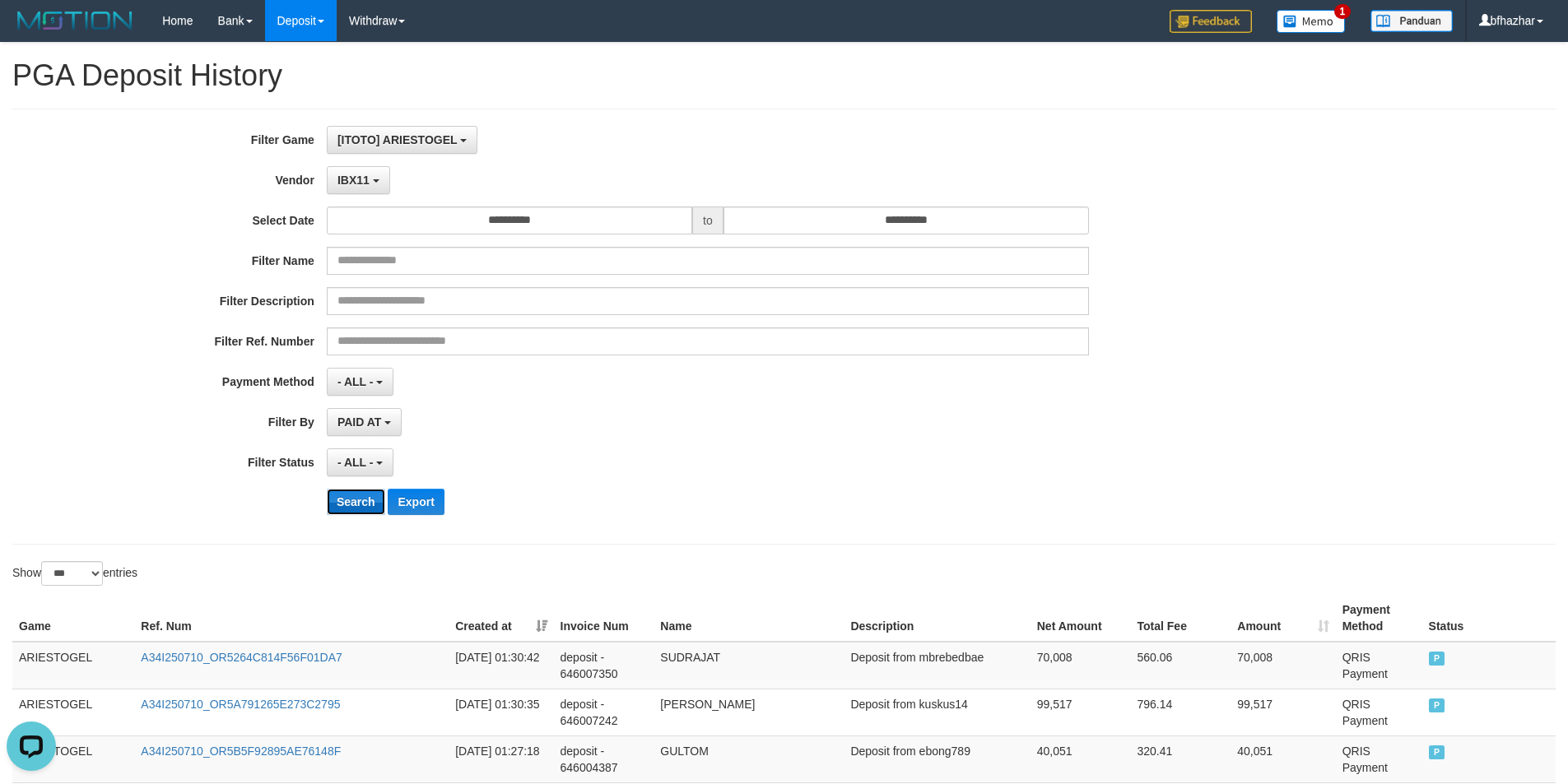 click on "Search" at bounding box center [356, 502] 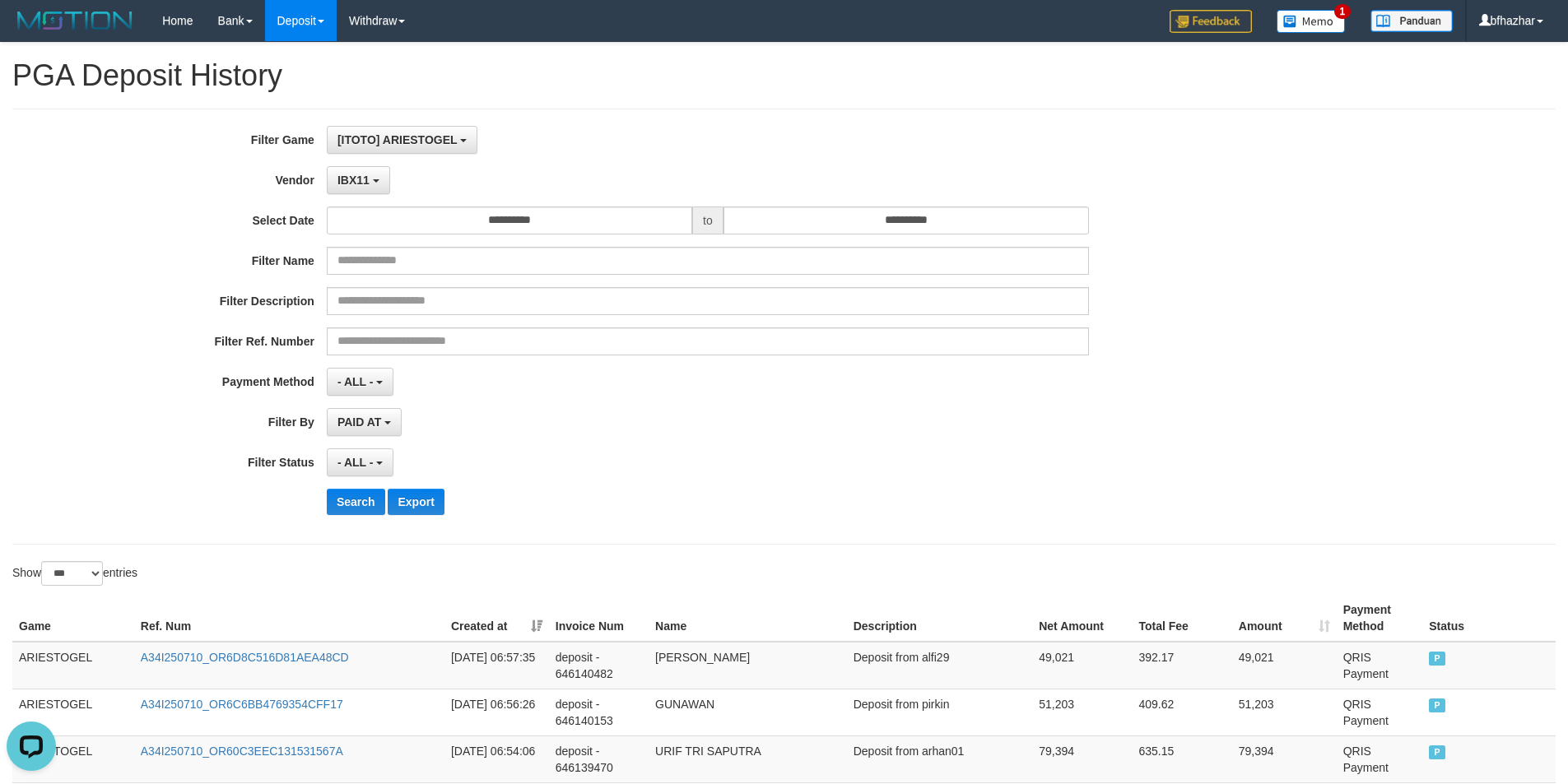click on "Game Ref. Num Created at Invoice Num Name Description Net Amount Total Fee Amount Payment Method Status
Game Ref. Num Created at Invoice Num Name Description Rp. 18,027,096 Rp. 144,216.78 Rp. 18,027,096 Payment Method Status
ARIESTOGEL A34I250710_OR6D8C516D81AEA48CD [DATE] 06:57:35 deposit - 646140482 TEUKU ZIDAN Deposit from alfi29 49,021 392.17 49,021 QRIS Payment P   ARIESTOGEL A34I250710_OR6C6BB4769354CFF17 [DATE] 06:56:26 deposit - 646140153 GUNAWAN Deposit from pirkin 51,203 409.62 51,203 QRIS Payment P   ARIESTOGEL A34I250710_OR60C3EEC131531567A [DATE] 06:54:06 deposit - 646139470 URIF TRI SAPUTRA Deposit from arhan01 79,394 635.15 79,394 QRIS Payment P   ARIESTOGEL A34I250710_OR62AE89AD03288698F [DATE] 06:39:47 deposit - 646135395 SAEPULROHIM Deposit from armi 24,636 197.09 24,636 QRIS Payment P   ARIESTOGEL A34I250710_OR69DE42C674D356053 [DATE] 06:39:17 deposit - 646135253 [PERSON_NAME] Deposit from Hydra89 34,566 276.53 34,566 QRIS Payment P   P" at bounding box center (784, 2986) 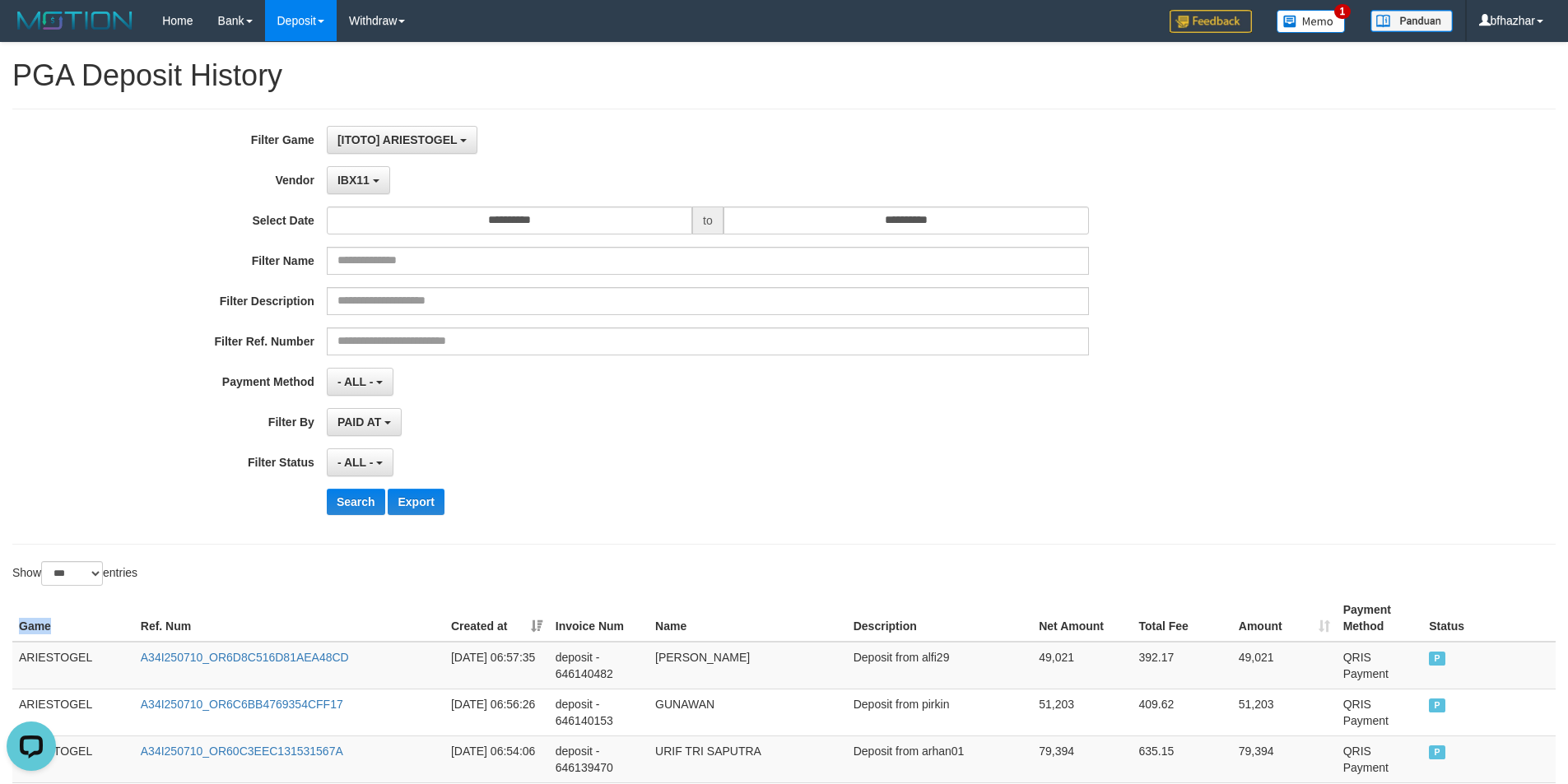 click on "Game Ref. Num Created at Invoice Num Name Description Net Amount Total Fee Amount Payment Method Status
Game Ref. Num Created at Invoice Num Name Description Rp. 18,027,096 Rp. 144,216.78 Rp. 18,027,096 Payment Method Status
ARIESTOGEL A34I250710_OR6D8C516D81AEA48CD [DATE] 06:57:35 deposit - 646140482 TEUKU ZIDAN Deposit from alfi29 49,021 392.17 49,021 QRIS Payment P   ARIESTOGEL A34I250710_OR6C6BB4769354CFF17 [DATE] 06:56:26 deposit - 646140153 GUNAWAN Deposit from pirkin 51,203 409.62 51,203 QRIS Payment P   ARIESTOGEL A34I250710_OR60C3EEC131531567A [DATE] 06:54:06 deposit - 646139470 URIF TRI SAPUTRA Deposit from arhan01 79,394 635.15 79,394 QRIS Payment P   ARIESTOGEL A34I250710_OR62AE89AD03288698F [DATE] 06:39:47 deposit - 646135395 SAEPULROHIM Deposit from armi 24,636 197.09 24,636 QRIS Payment P   ARIESTOGEL A34I250710_OR69DE42C674D356053 [DATE] 06:39:17 deposit - 646135253 [PERSON_NAME] Deposit from Hydra89 34,566 276.53 34,566 QRIS Payment P   P" at bounding box center [784, 2986] 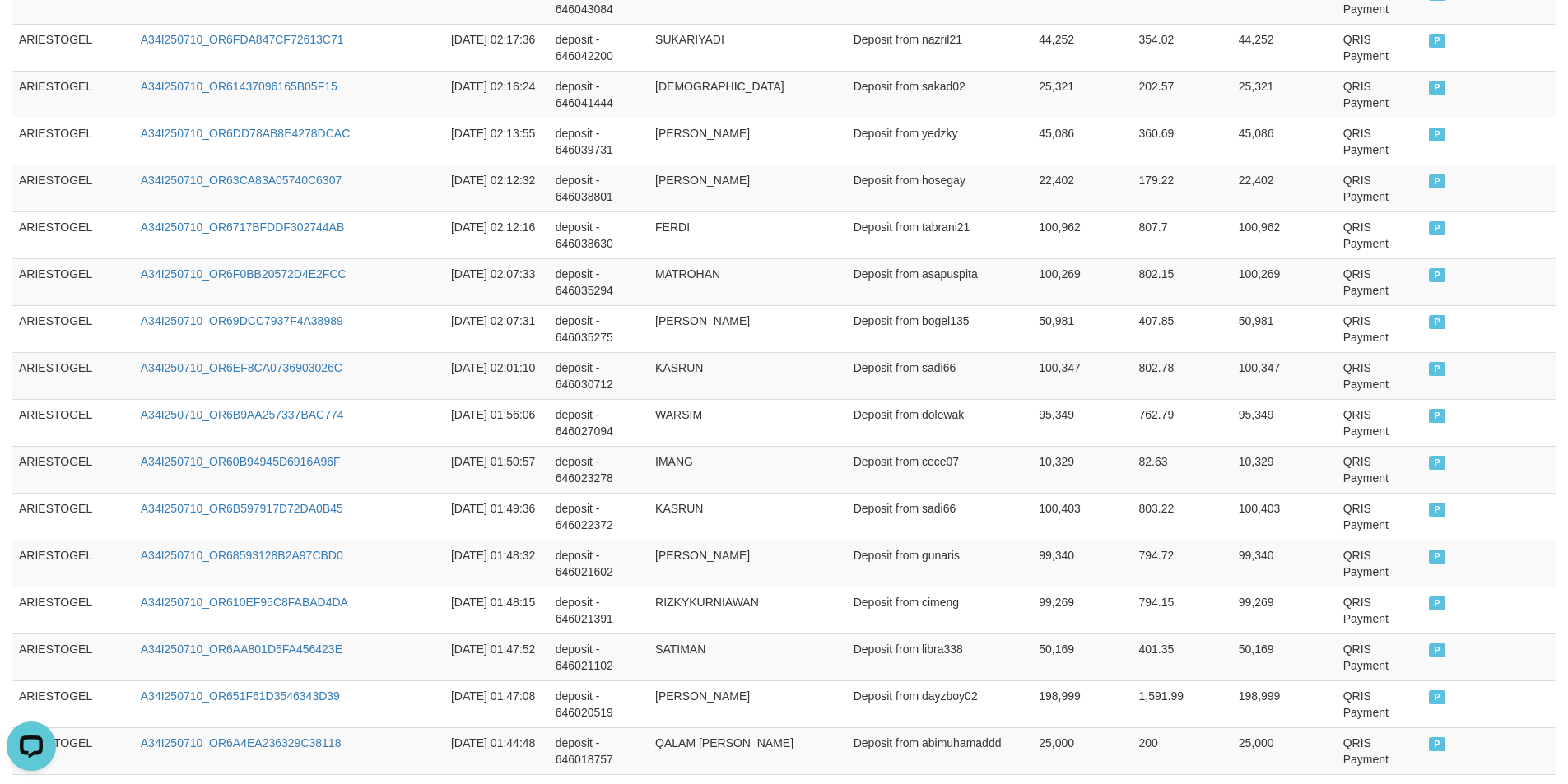 scroll, scrollTop: 4725, scrollLeft: 0, axis: vertical 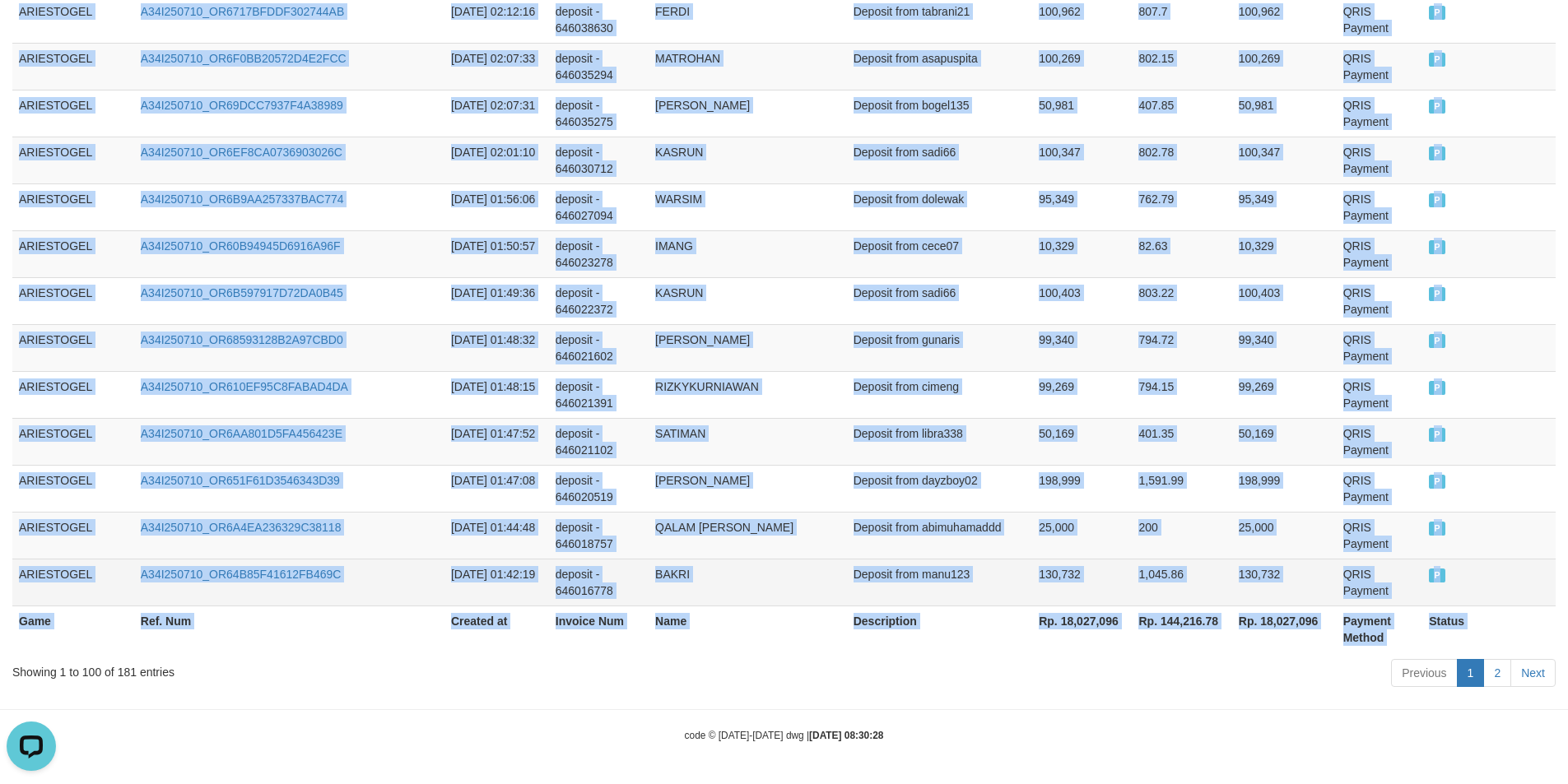 click on "P" at bounding box center [1489, 582] 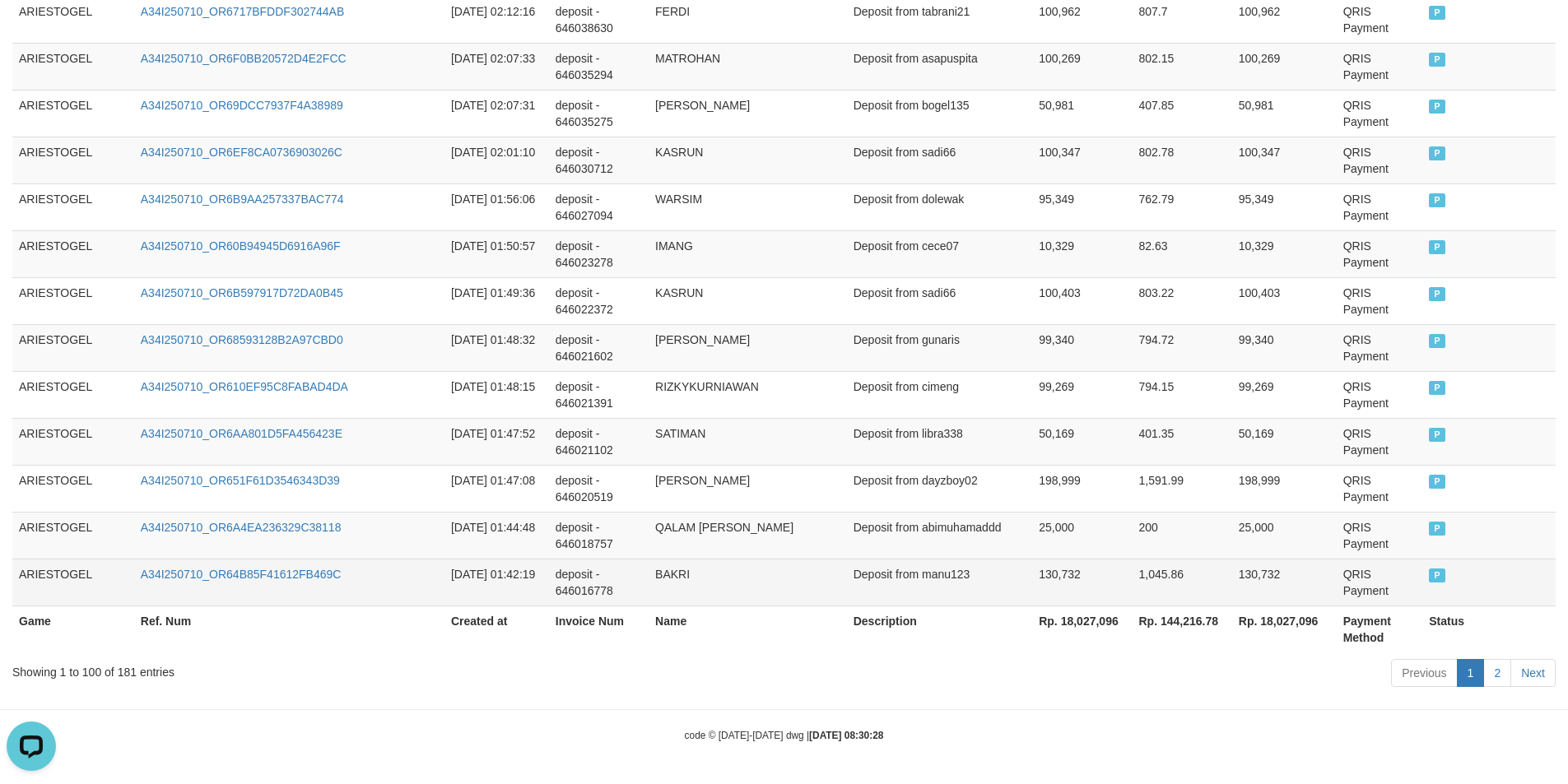 click on "P" at bounding box center [1437, 575] 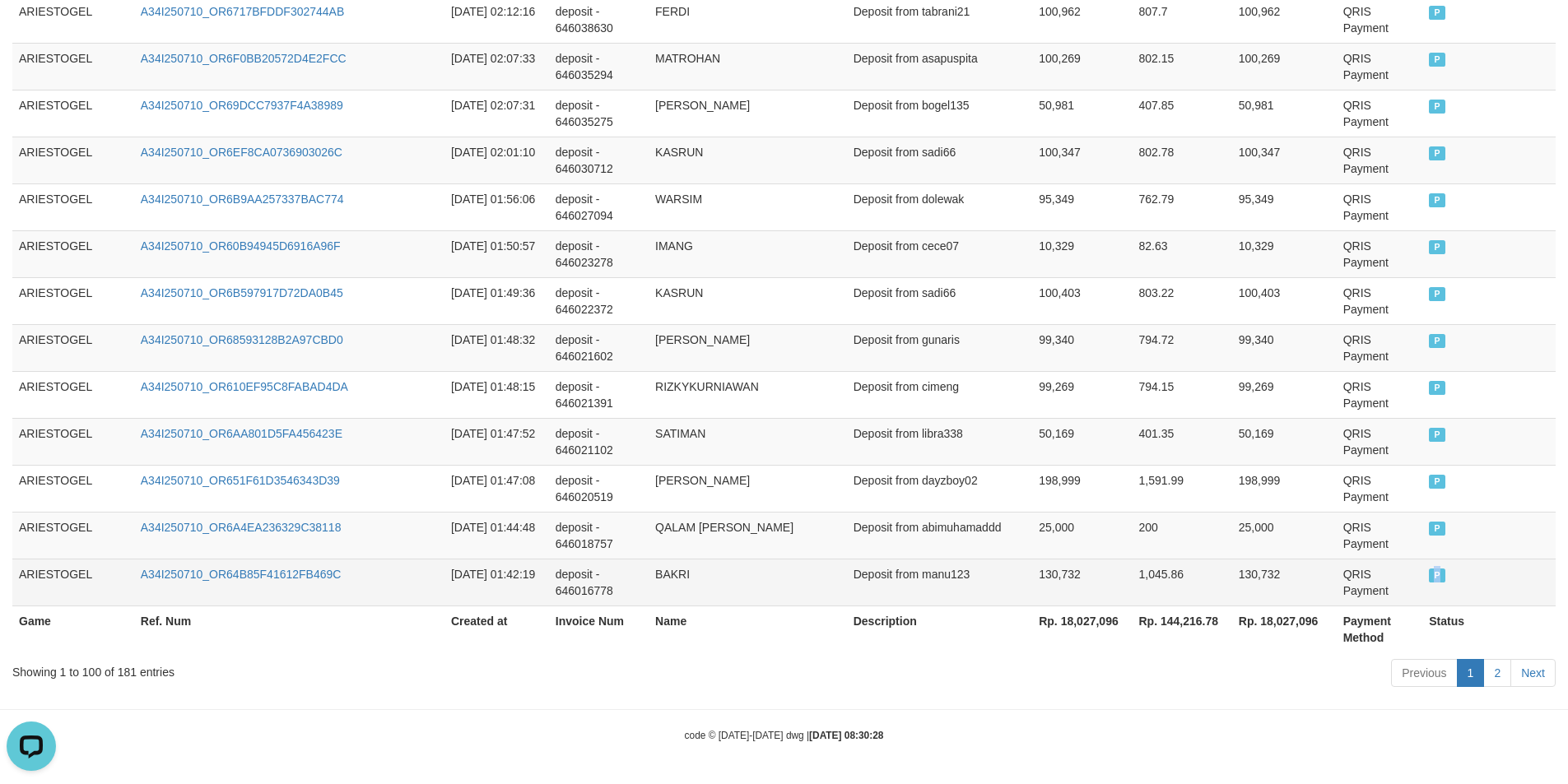 click on "P" at bounding box center (1437, 575) 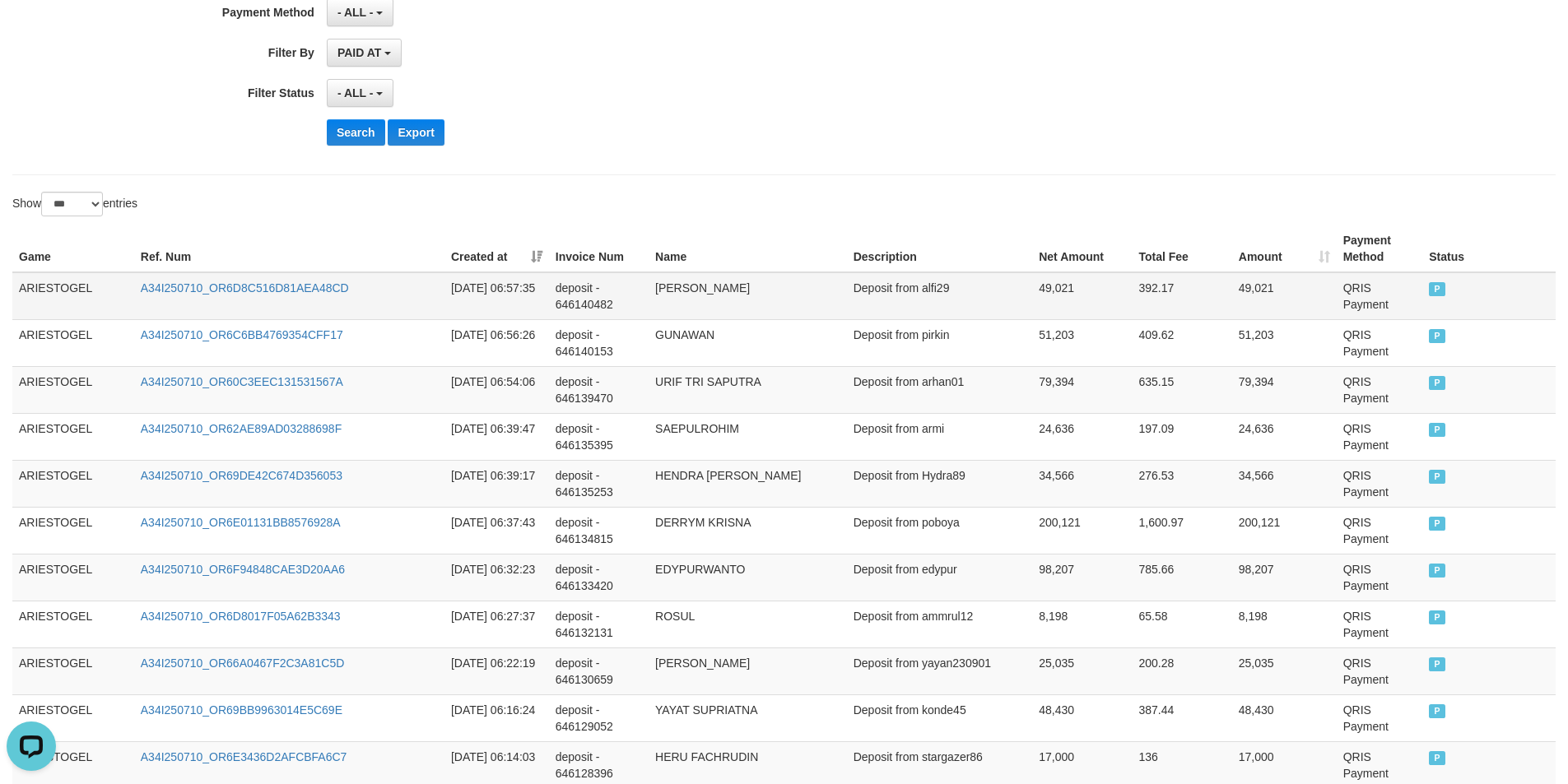 scroll, scrollTop: 0, scrollLeft: 0, axis: both 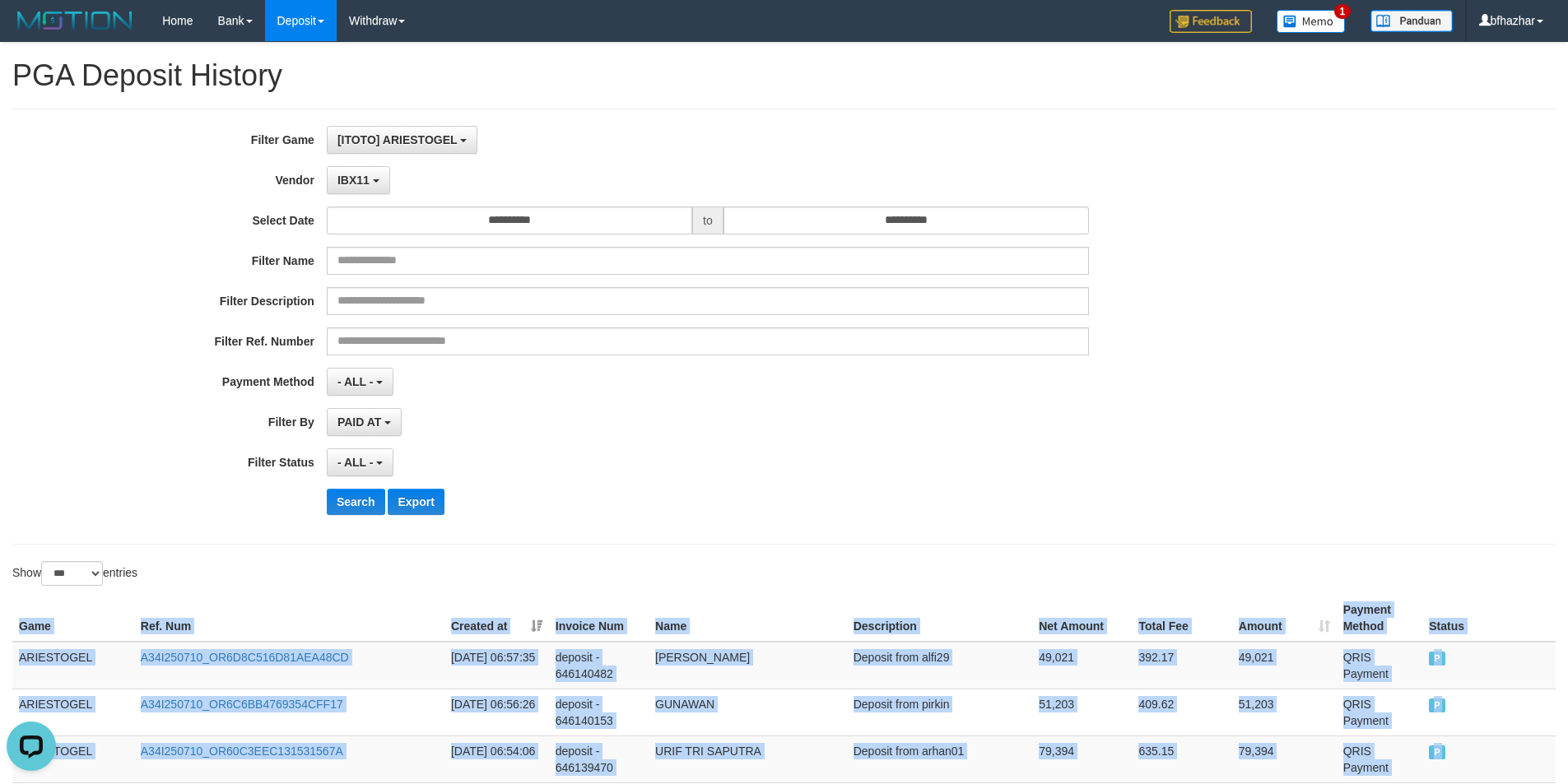 click on "Game Ref. Num Created at Invoice Num Name Description Net Amount Total Fee Amount Payment Method Status
Game Ref. Num Created at Invoice Num Name Description Rp. 18,027,096 Rp. 144,216.78 Rp. 18,027,096 Payment Method Status
ARIESTOGEL A34I250710_OR6D8C516D81AEA48CD [DATE] 06:57:35 deposit - 646140482 TEUKU ZIDAN Deposit from alfi29 49,021 392.17 49,021 QRIS Payment P   ARIESTOGEL A34I250710_OR6C6BB4769354CFF17 [DATE] 06:56:26 deposit - 646140153 GUNAWAN Deposit from pirkin 51,203 409.62 51,203 QRIS Payment P   ARIESTOGEL A34I250710_OR60C3EEC131531567A [DATE] 06:54:06 deposit - 646139470 URIF TRI SAPUTRA Deposit from arhan01 79,394 635.15 79,394 QRIS Payment P   ARIESTOGEL A34I250710_OR62AE89AD03288698F [DATE] 06:39:47 deposit - 646135395 SAEPULROHIM Deposit from armi 24,636 197.09 24,636 QRIS Payment P   ARIESTOGEL A34I250710_OR69DE42C674D356053 [DATE] 06:39:17 deposit - 646135253 [PERSON_NAME] Deposit from Hydra89 34,566 276.53 34,566 QRIS Payment P   P" at bounding box center (784, 2986) 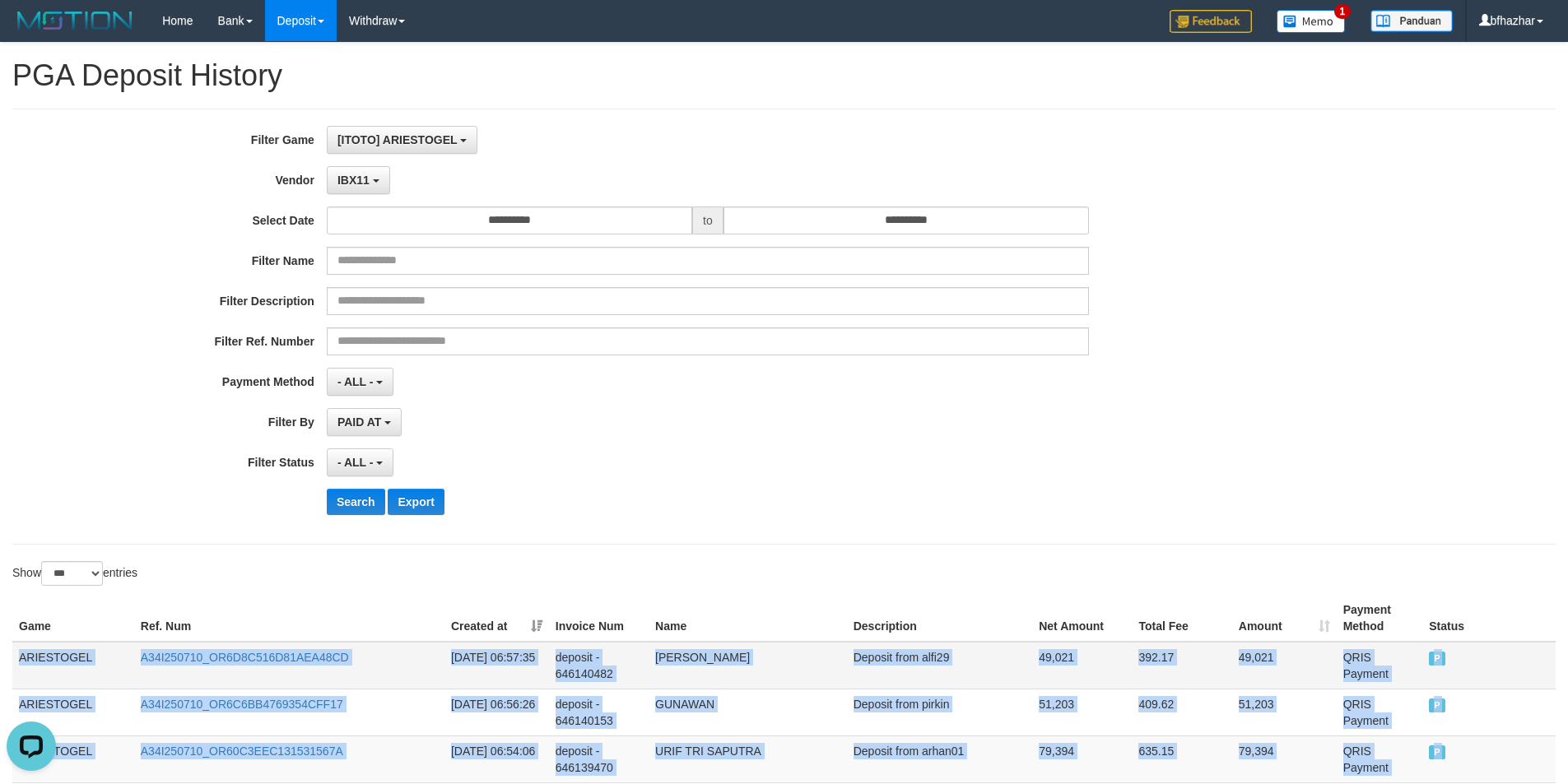 click on "ARIESTOGEL" at bounding box center (73, 666) 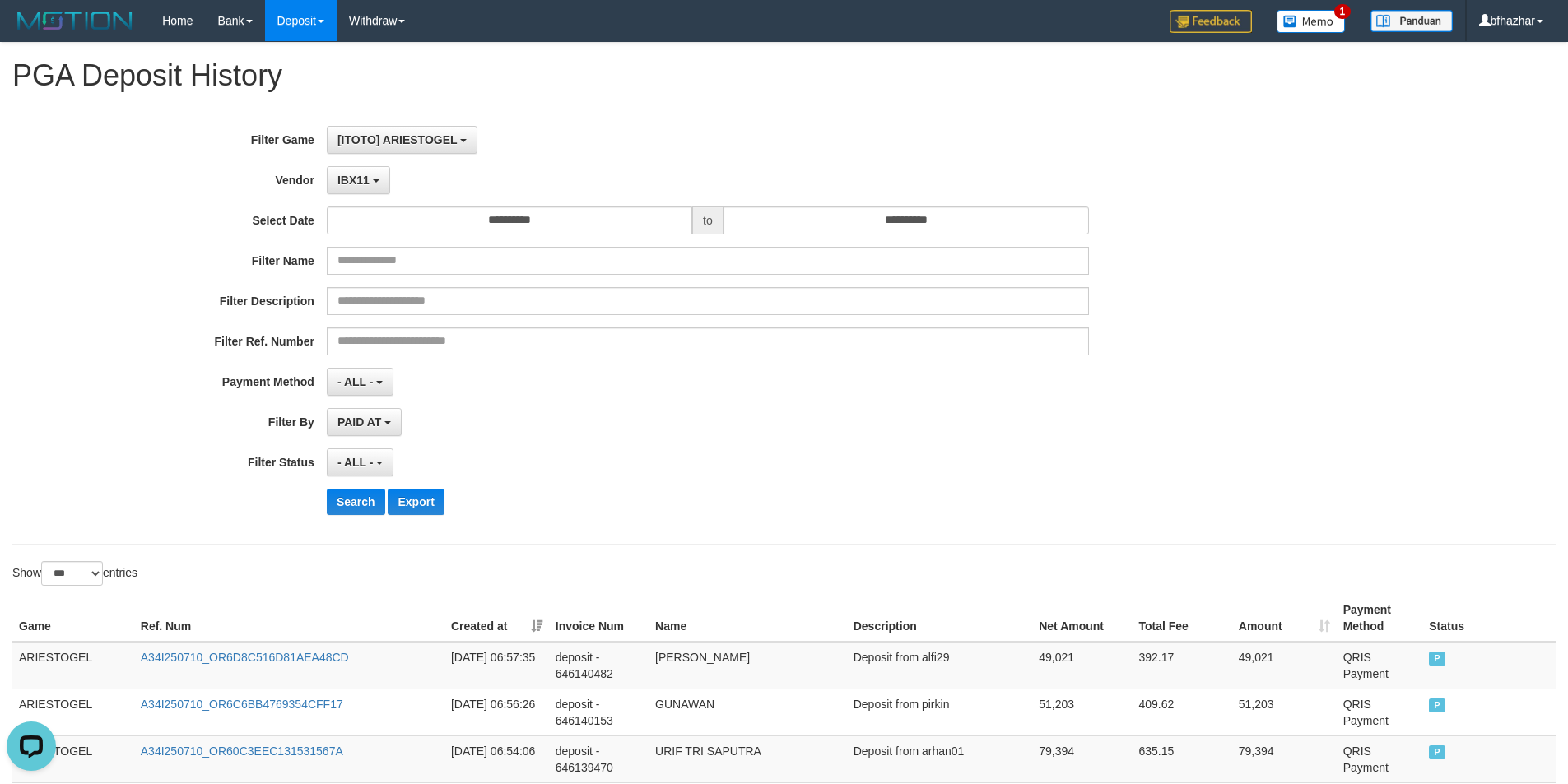 click on "**********" at bounding box center [654, 327] 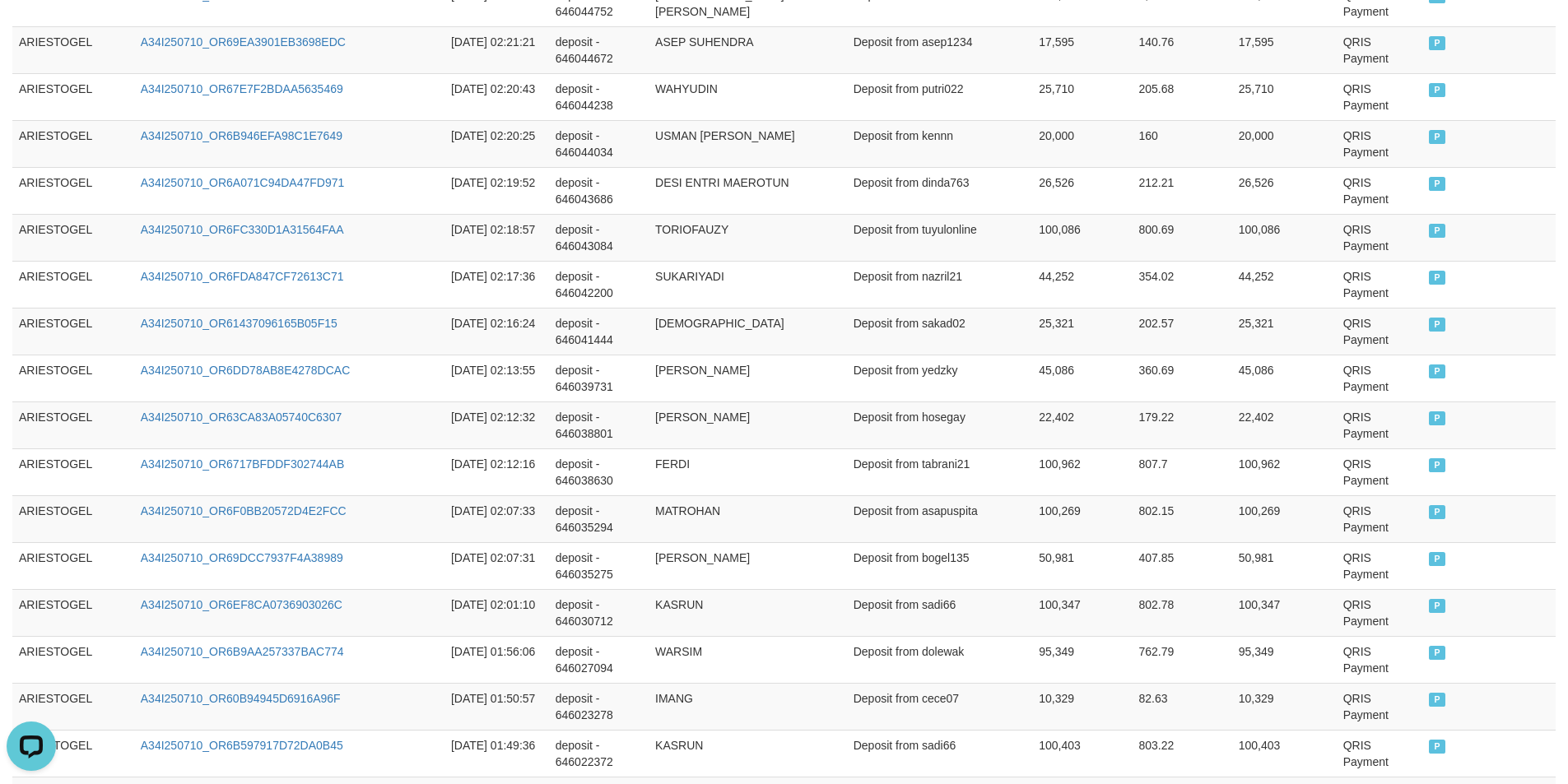 scroll, scrollTop: 4725, scrollLeft: 0, axis: vertical 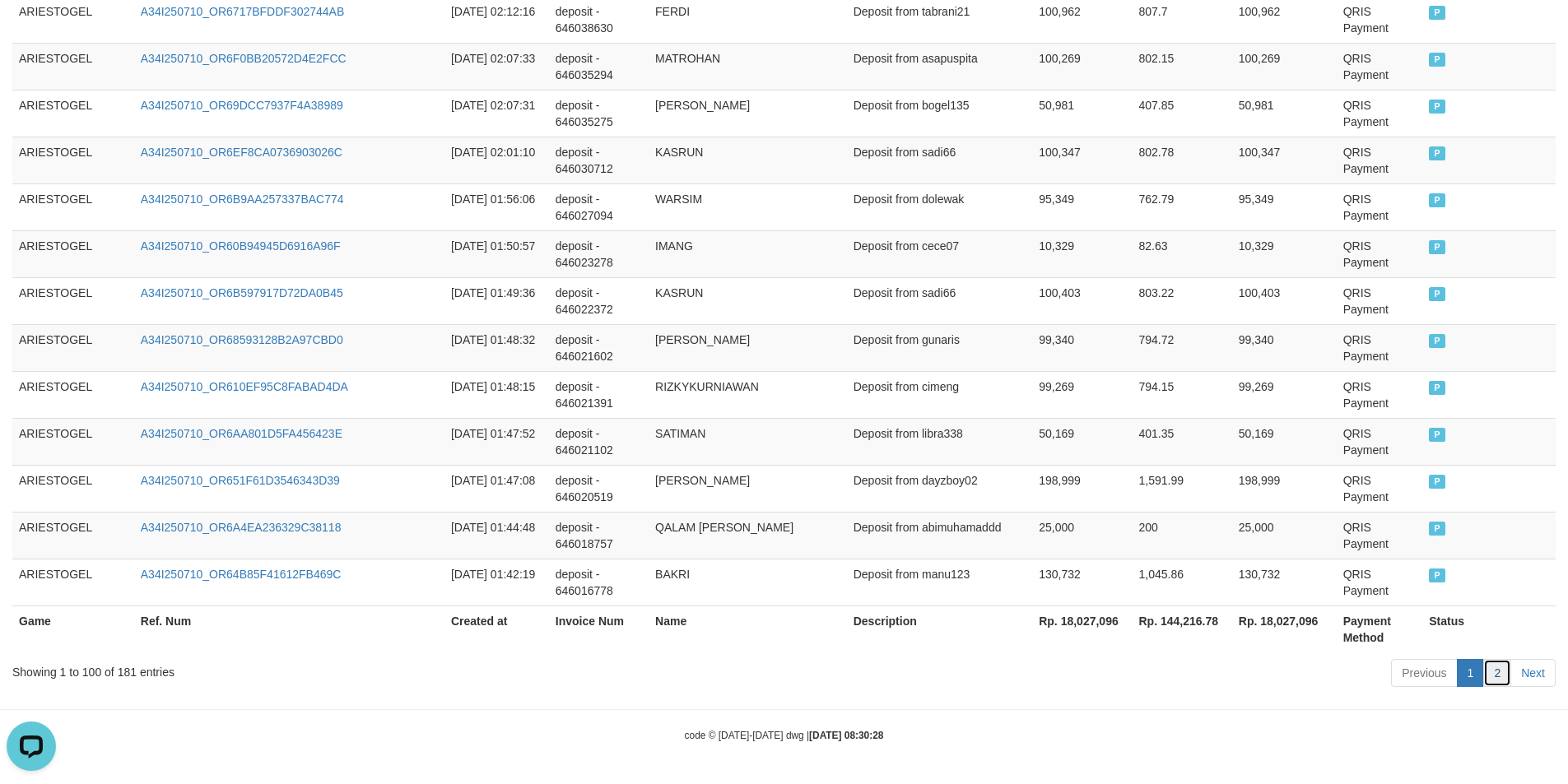 click on "2" at bounding box center [1497, 673] 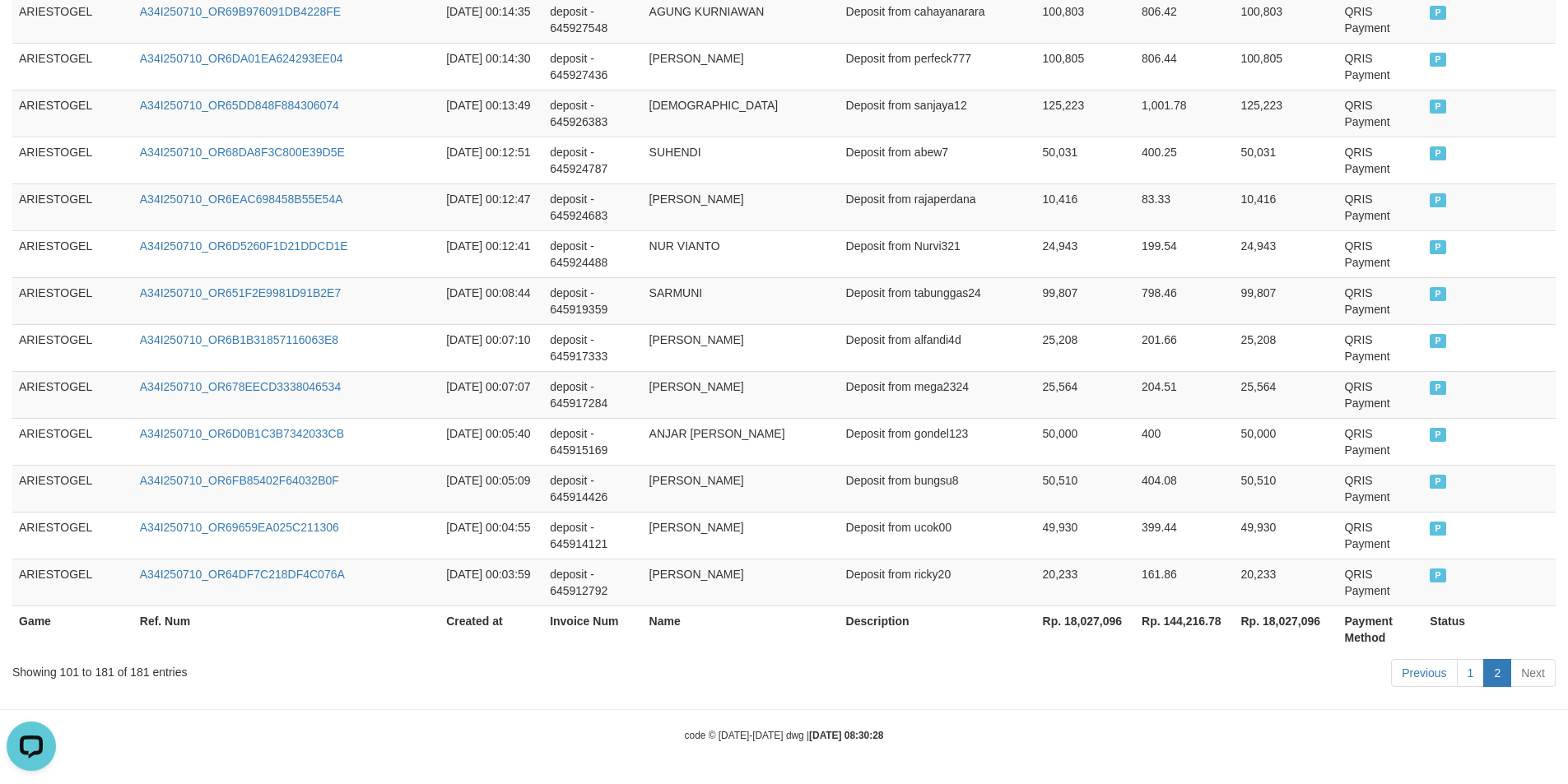 scroll, scrollTop: 3834, scrollLeft: 0, axis: vertical 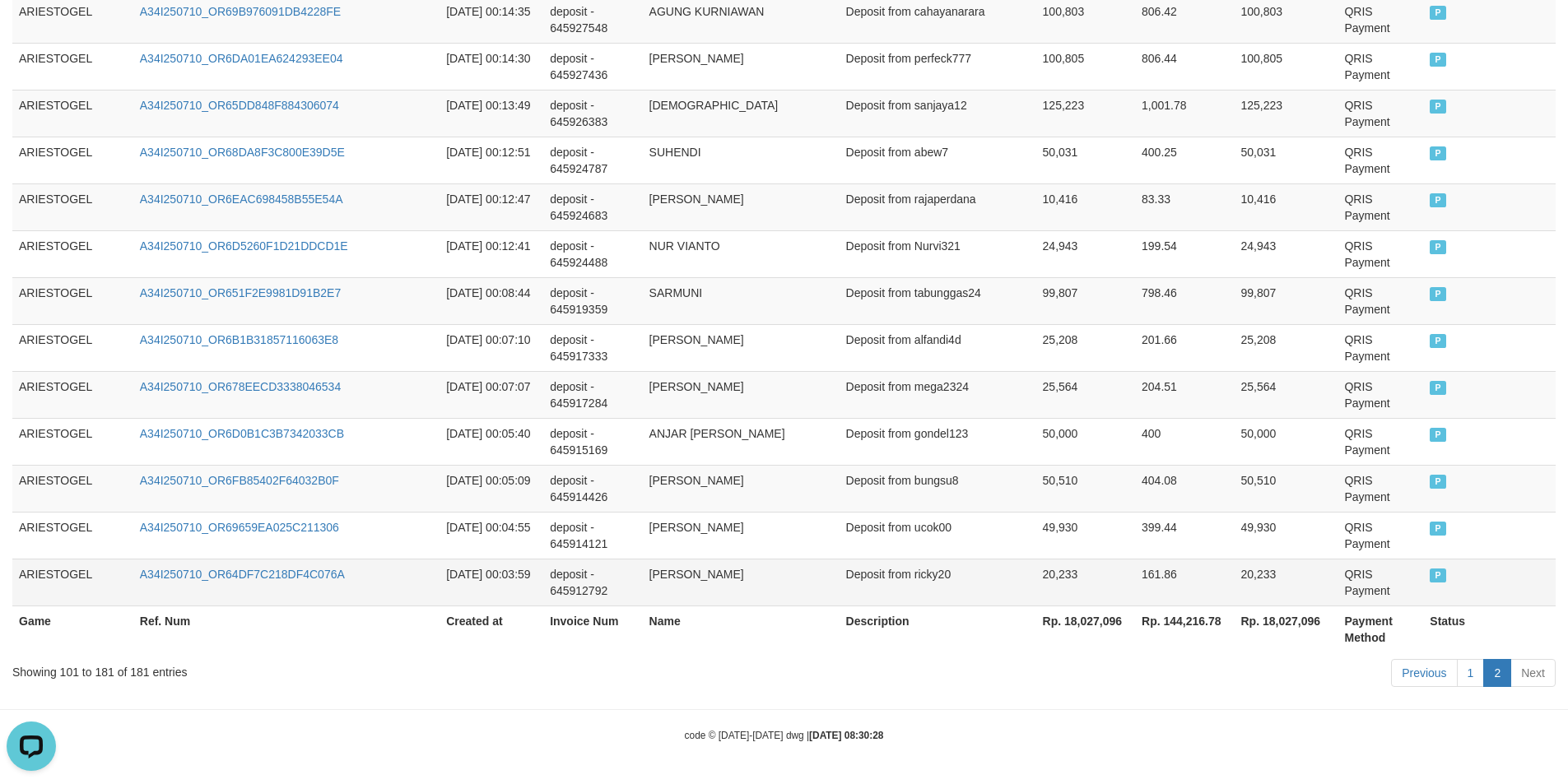 click on "P" at bounding box center (1489, 582) 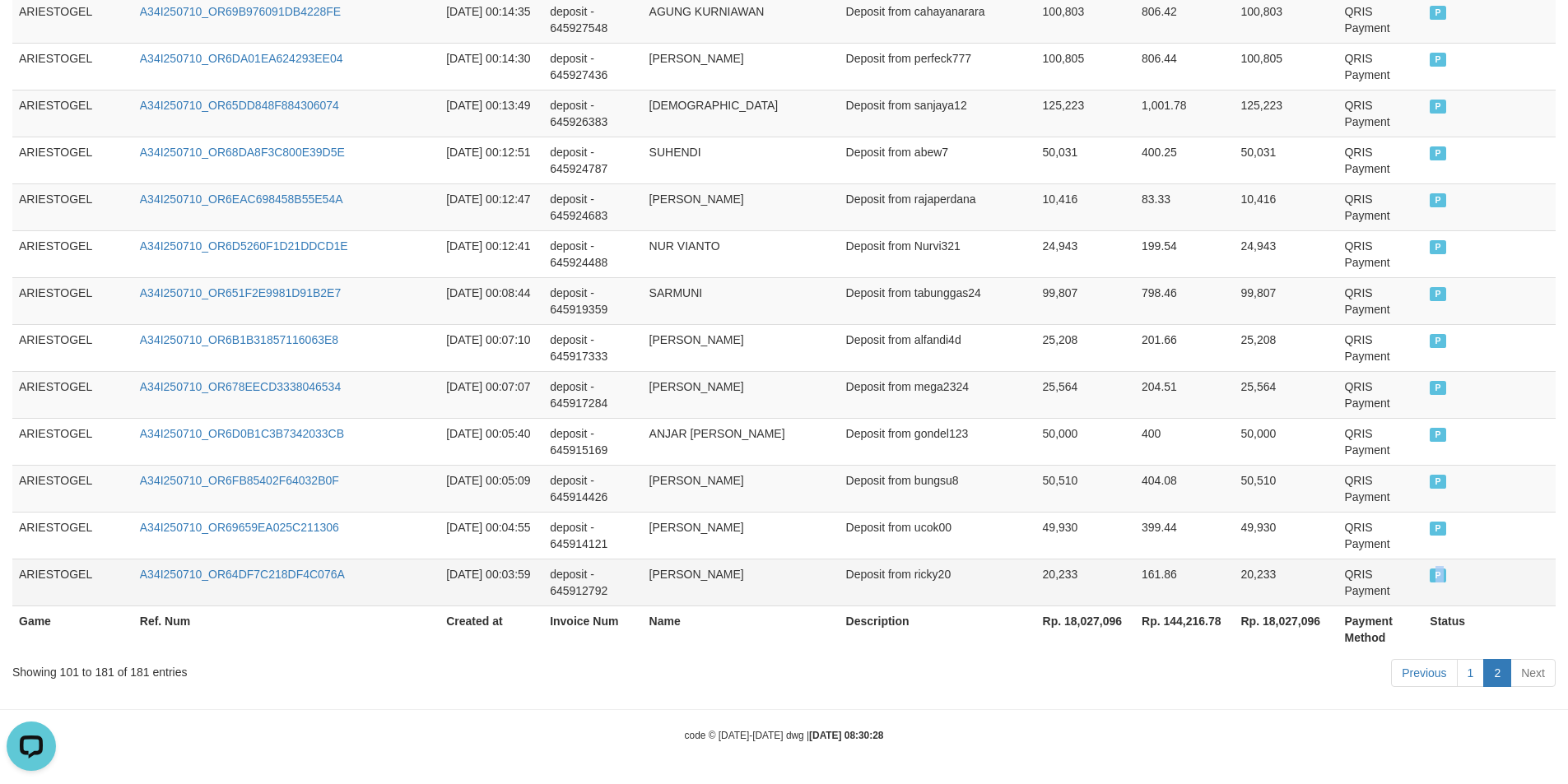 click on "P" at bounding box center [1489, 582] 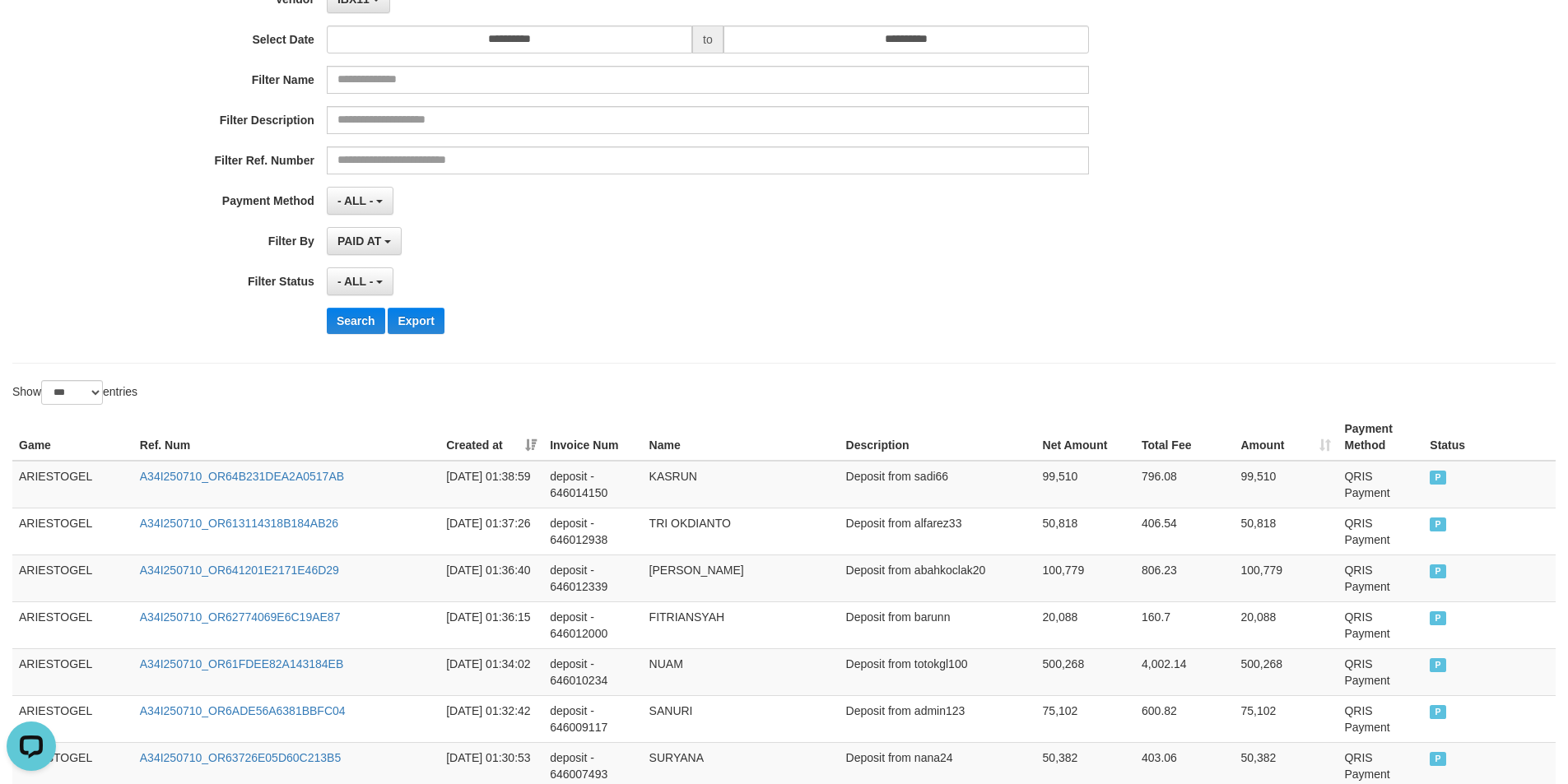 scroll, scrollTop: 0, scrollLeft: 0, axis: both 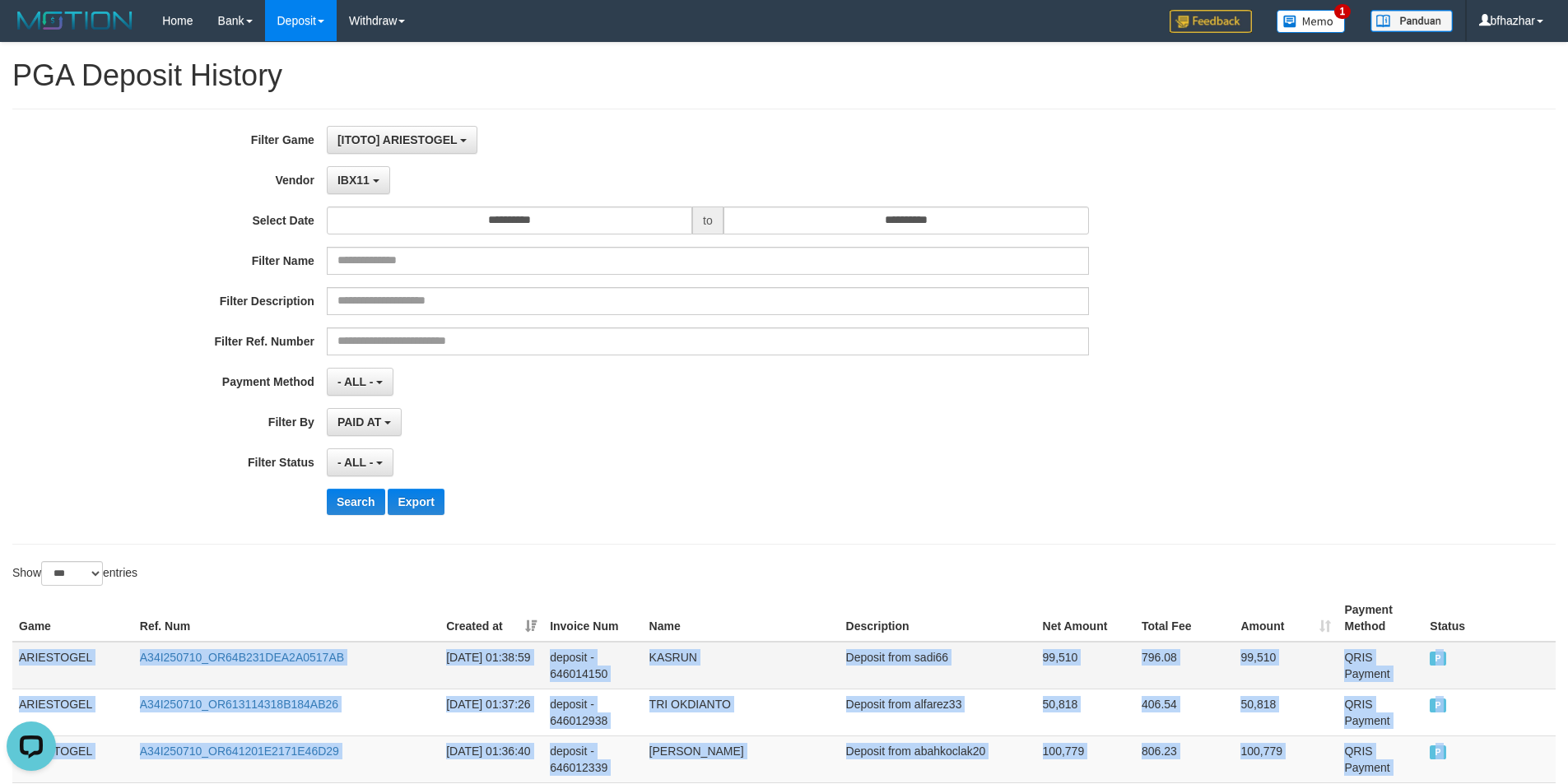 click on "ARIESTOGEL" at bounding box center [72, 666] 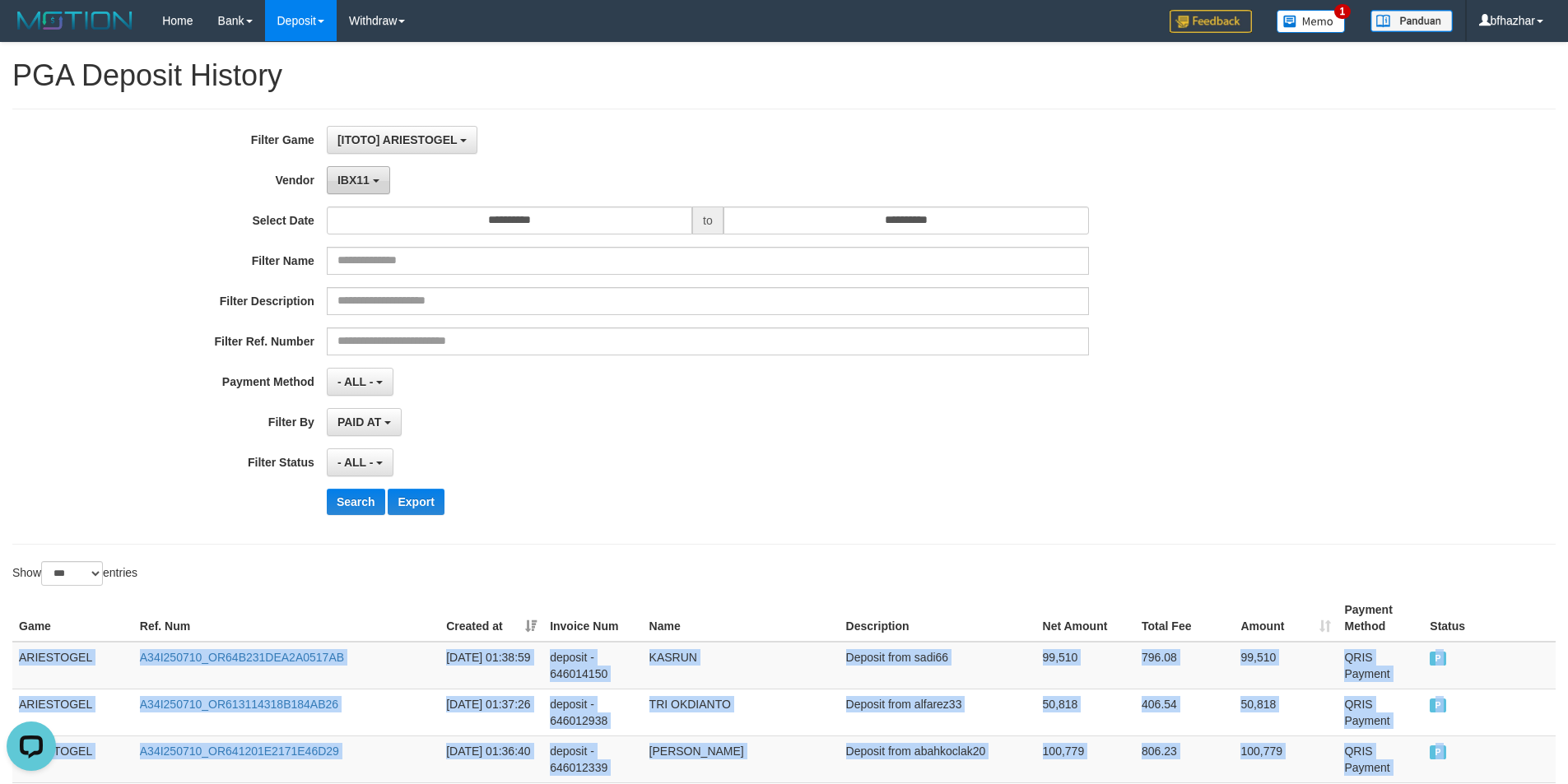 click on "IBX11" at bounding box center [358, 180] 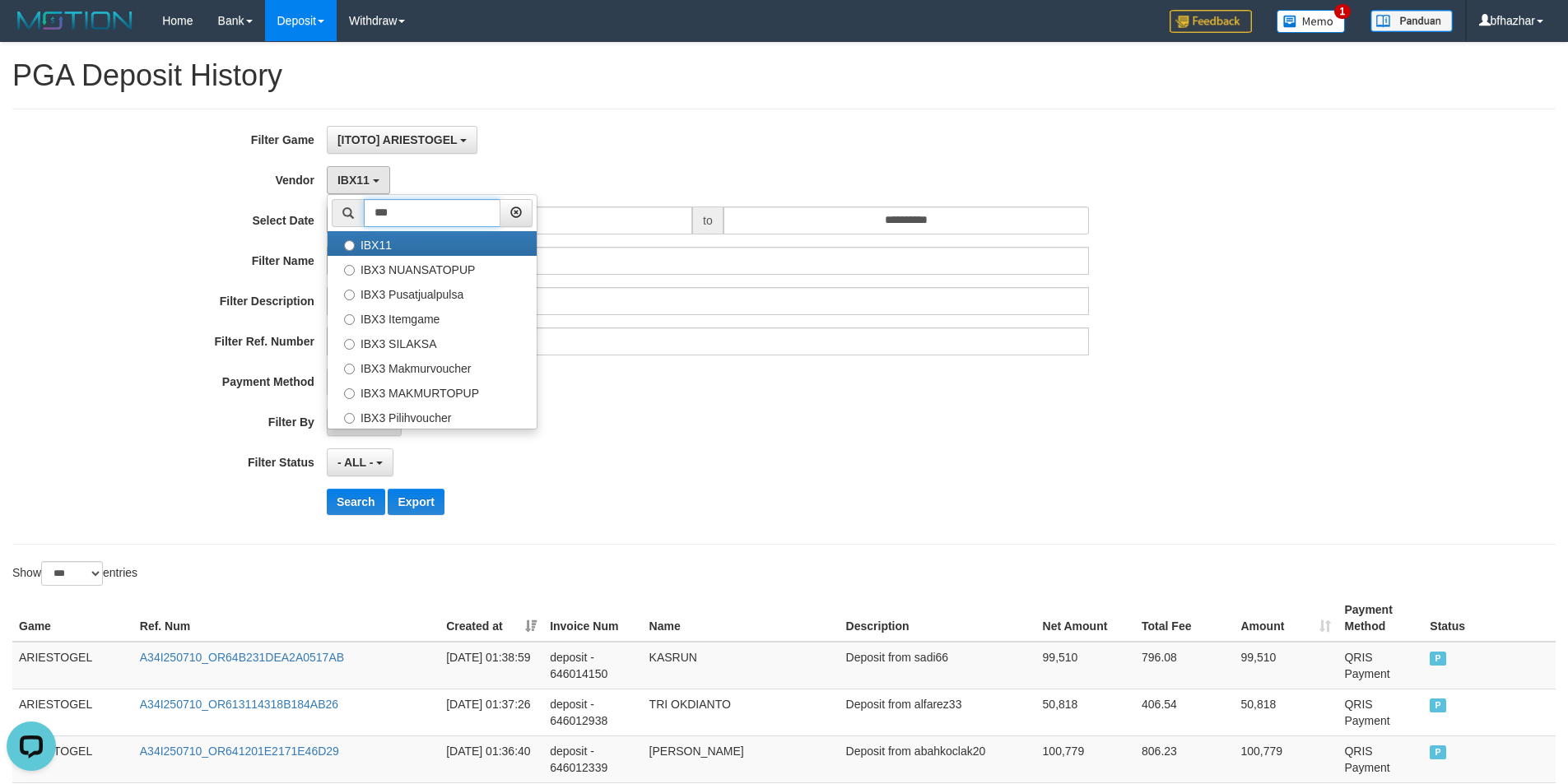 click on "***" at bounding box center (432, 213) 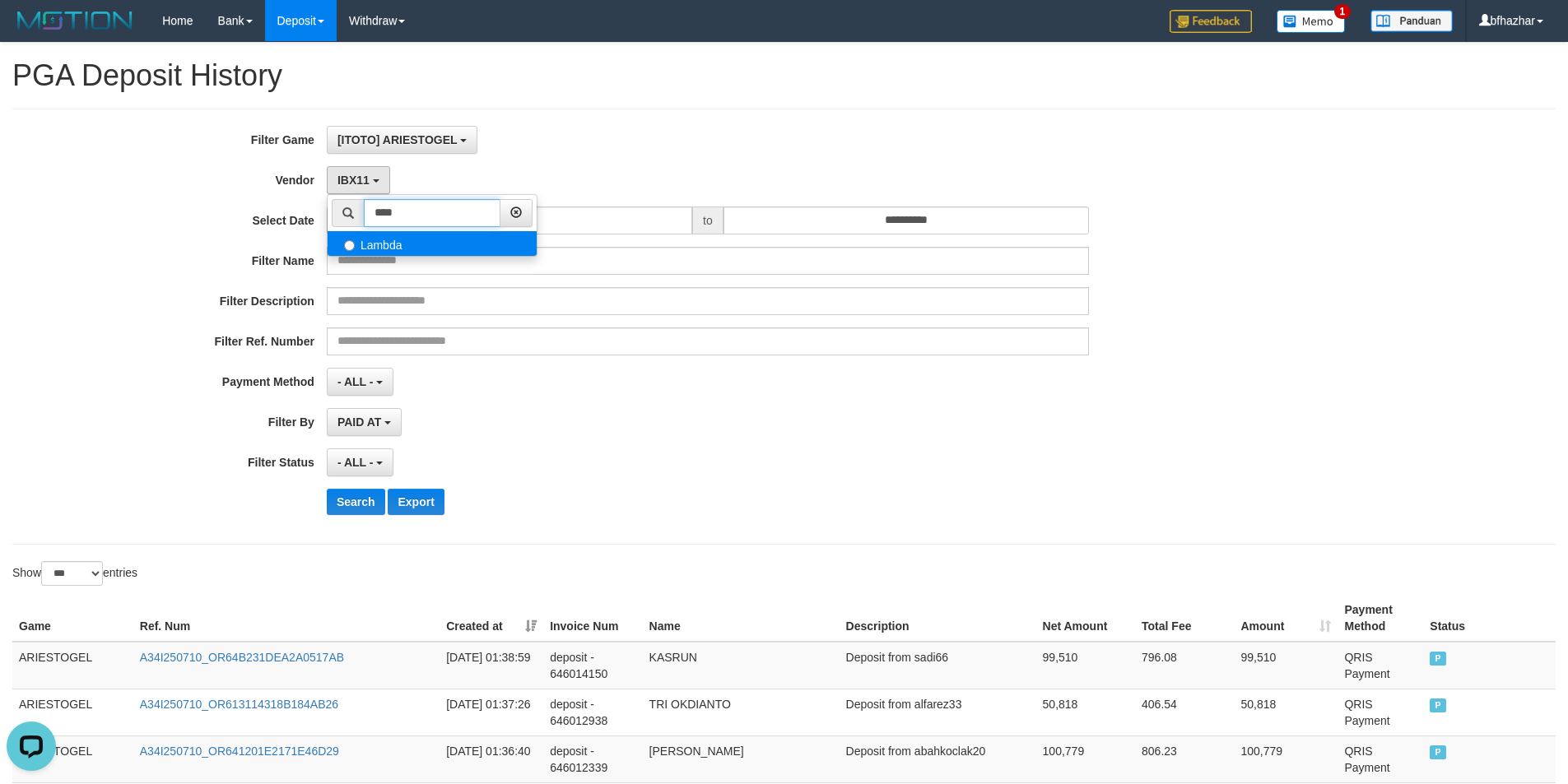 type on "****" 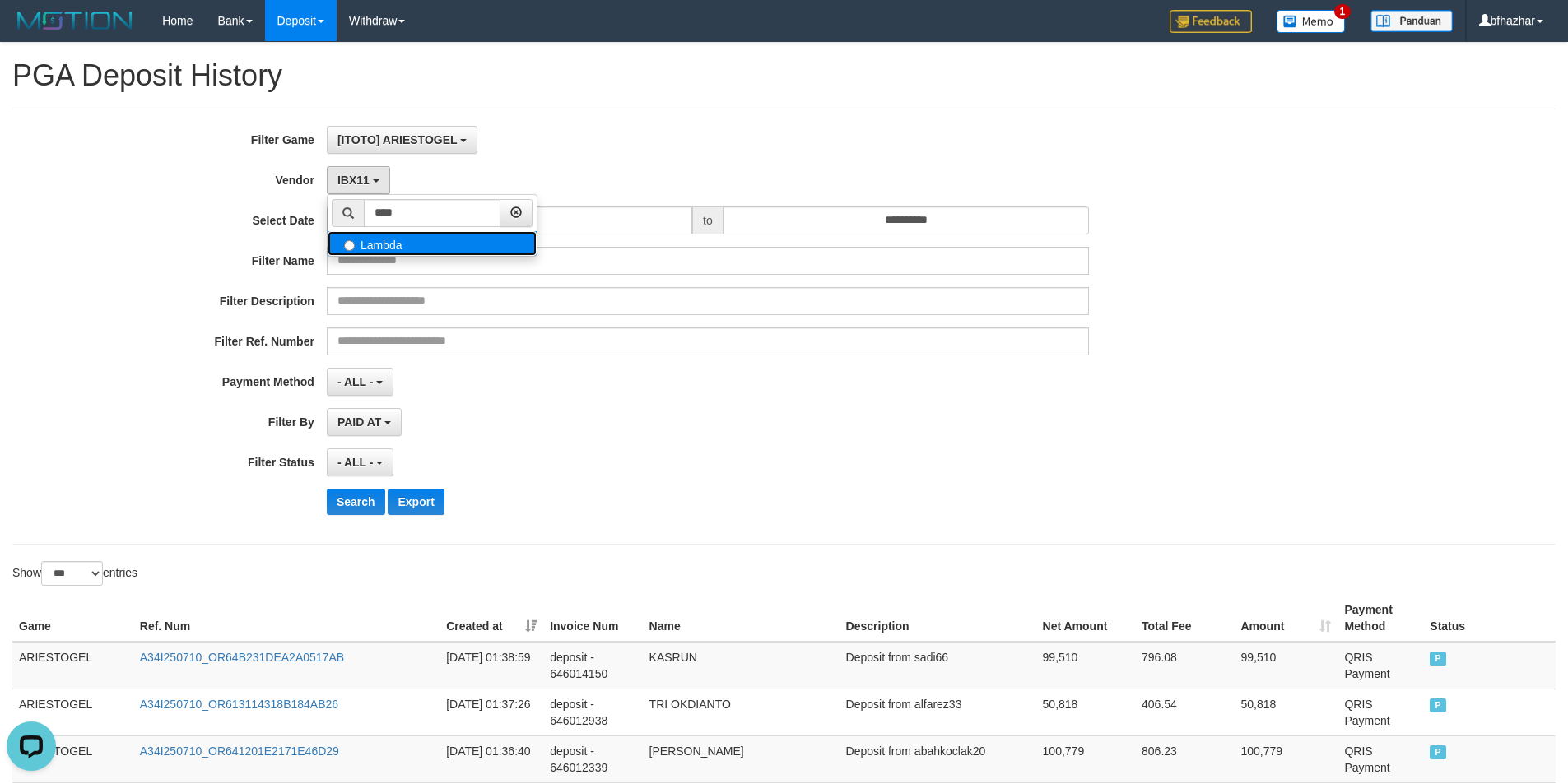 click on "Lambda" at bounding box center (432, 244) 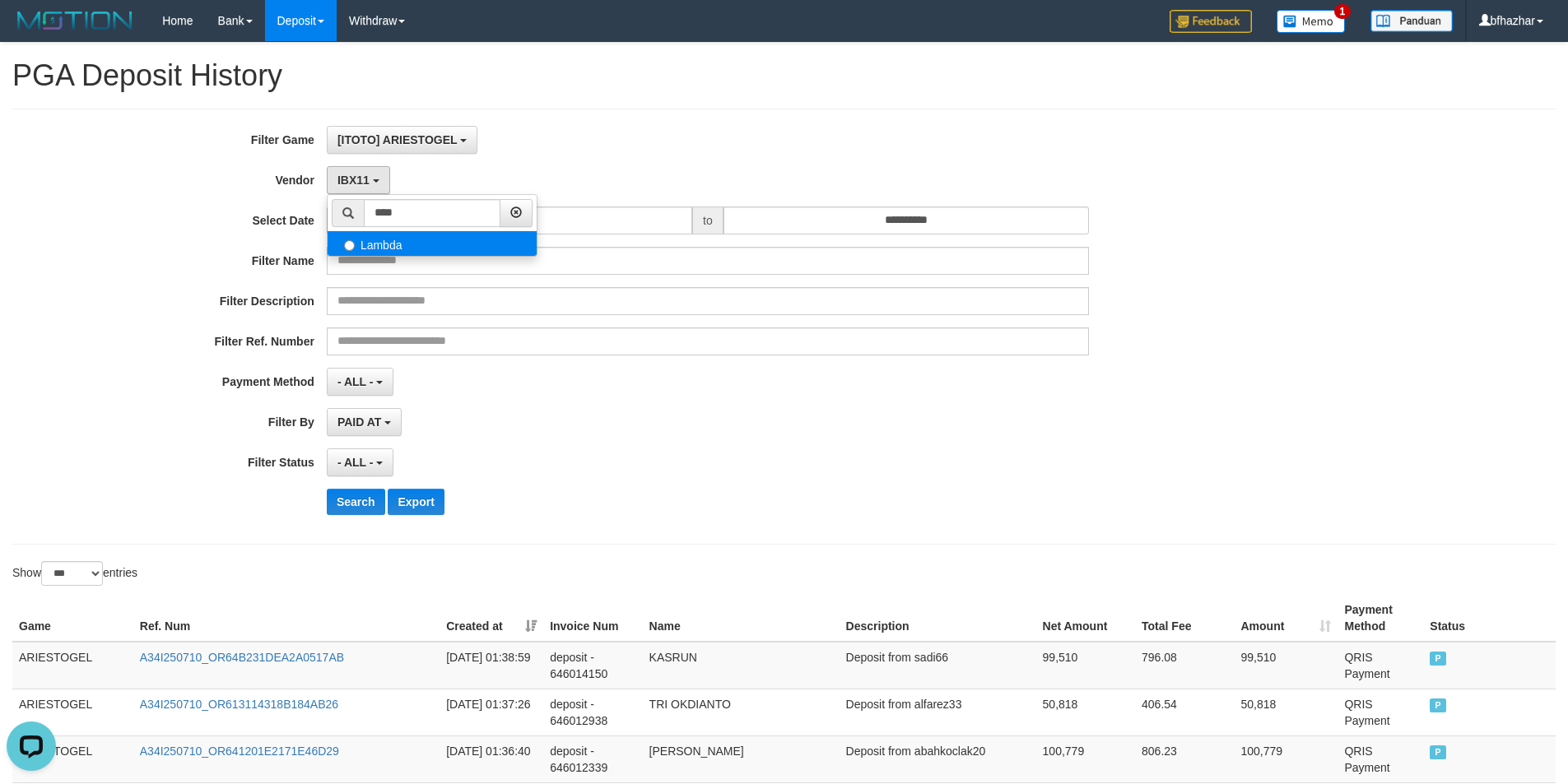 select on "**********" 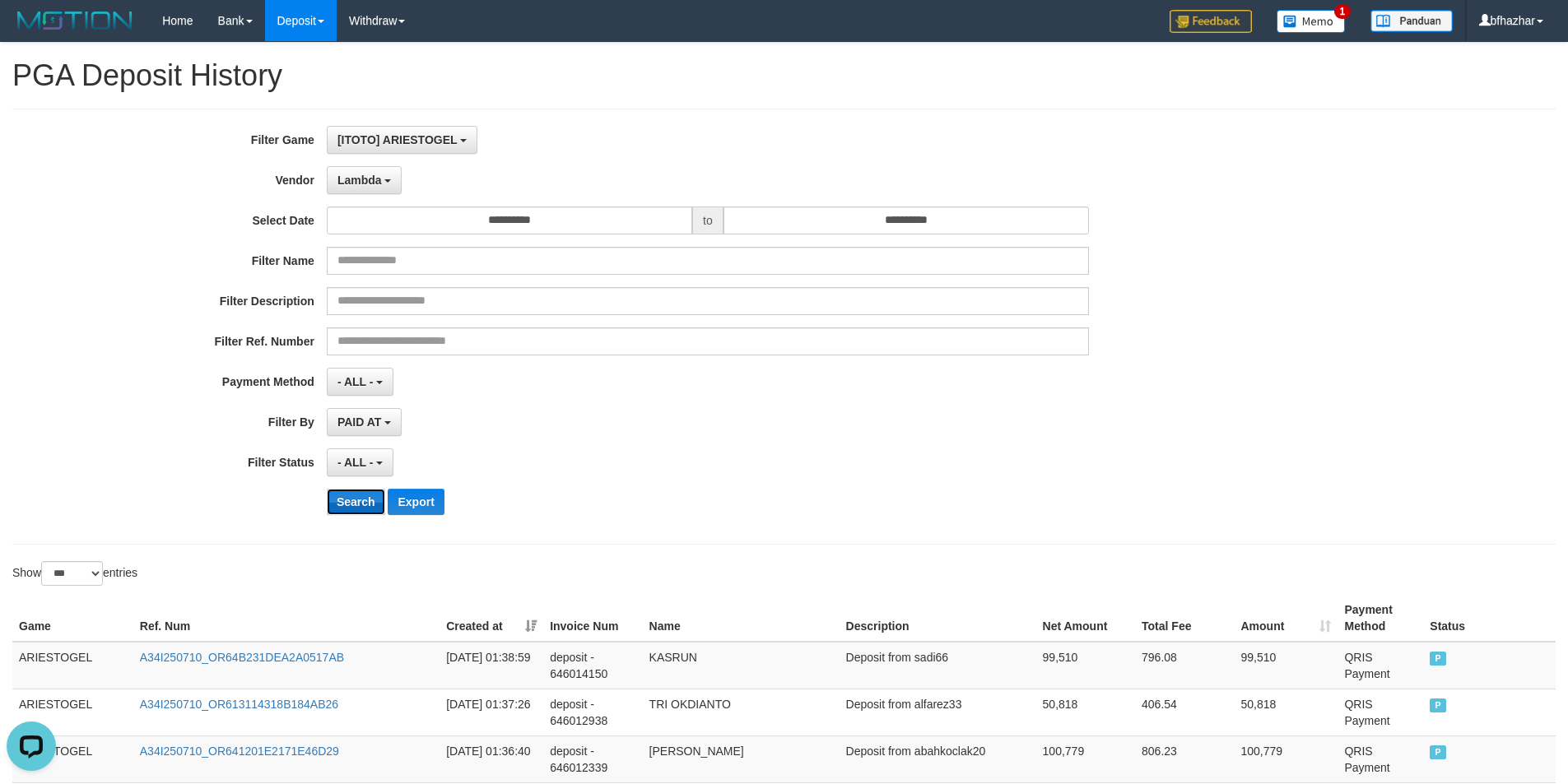 click on "Search" at bounding box center [356, 502] 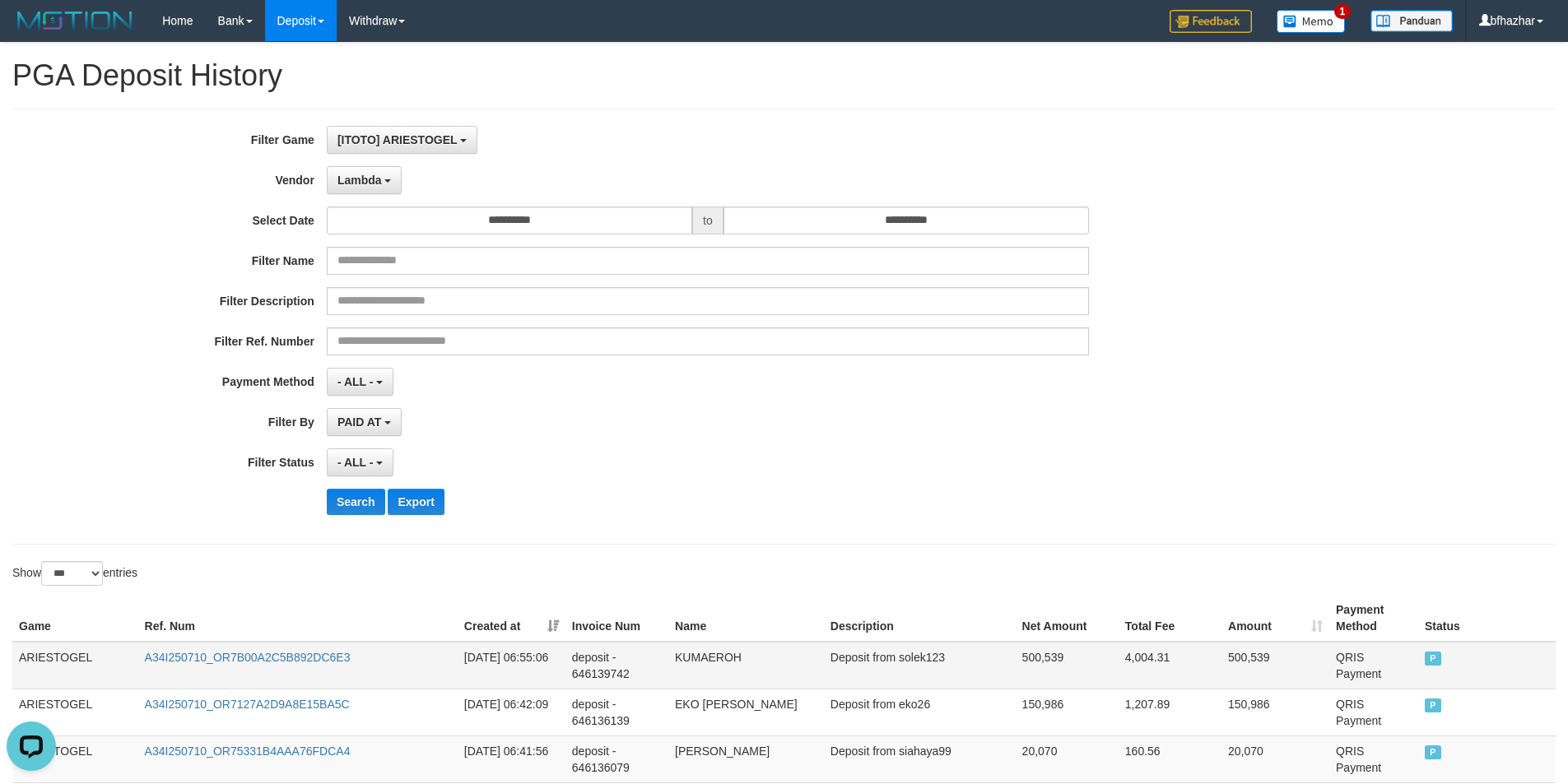 click on "ARIESTOGEL" at bounding box center (75, 666) 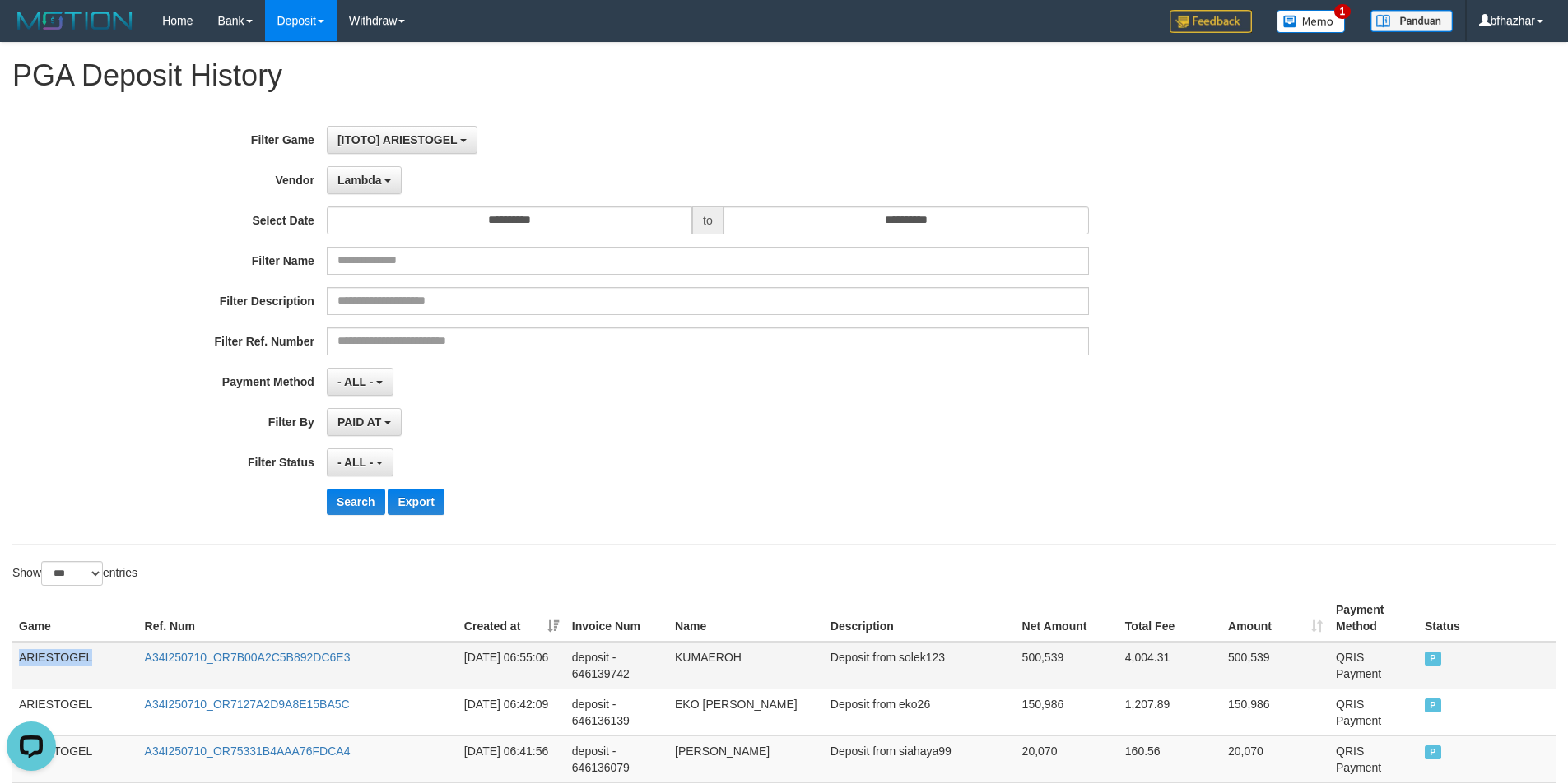 click on "ARIESTOGEL" at bounding box center (75, 666) 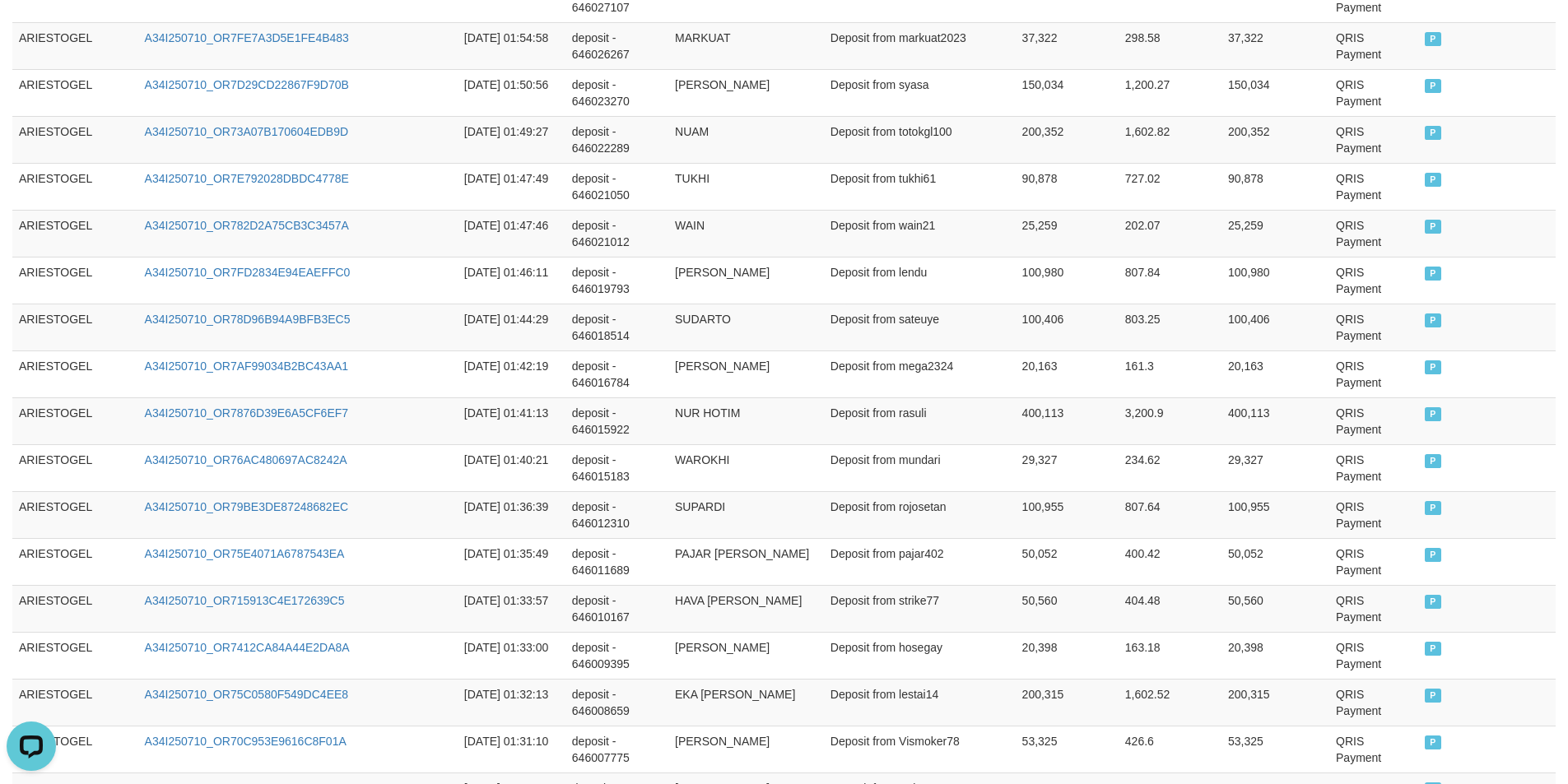 scroll, scrollTop: 4725, scrollLeft: 0, axis: vertical 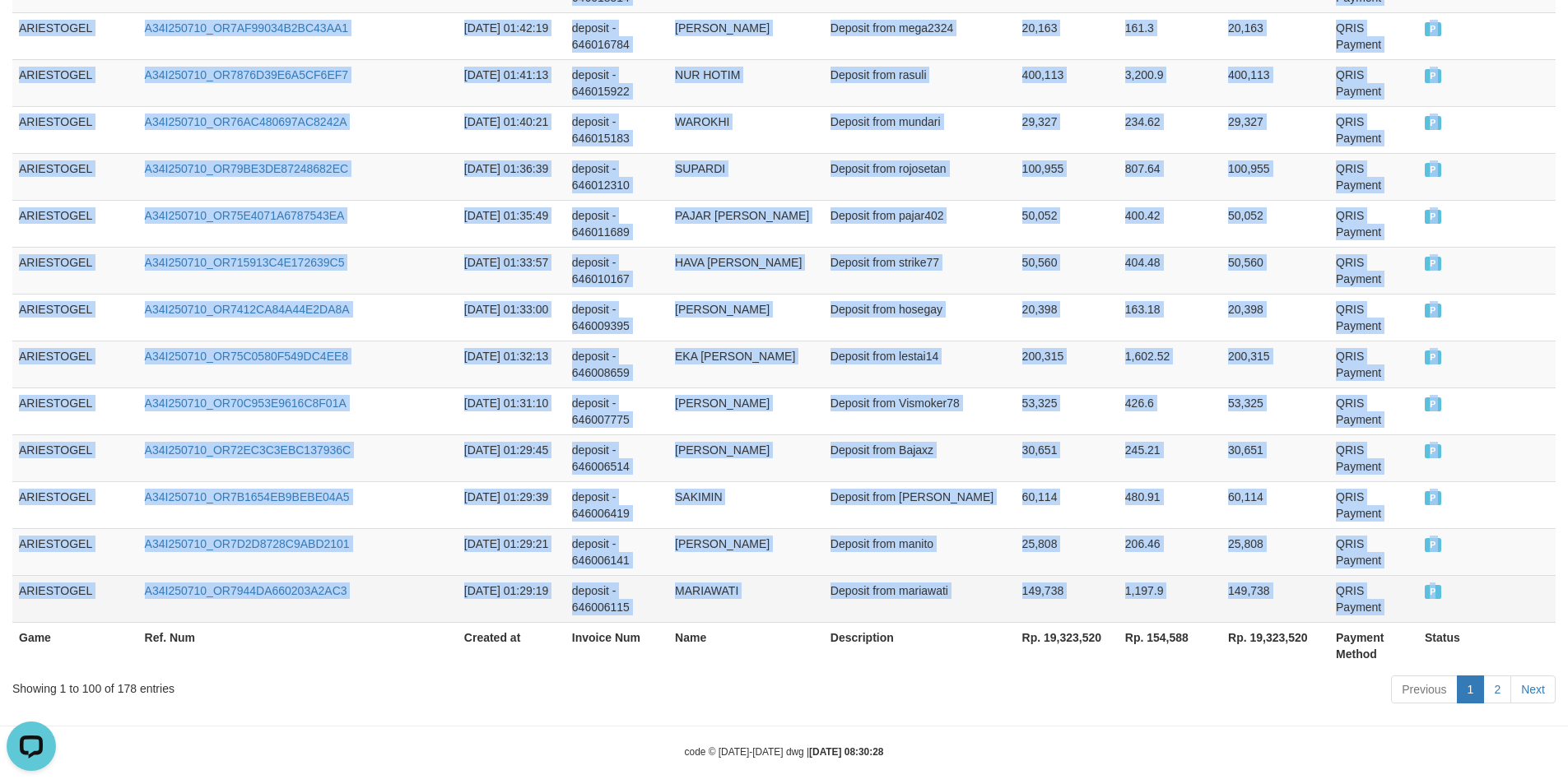 click on "P" at bounding box center [1487, 598] 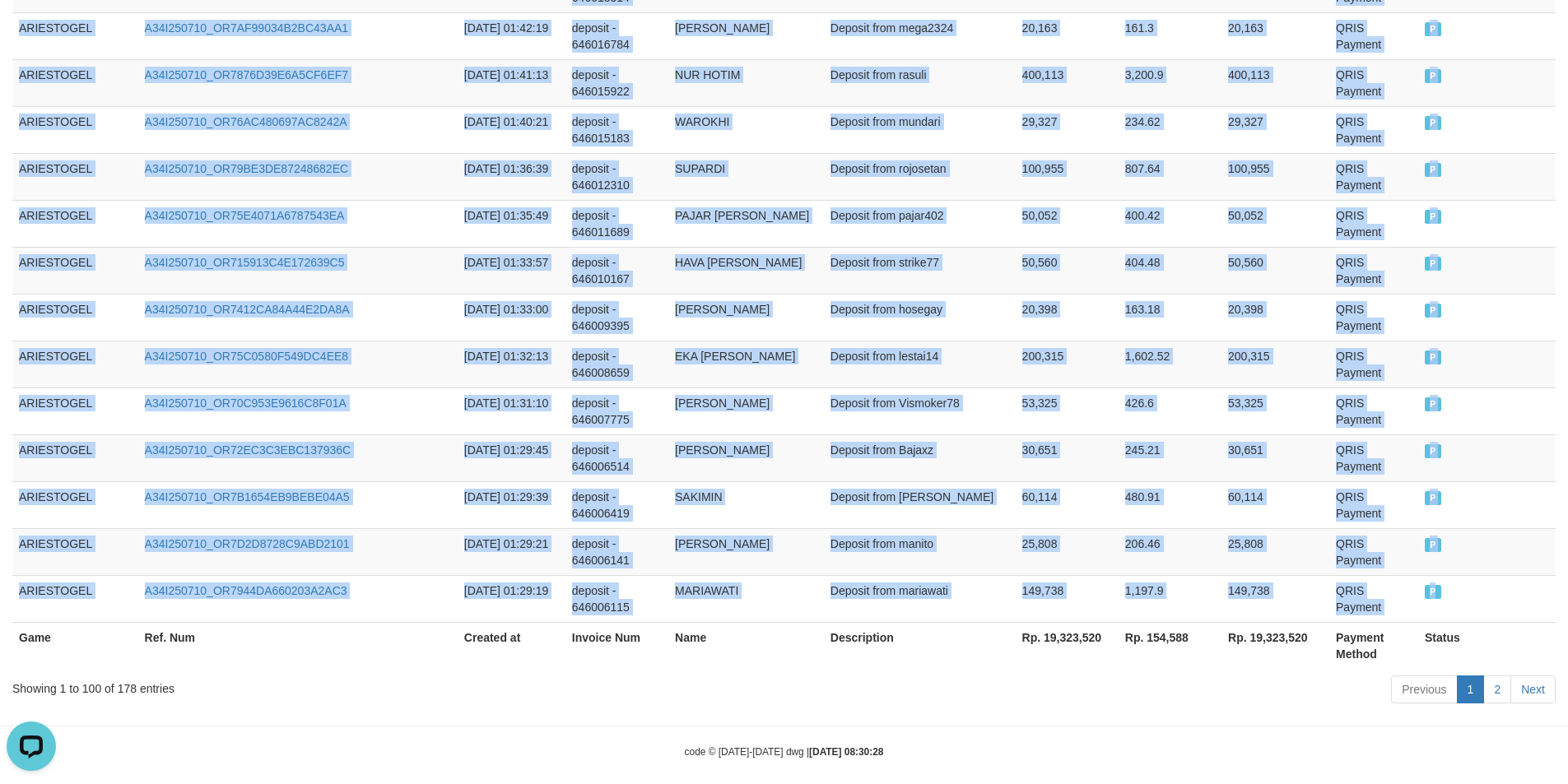 copy on "ARIESTOGEL A34I250710_OR7B00A2C5B892DC6E3 [DATE] 06:55:06 deposit - 646139742 KUMAEROH Deposit from solek123 500,539 4,004.31 500,539 QRIS Payment P   ARIESTOGEL A34I250710_OR7127A2D9A8E15BA5C [DATE] 06:42:09 deposit - 646136139 EKO [PERSON_NAME] Deposit from eko26 150,986 1,207.89 150,986 QRIS Payment P   ARIESTOGEL A34I250710_OR75331B4AAA76FDCA4 [DATE] 06:41:56 deposit - 646136079 [PERSON_NAME] Deposit from siahaya99 20,070 160.56 20,070 QRIS Payment P   ARIESTOGEL A34I250710_OR7907B220BA24C2FD8 [DATE] 06:35:05 deposit - 646134133 [PERSON_NAME] Deposit from gajahmada01 100,073 800.58 100,073 QRIS Payment P   ARIESTOGEL A34I250710_OR7595EB2589CF96F2B [DATE] 06:29:35 deposit - 646132669 WAHYU SUBEKTI Deposit from artos 49,941 399.53 49,941 QRIS Payment P   ARIESTOGEL A34I250710_OR7BD4E375B72952546 [DATE] 06:26:43 deposit - 646131867 ANAS NASIPIN Deposit from dayon66 24,811 198.49 24,811 QRIS Payment P   ARIESTOGEL A34I250710_OR7A4FBE6B76CF5EC70 [DATE] 06:20:28 deposit..." 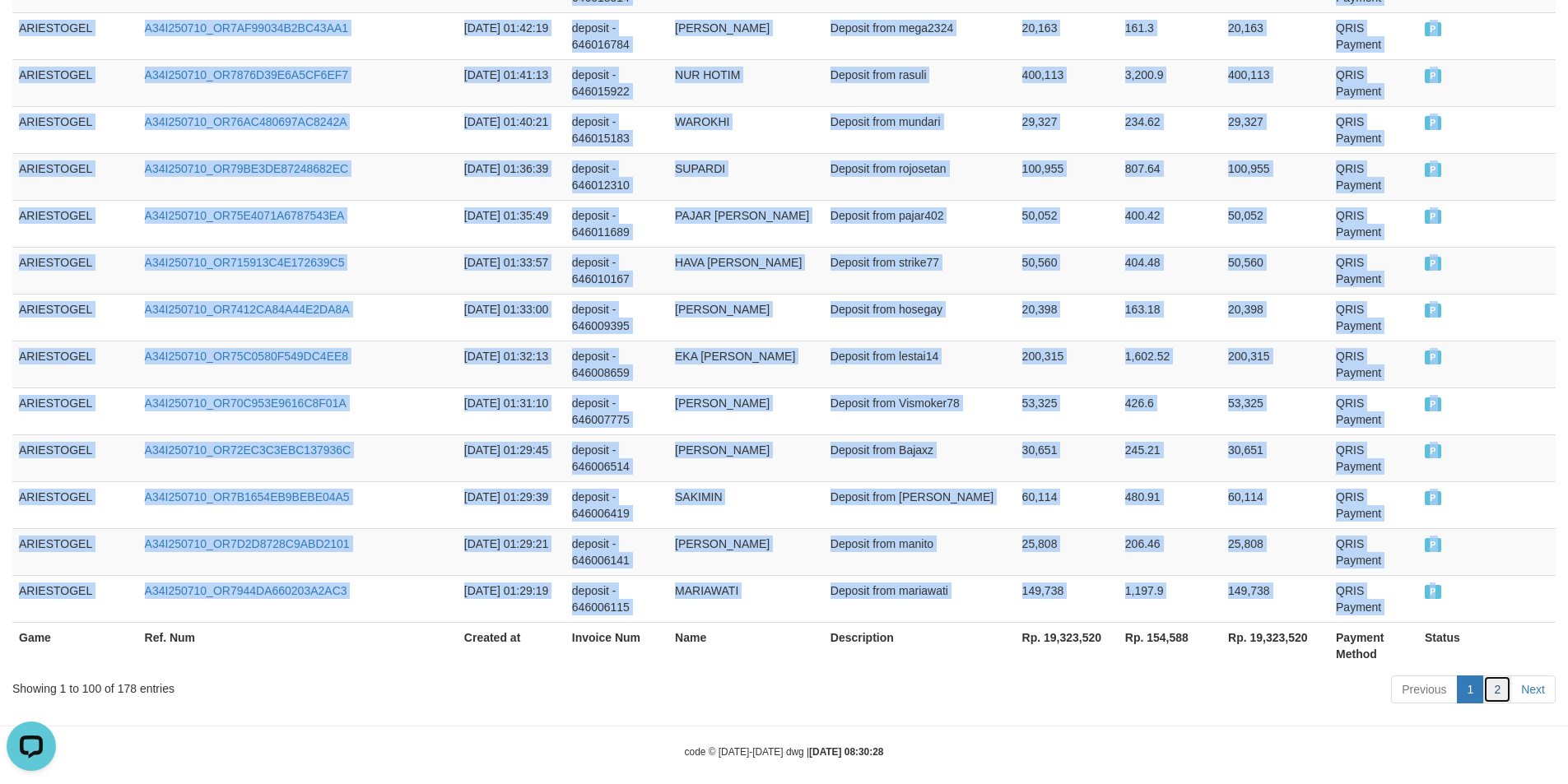 click on "2" at bounding box center (1497, 689) 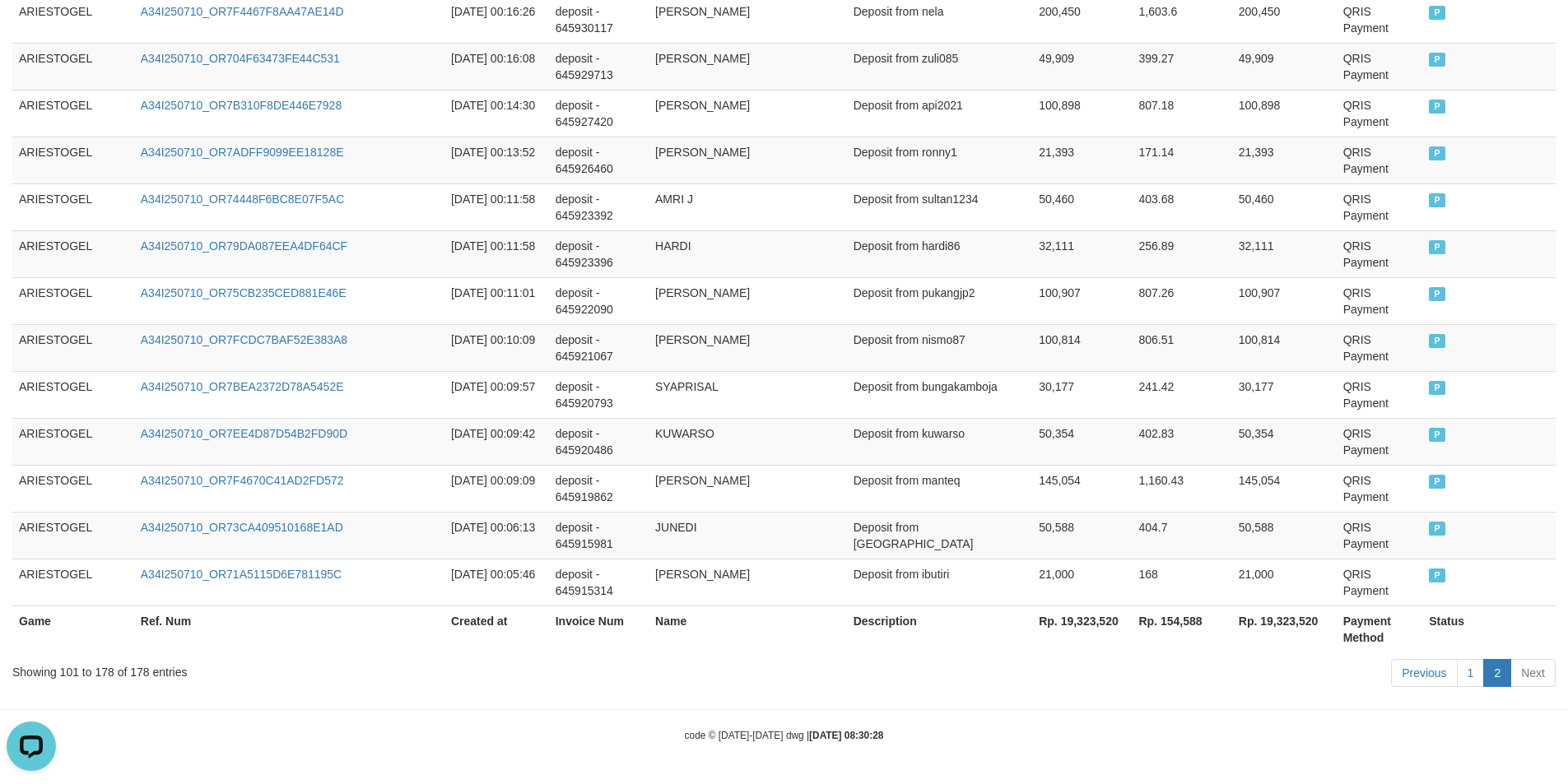 scroll, scrollTop: 3694, scrollLeft: 0, axis: vertical 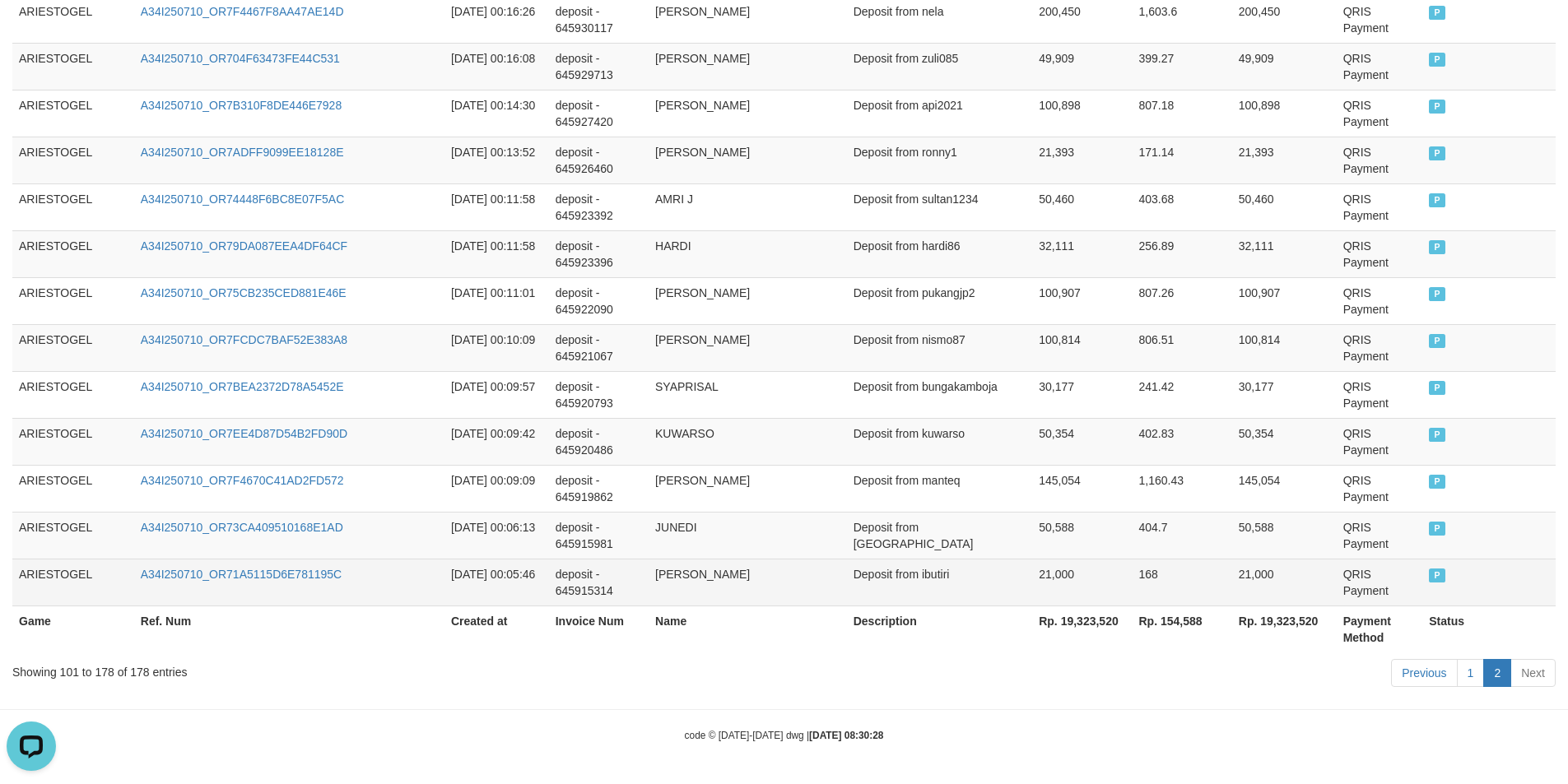 click on "P" at bounding box center (1437, 575) 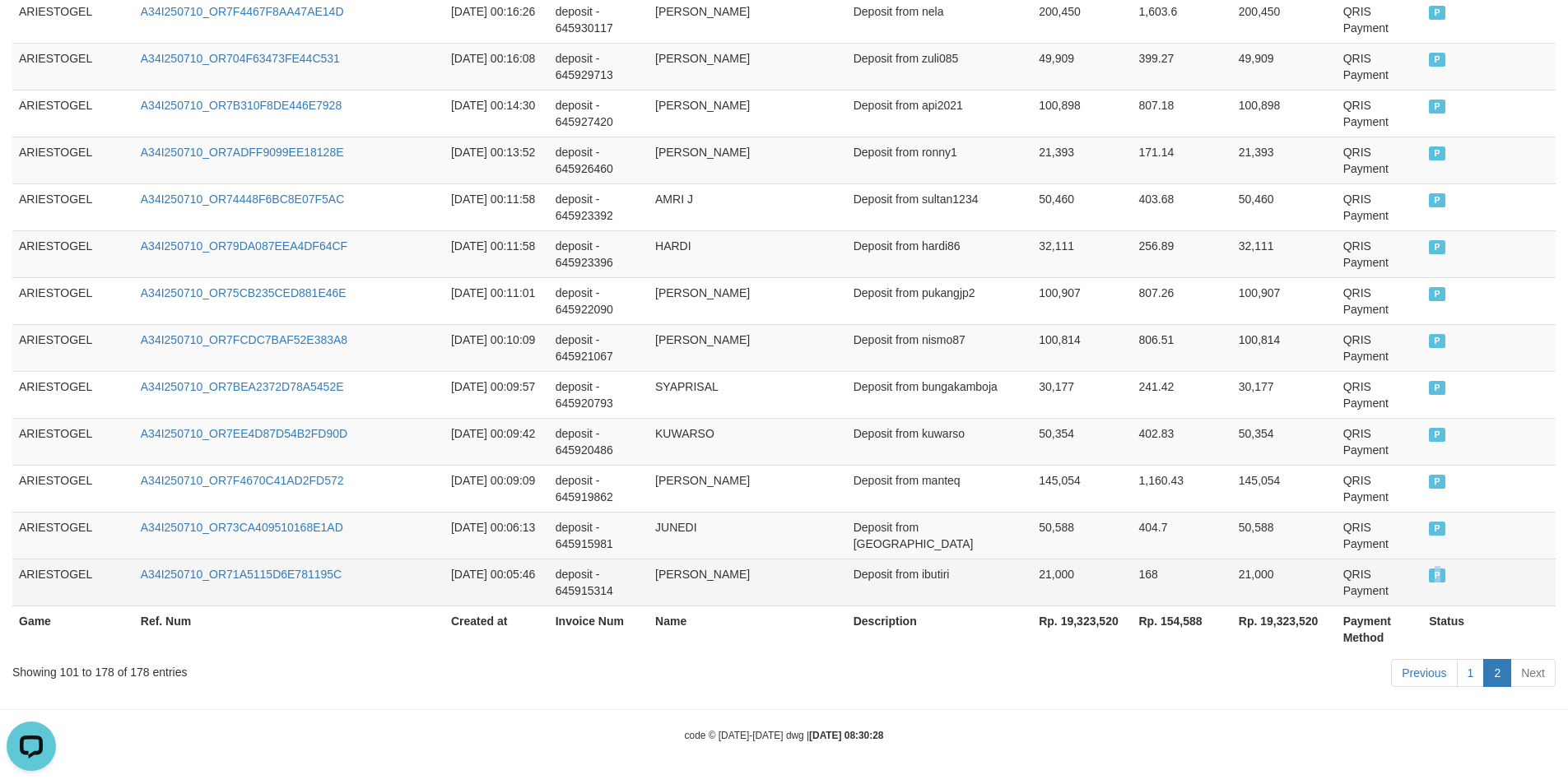 click on "P" at bounding box center [1437, 575] 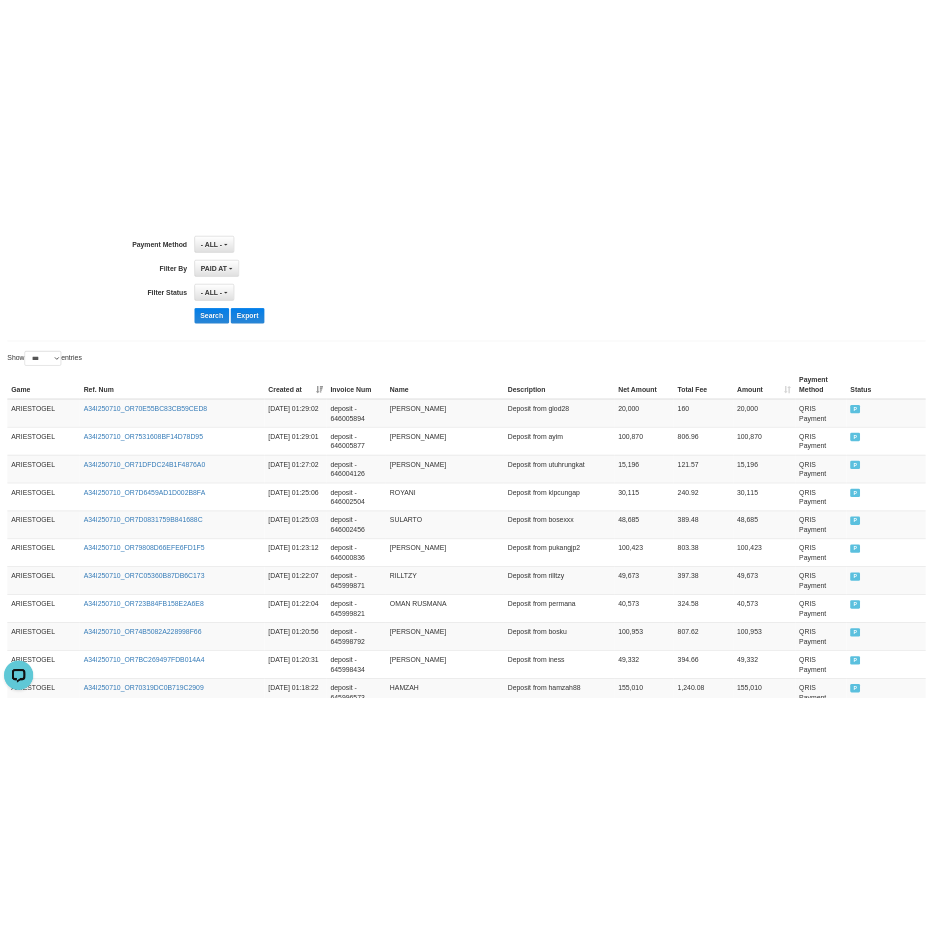 scroll, scrollTop: 0, scrollLeft: 0, axis: both 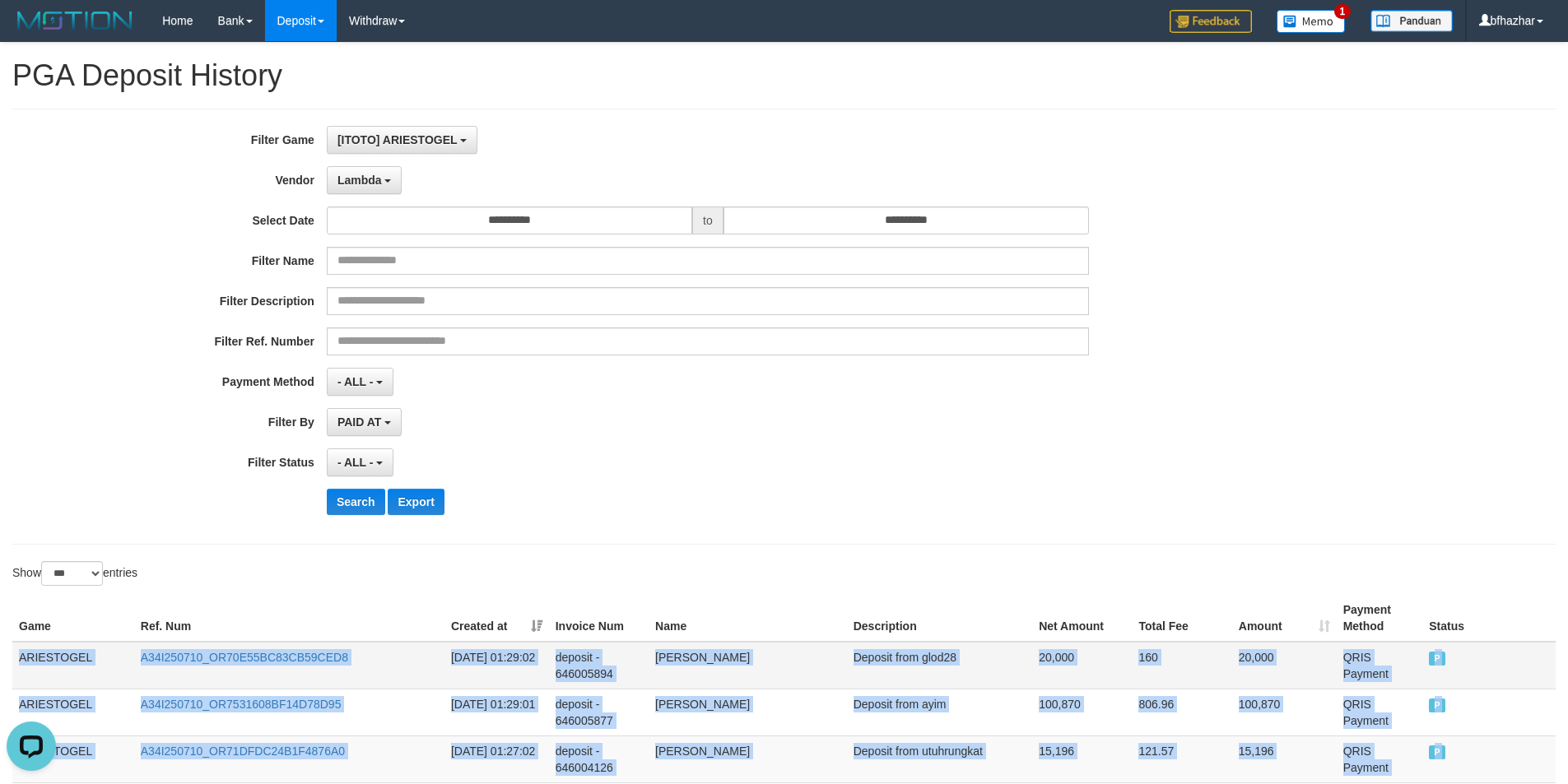 click on "ARIESTOGEL" at bounding box center (73, 666) 